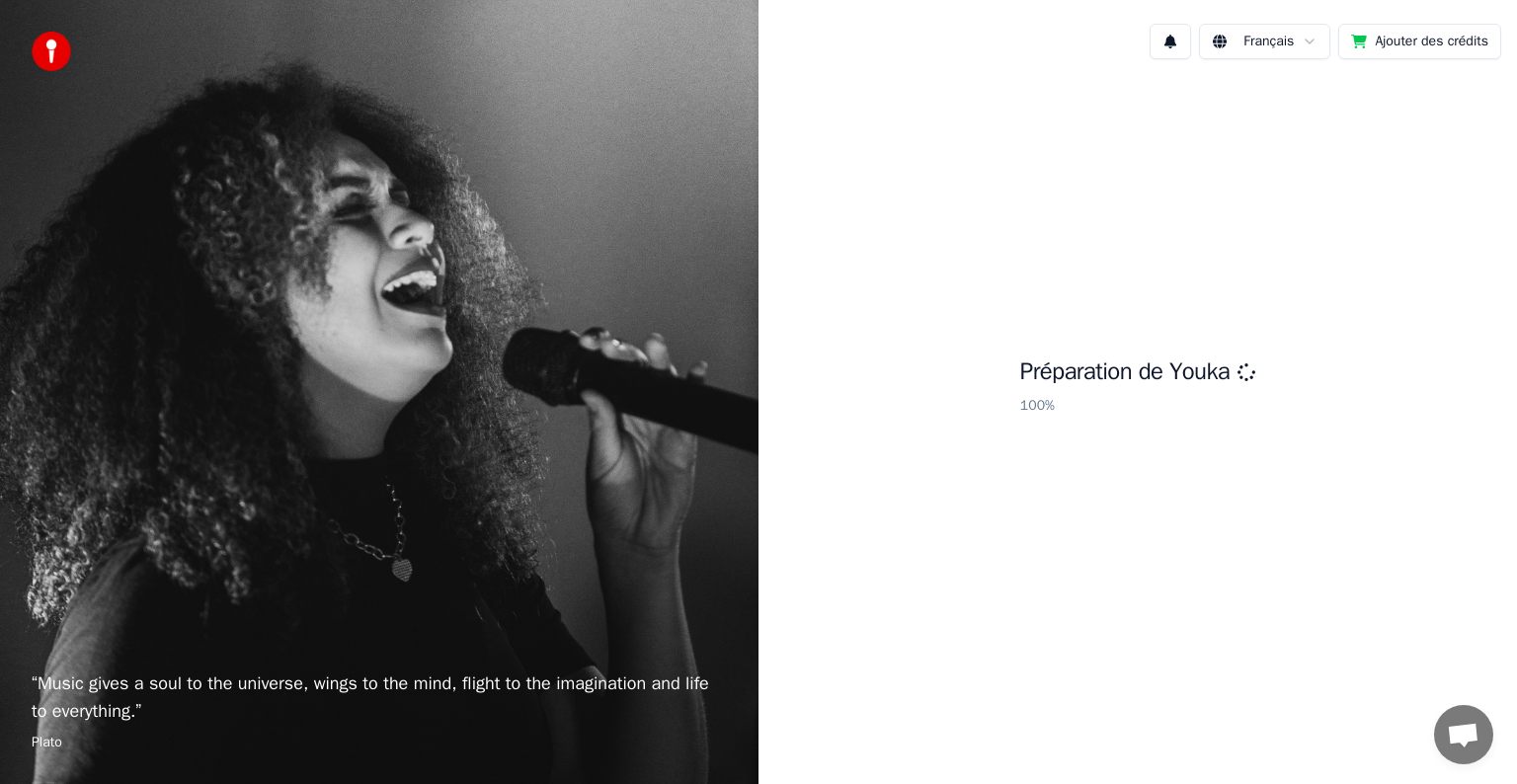 scroll, scrollTop: 0, scrollLeft: 0, axis: both 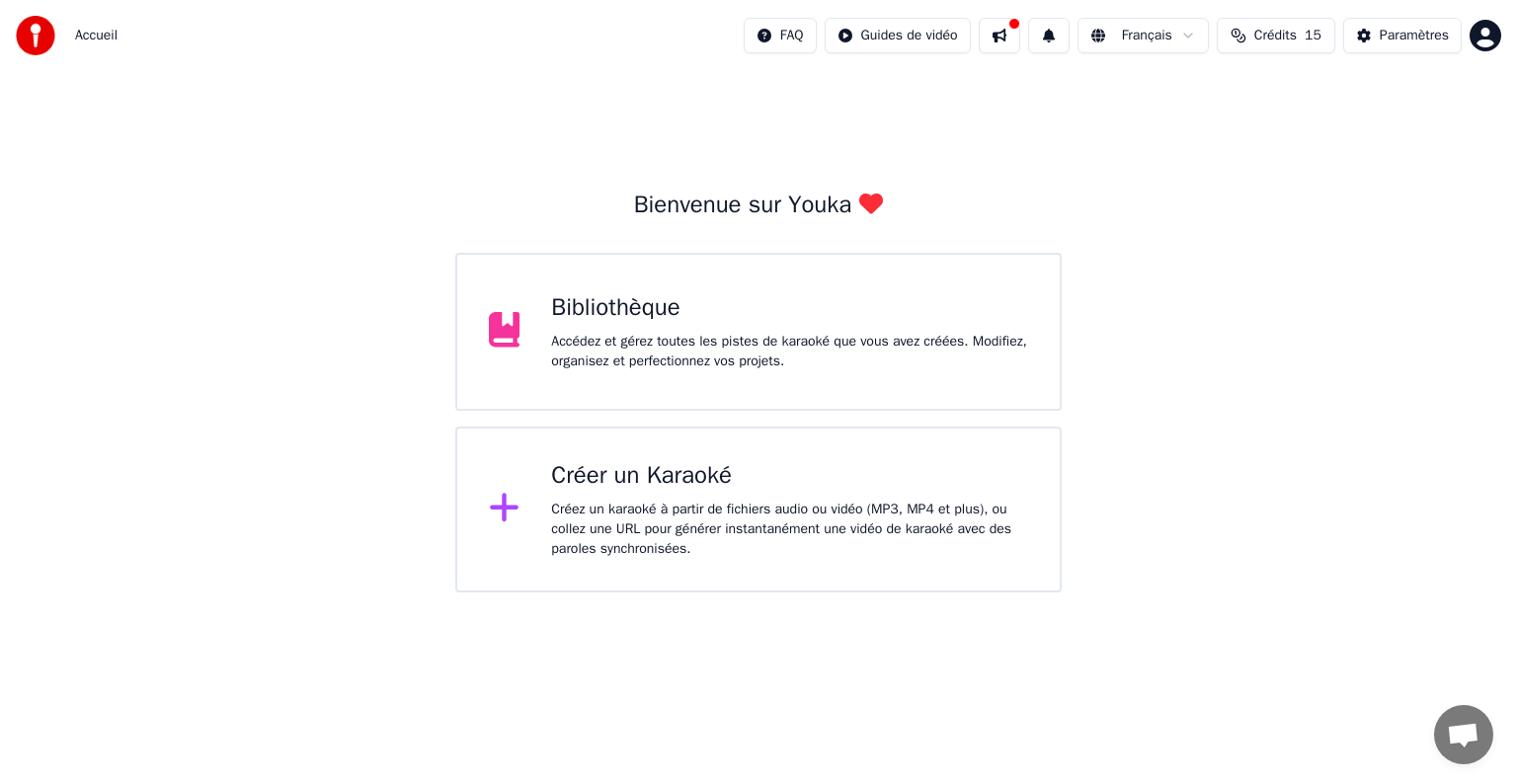 click on "Créer un Karaoké Créez un karaoké à partir de fichiers audio ou vidéo (MP3, MP4 et plus), ou collez une URL pour générer instantanément une vidéo de karaoké avec des paroles synchronisées." at bounding box center (789, 510) 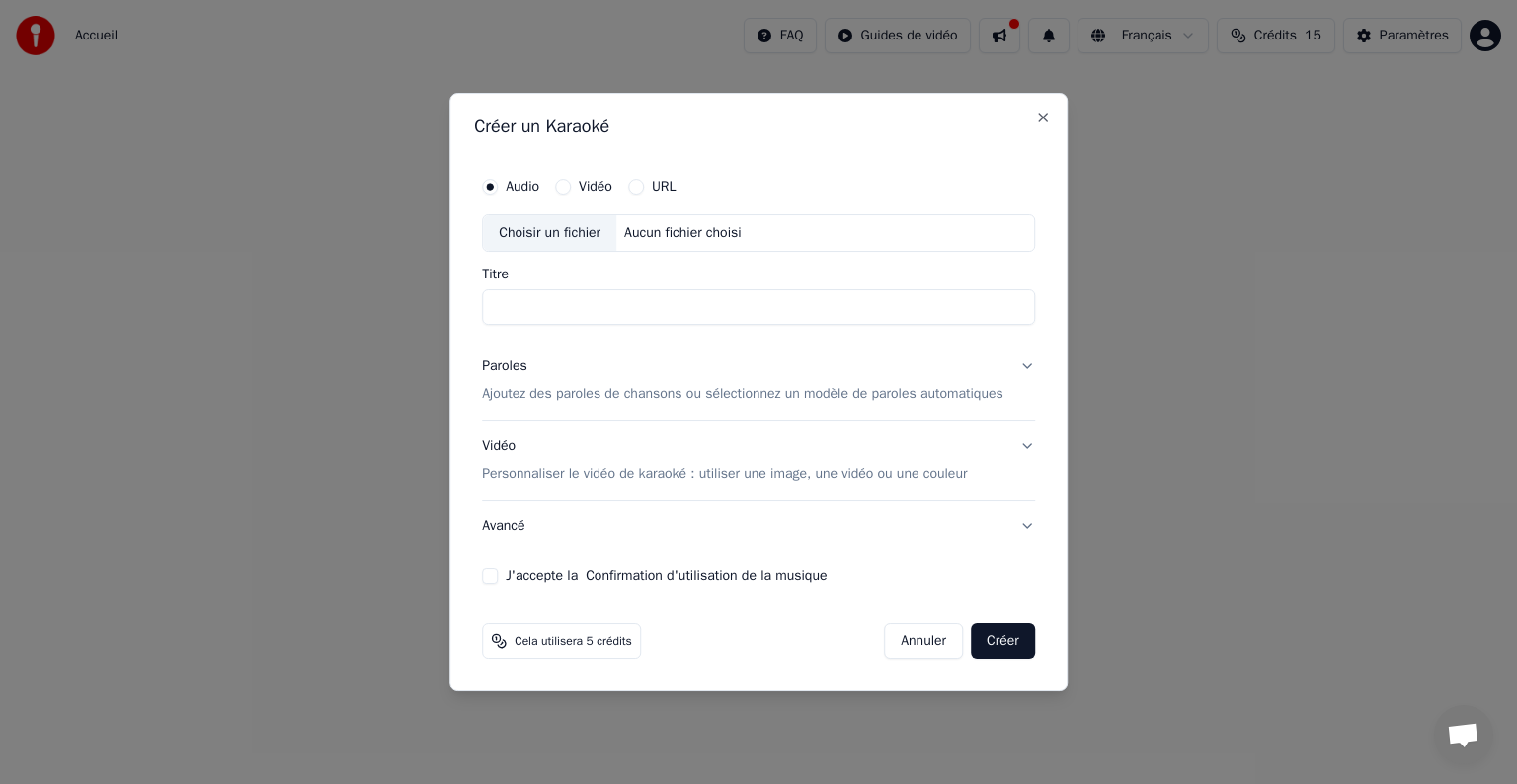 click on "Choisir un fichier" at bounding box center [549, 233] 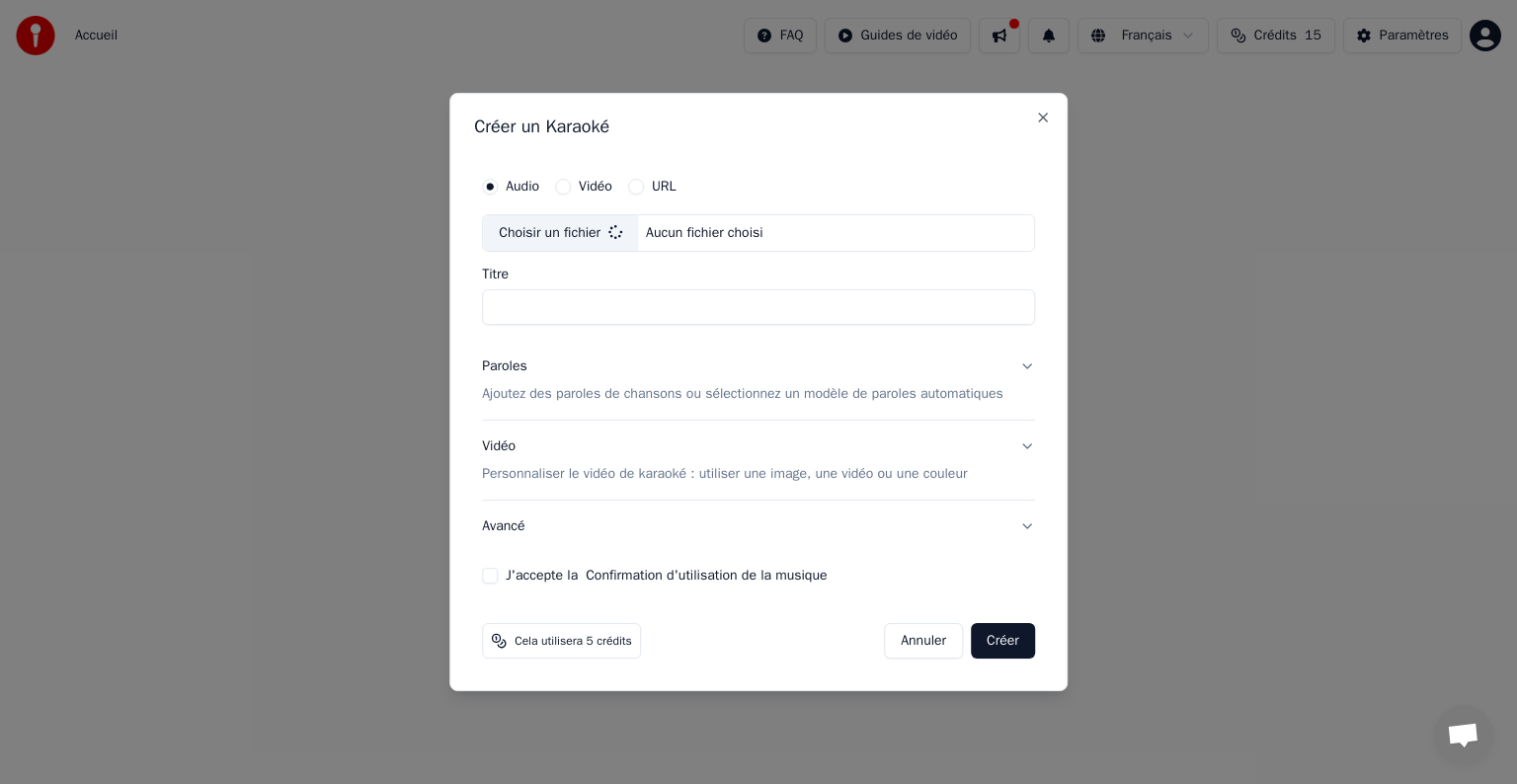 type on "**********" 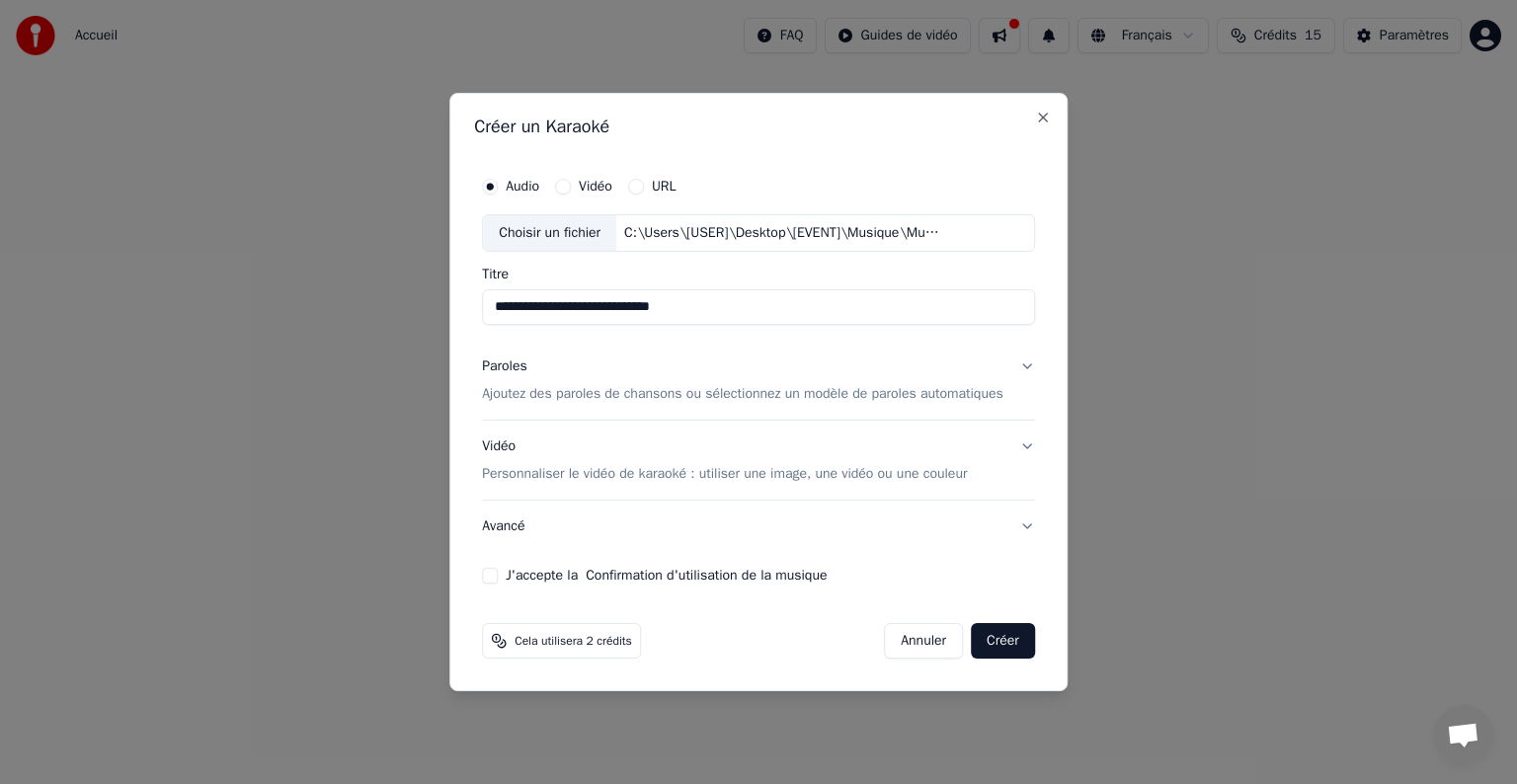 click on "Ajoutez des paroles de chansons ou sélectionnez un modèle de paroles automatiques" at bounding box center (743, 394) 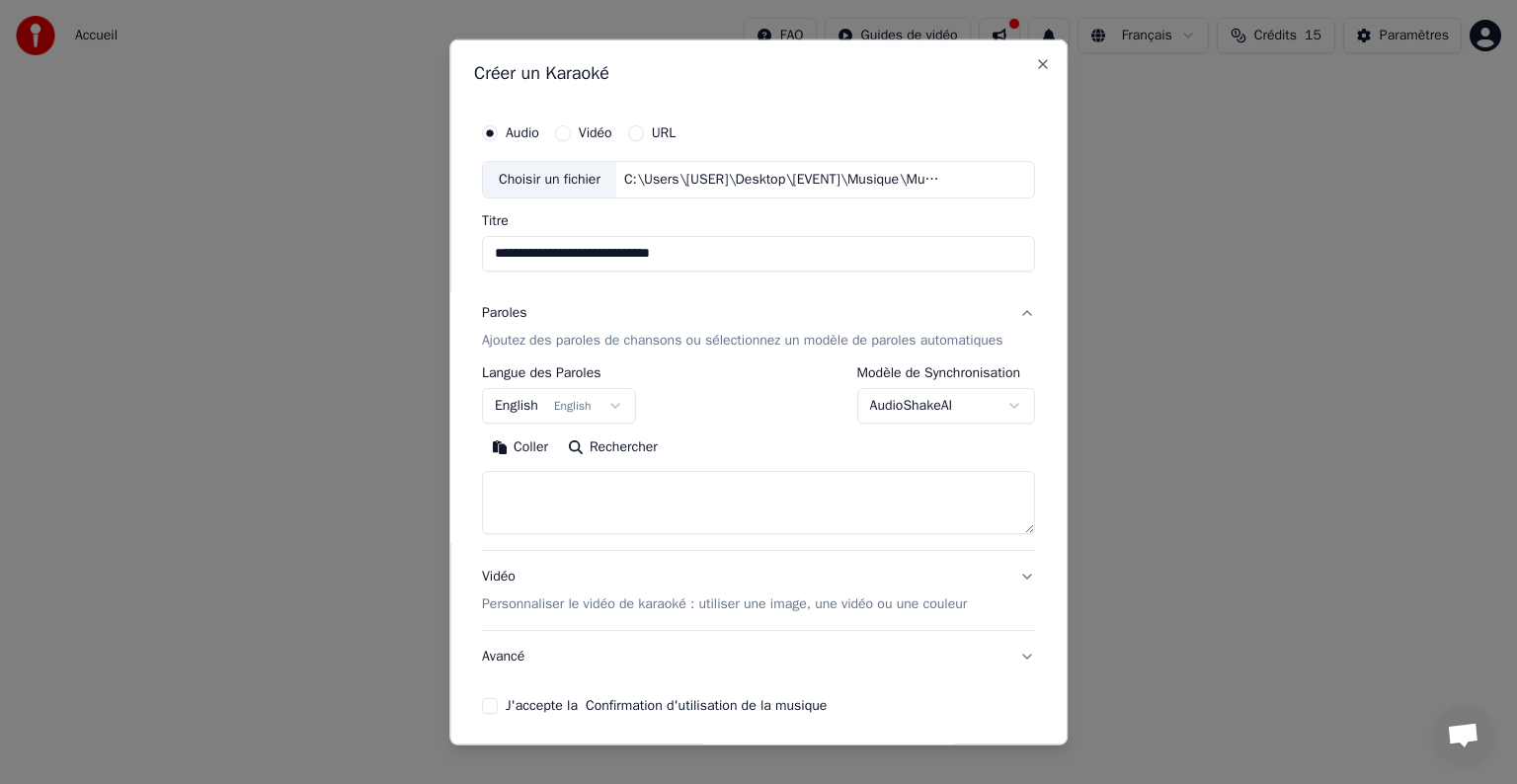 click at bounding box center (758, 503) 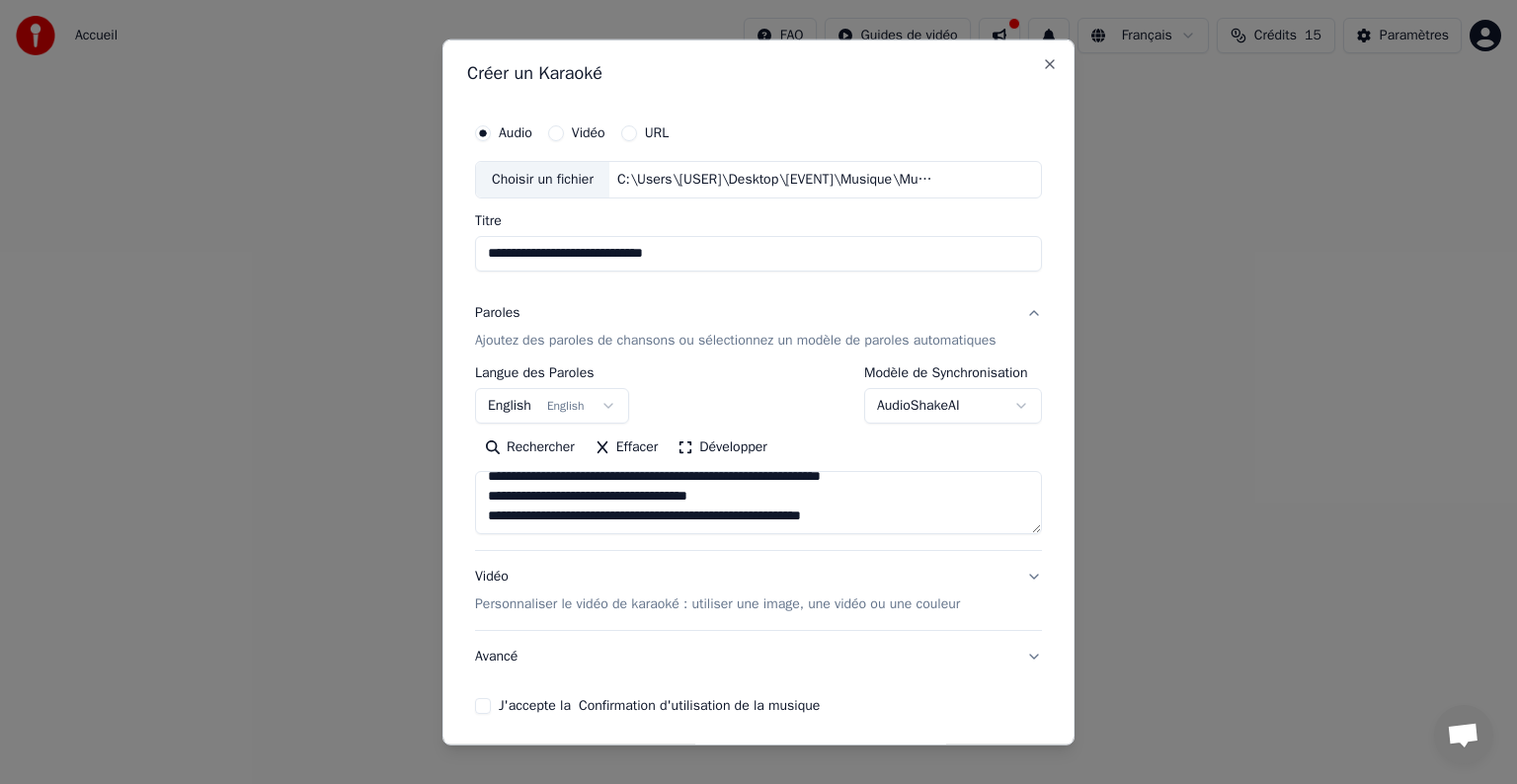 scroll, scrollTop: 7, scrollLeft: 0, axis: vertical 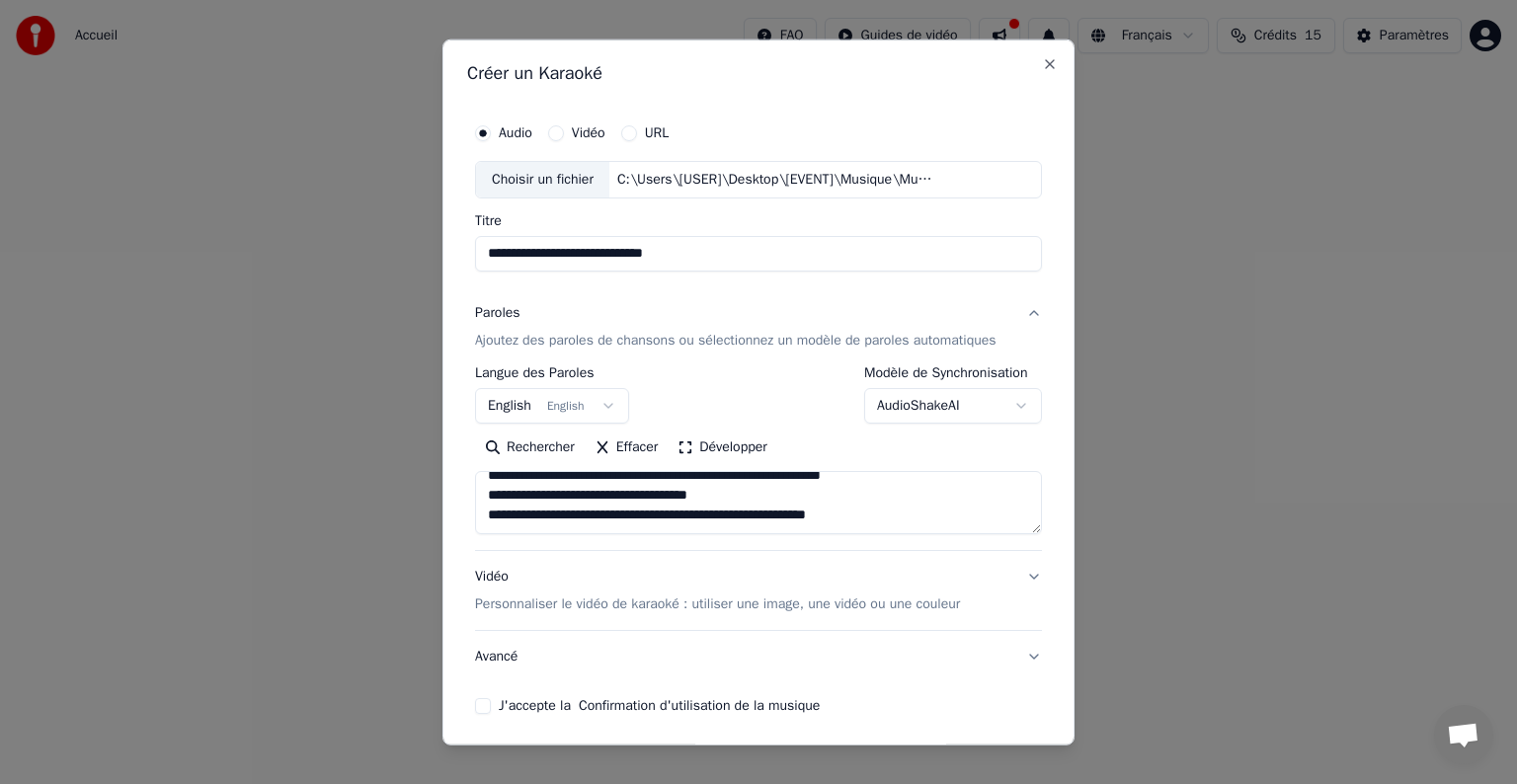 paste on "**********" 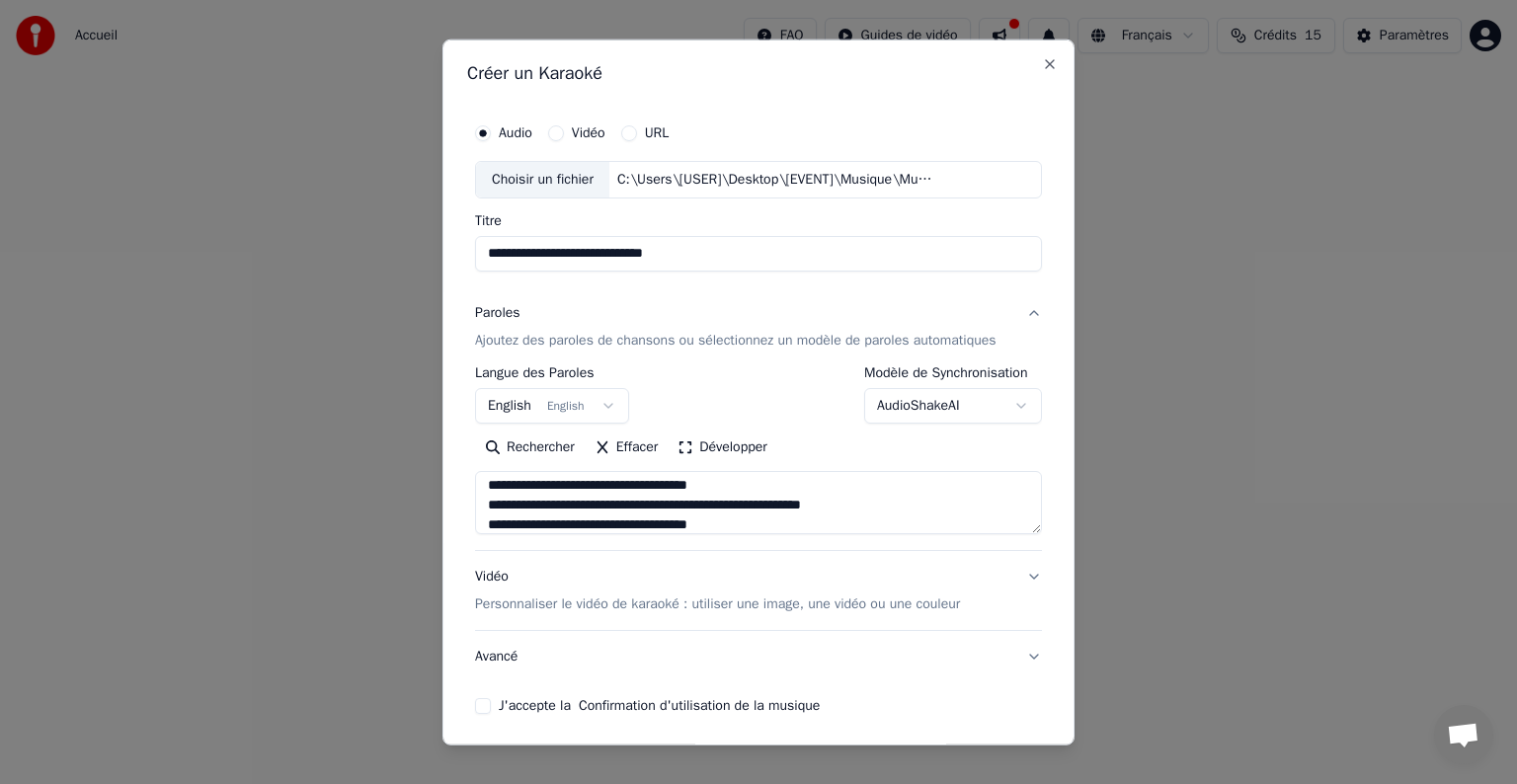 scroll, scrollTop: 142, scrollLeft: 0, axis: vertical 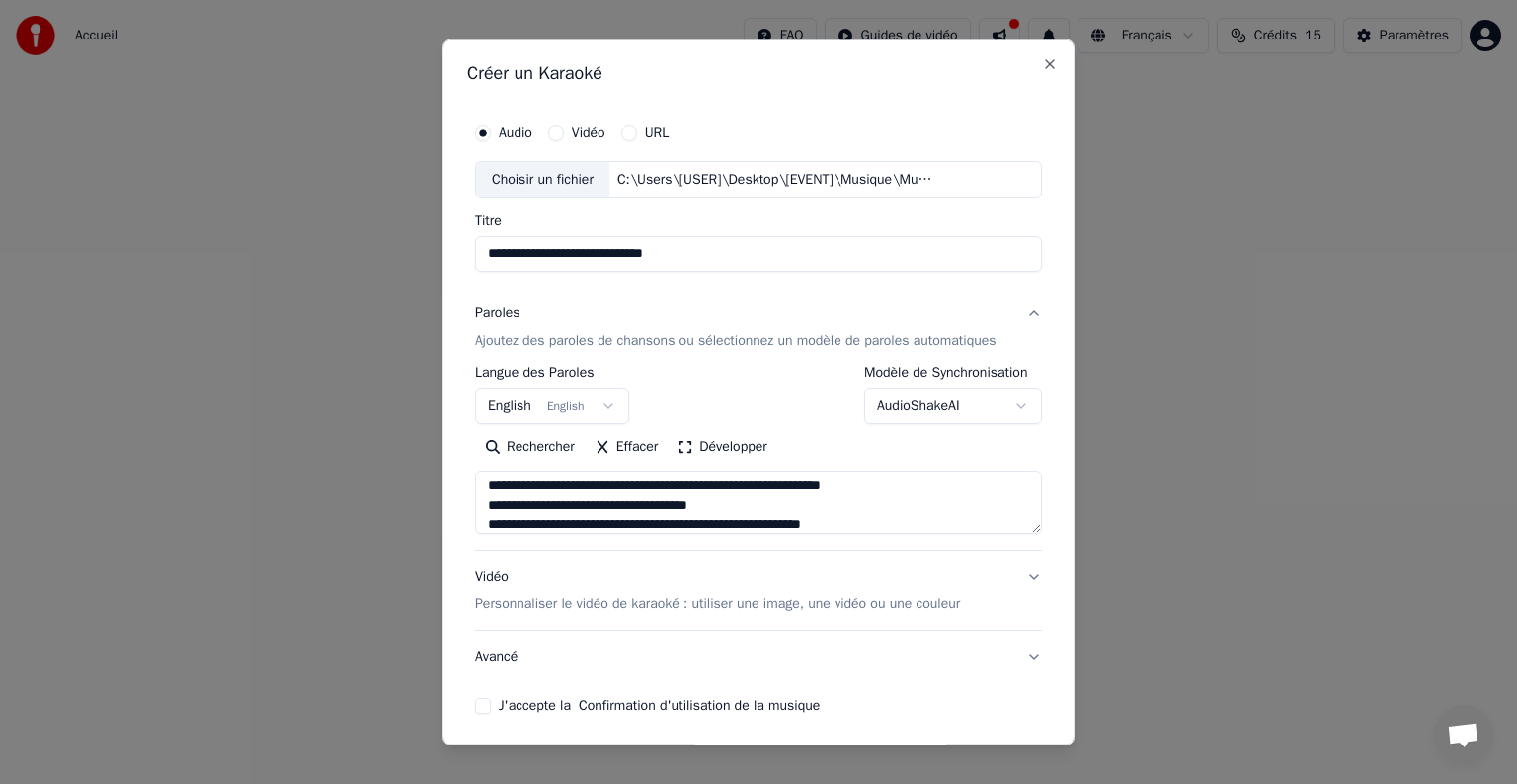 type on "**********" 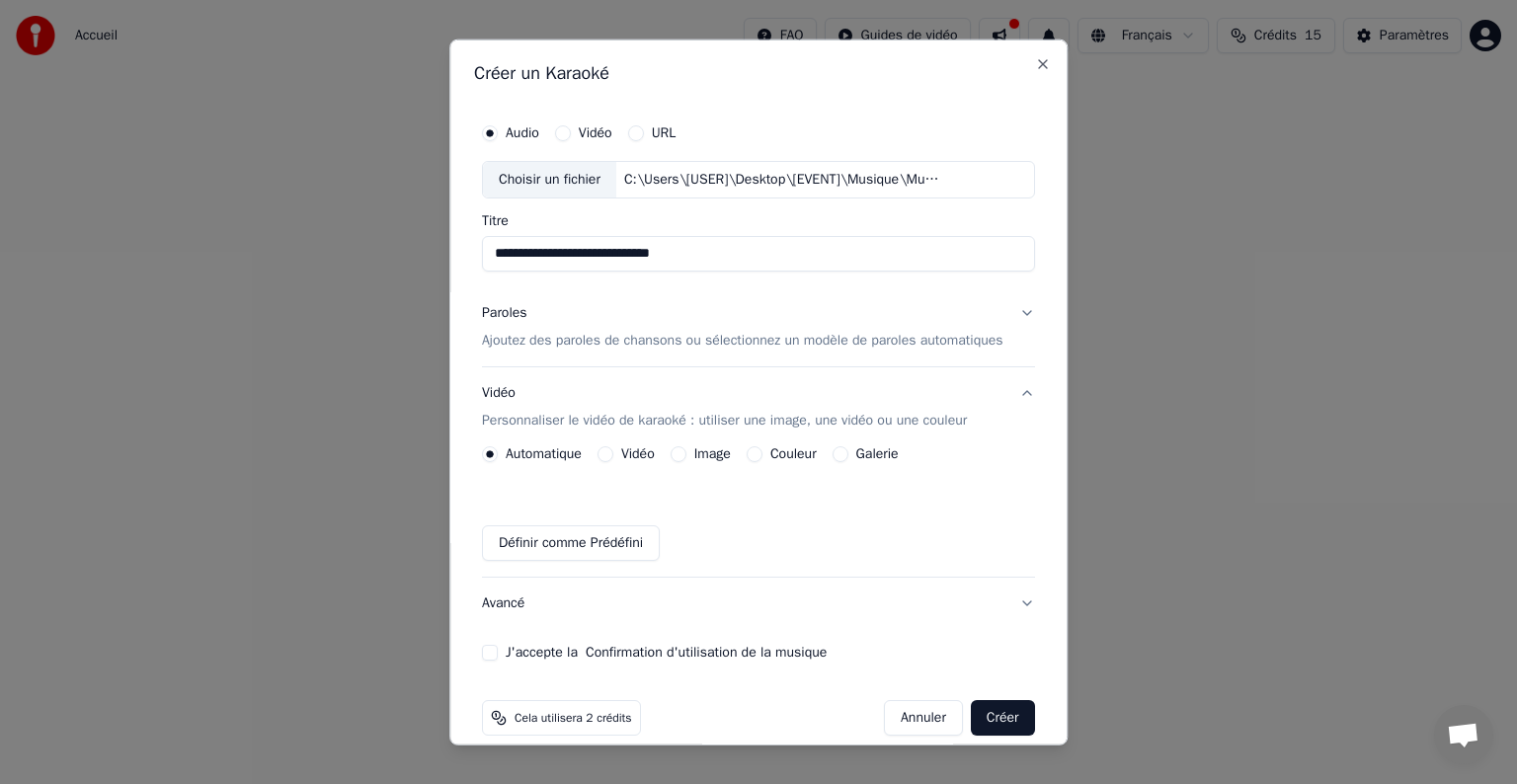 click on "Image" at bounding box center [679, 454] 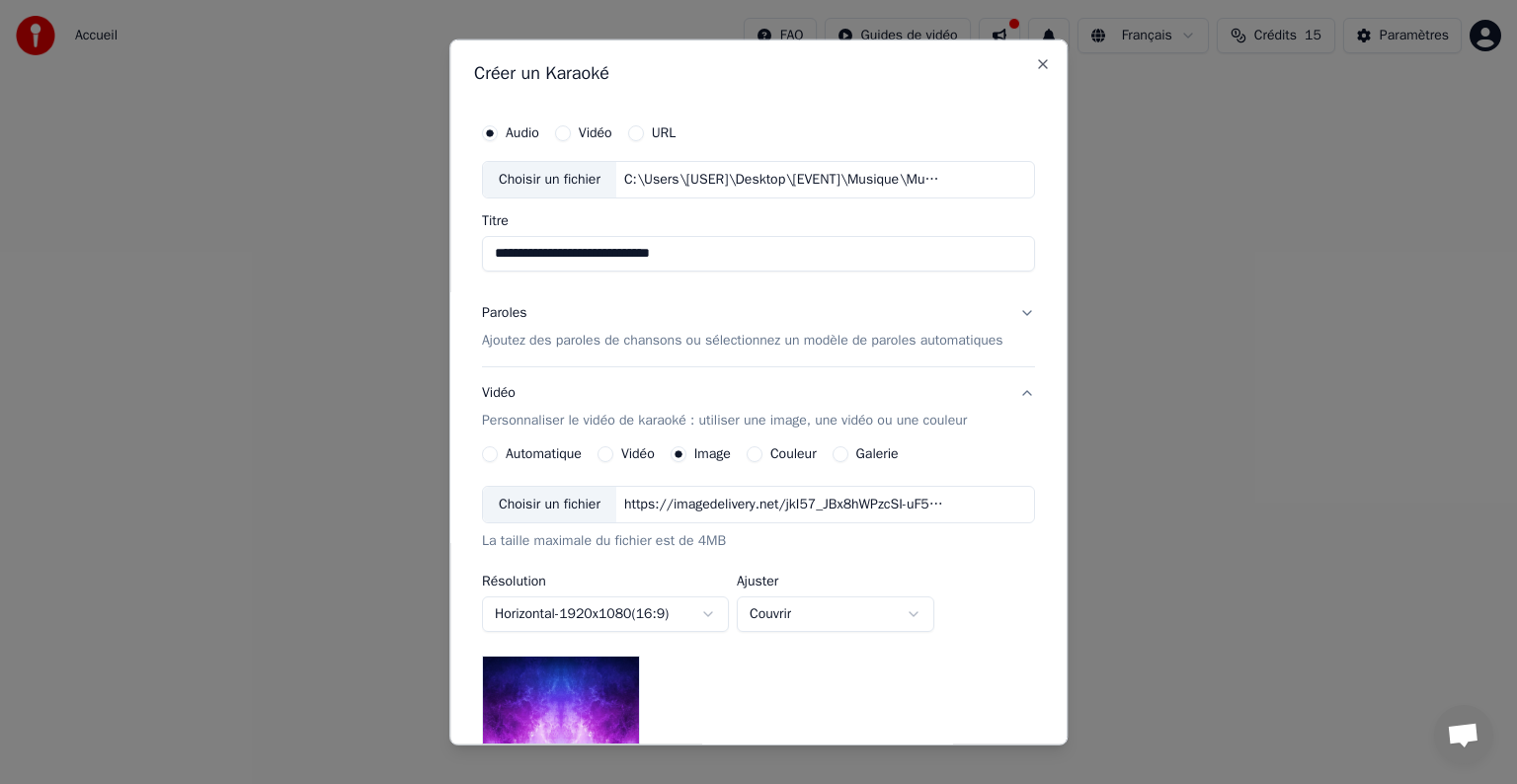 click on "Choisir un fichier" at bounding box center [549, 505] 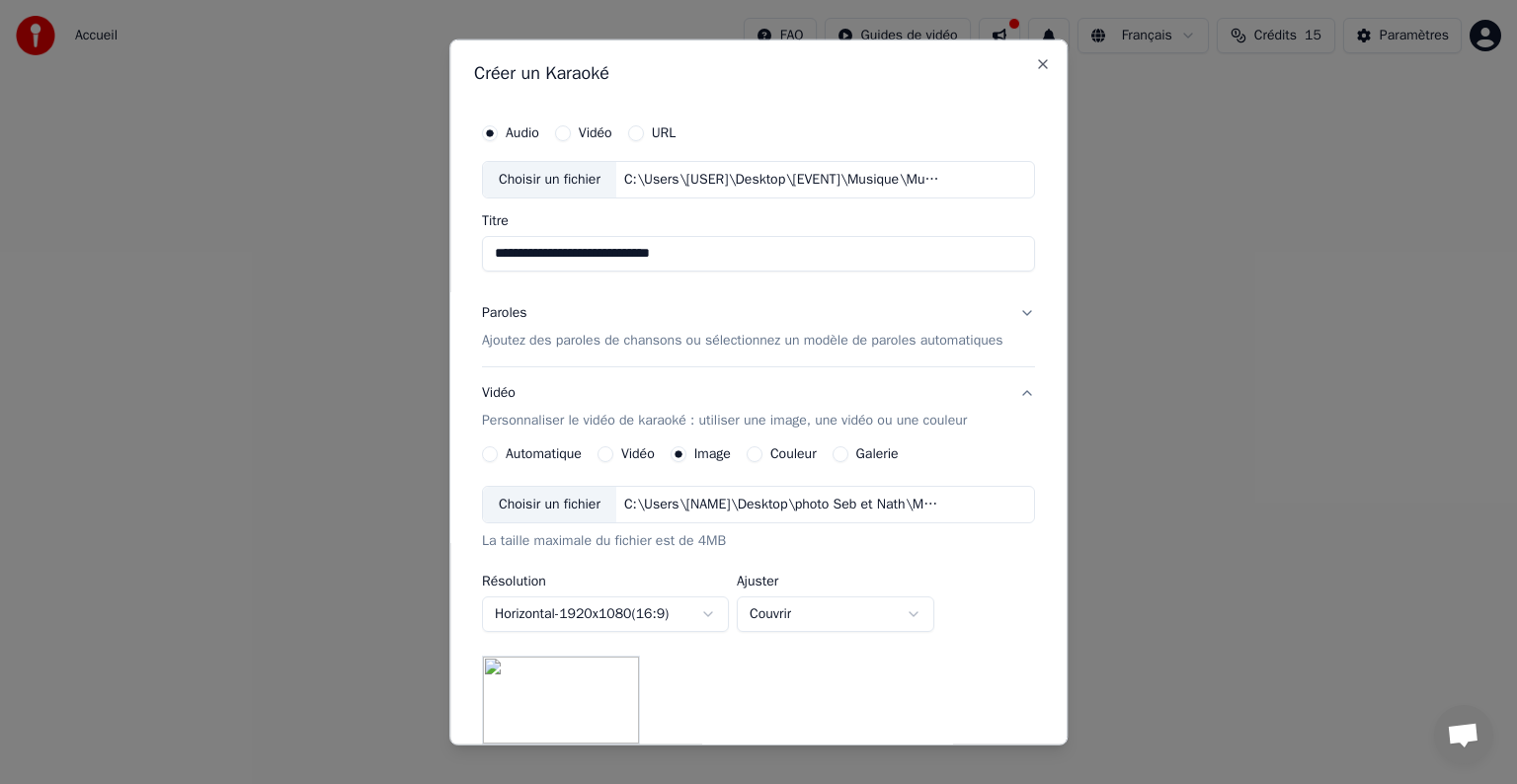 click on "**********" at bounding box center (758, 296) 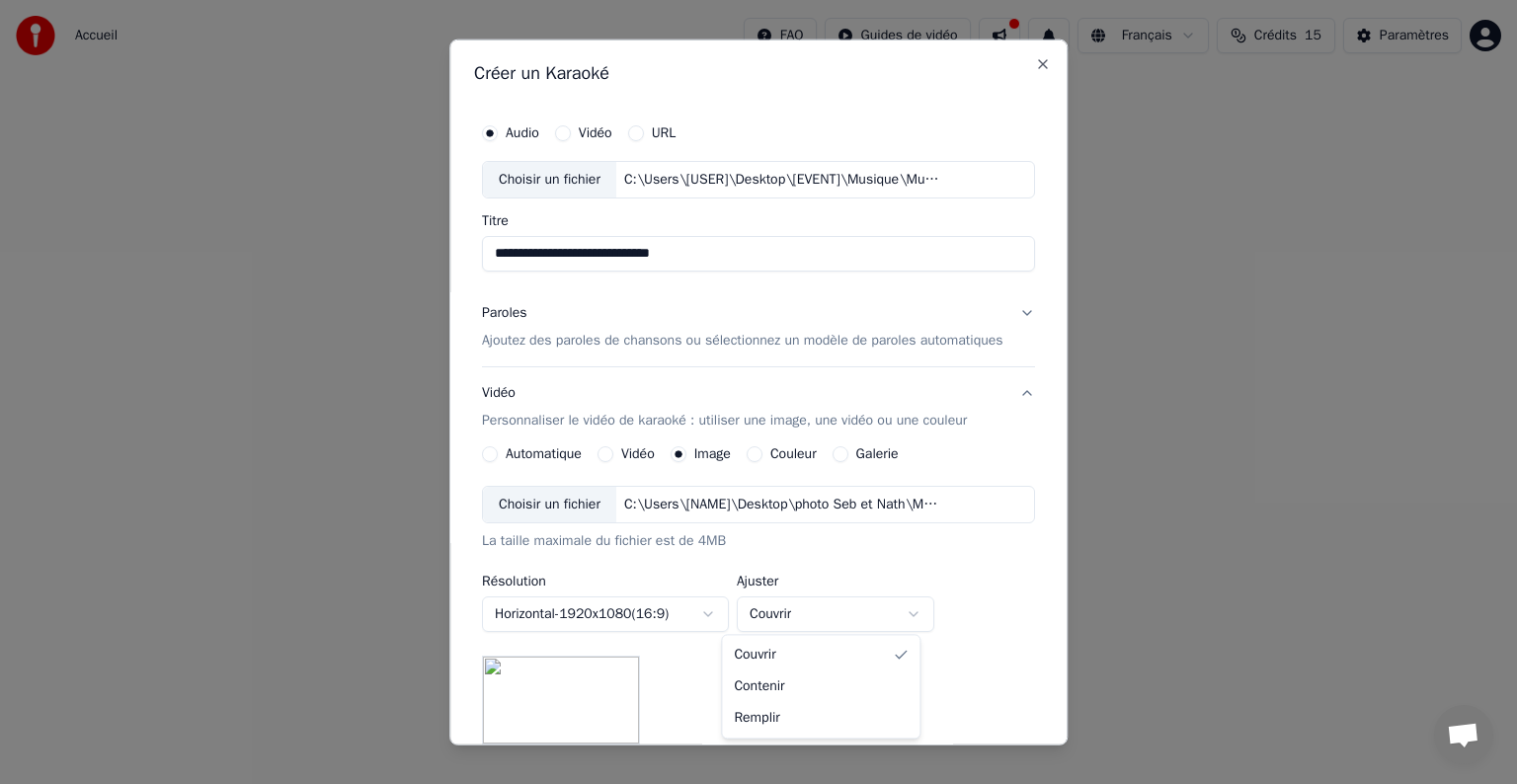 select on "*******" 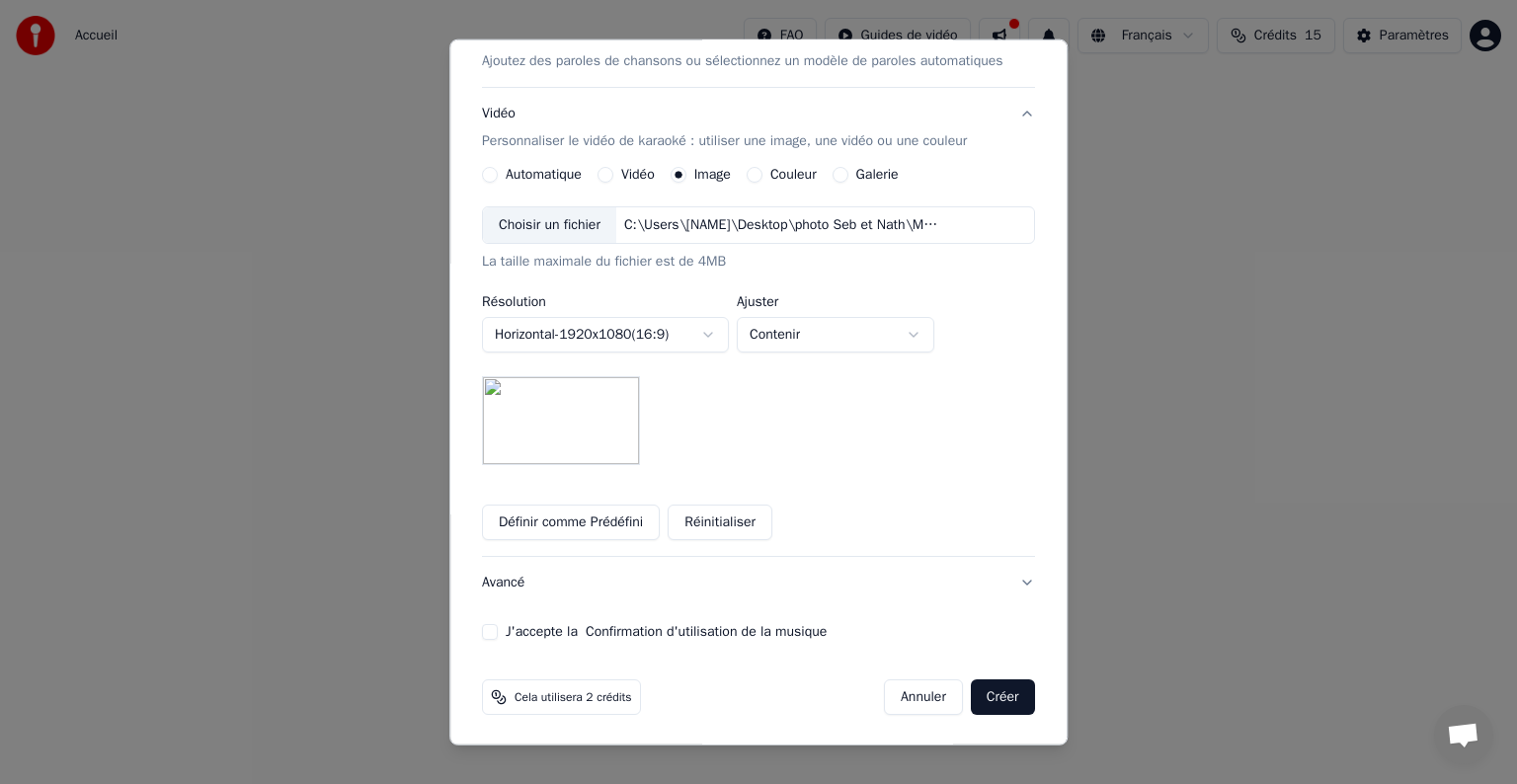 scroll, scrollTop: 280, scrollLeft: 0, axis: vertical 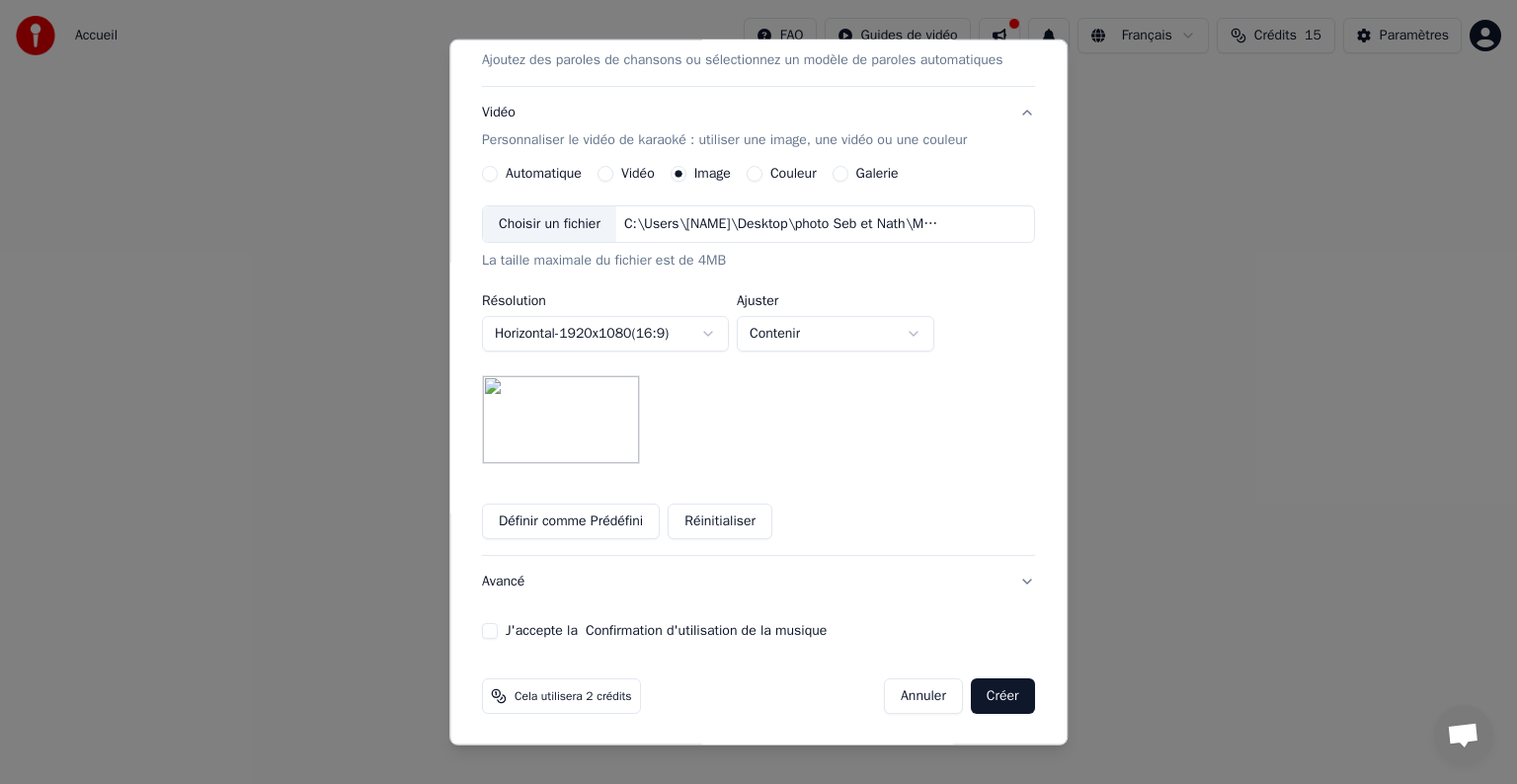 click on "**********" at bounding box center (758, 236) 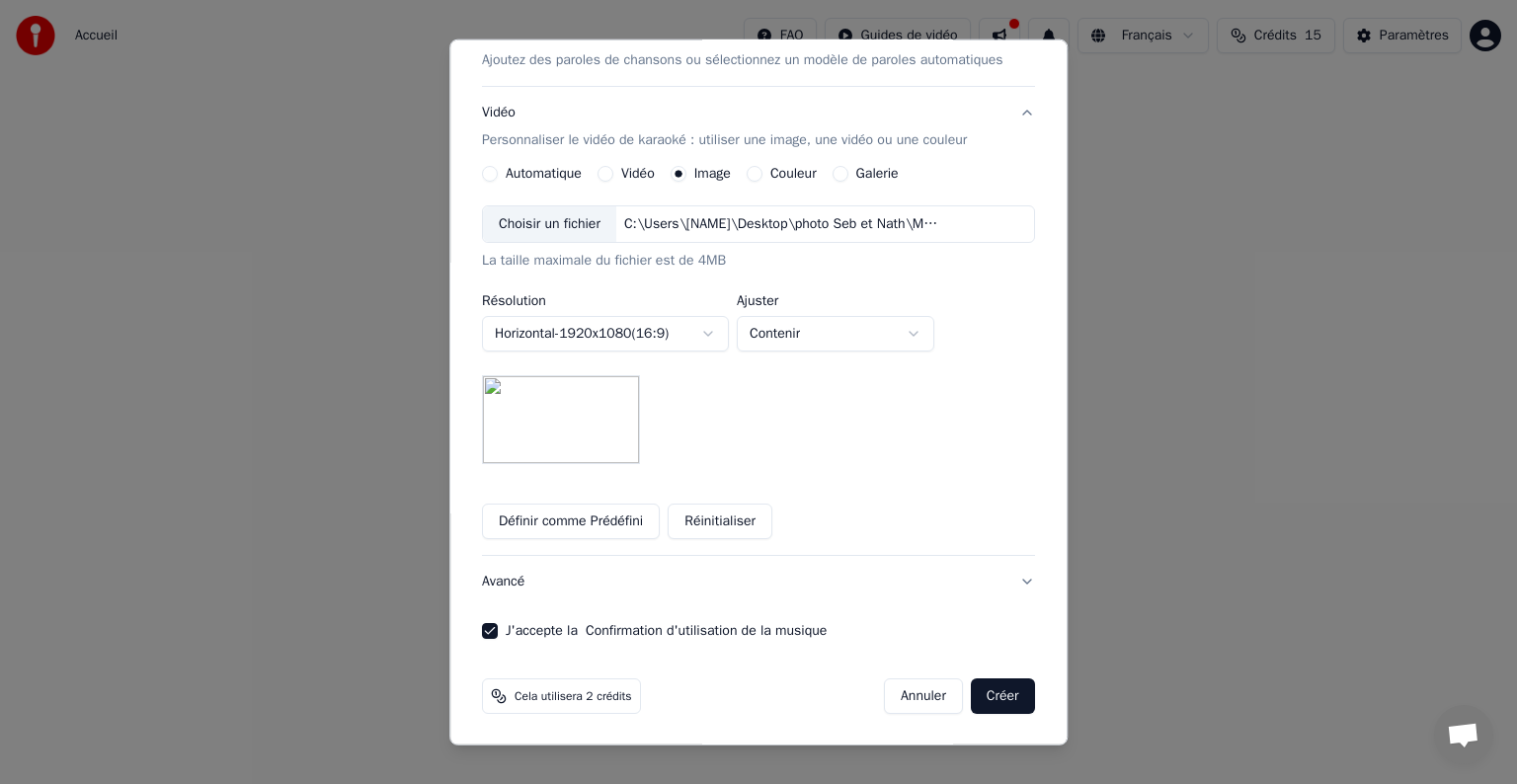 click on "Créer" at bounding box center (1002, 696) 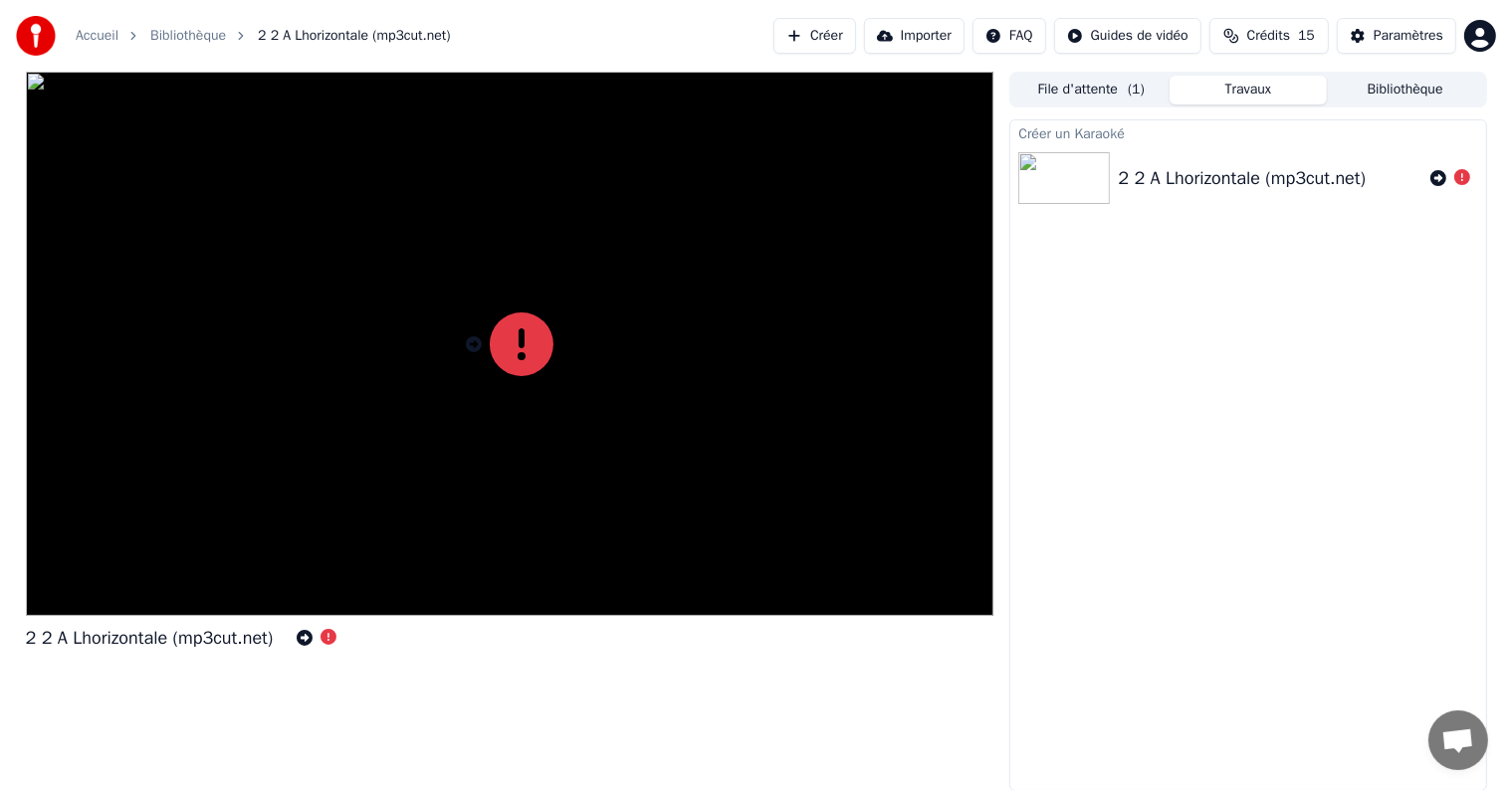 click on "Créer" at bounding box center (814, 36) 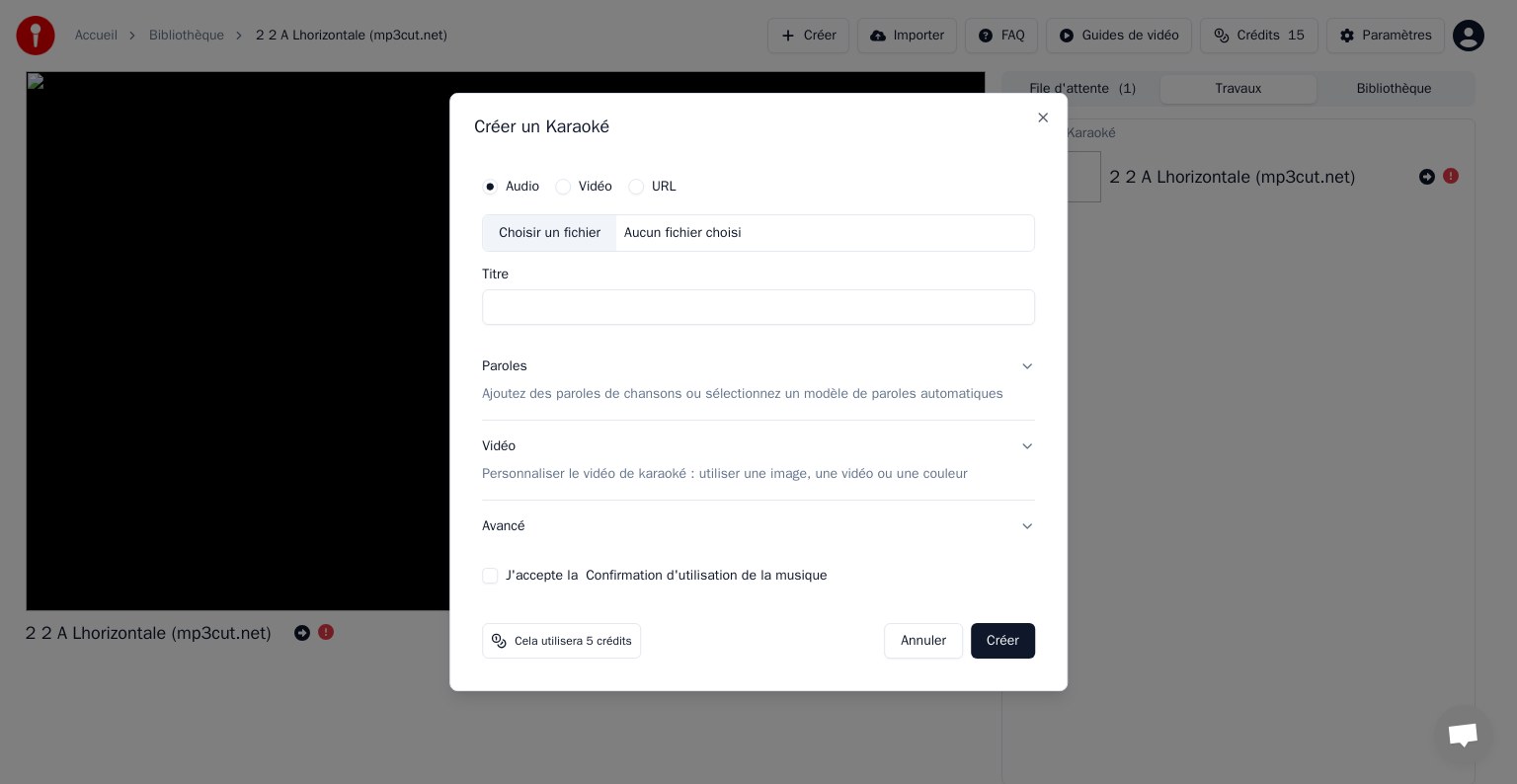 click on "Choisir un fichier" at bounding box center [549, 233] 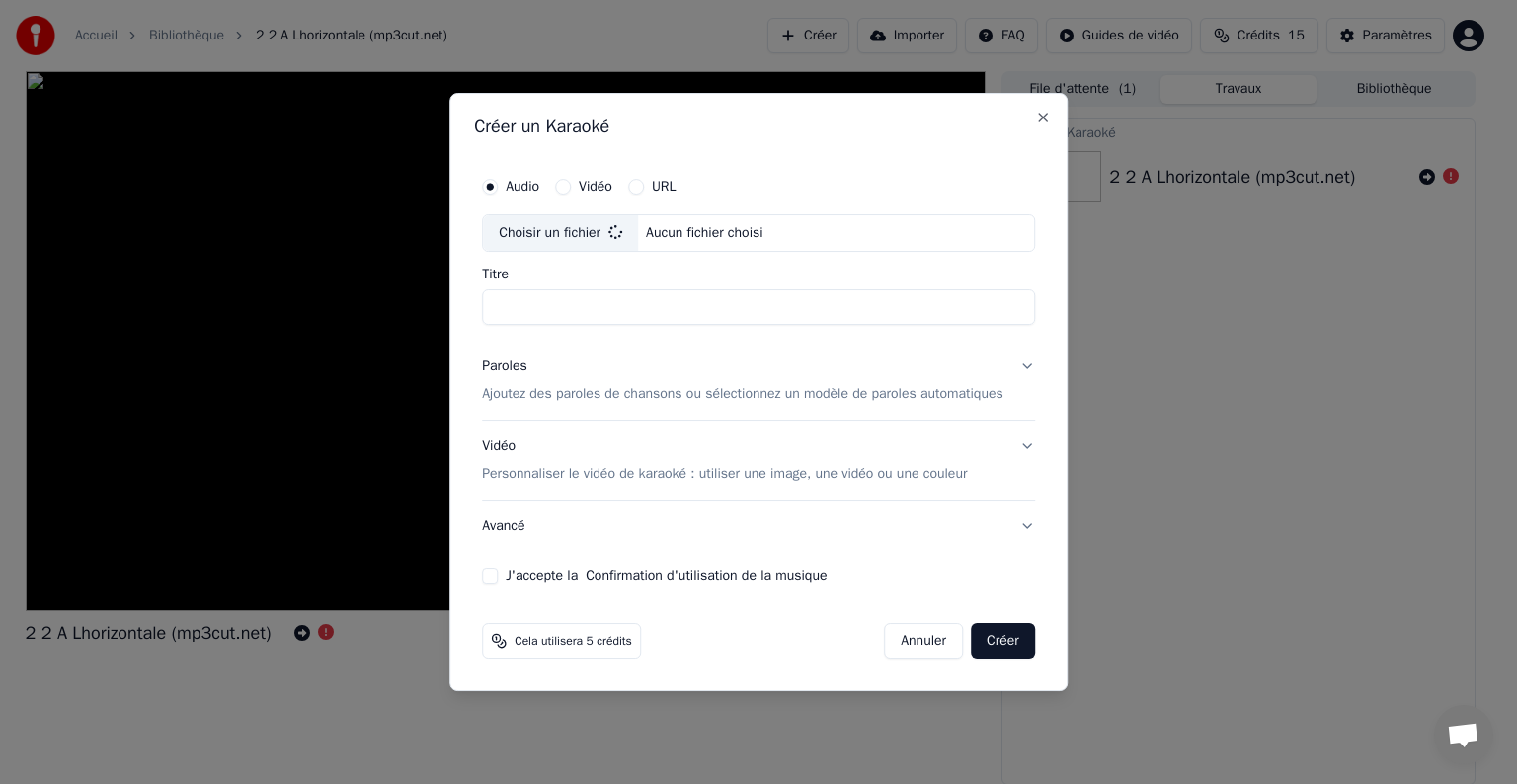 type on "**********" 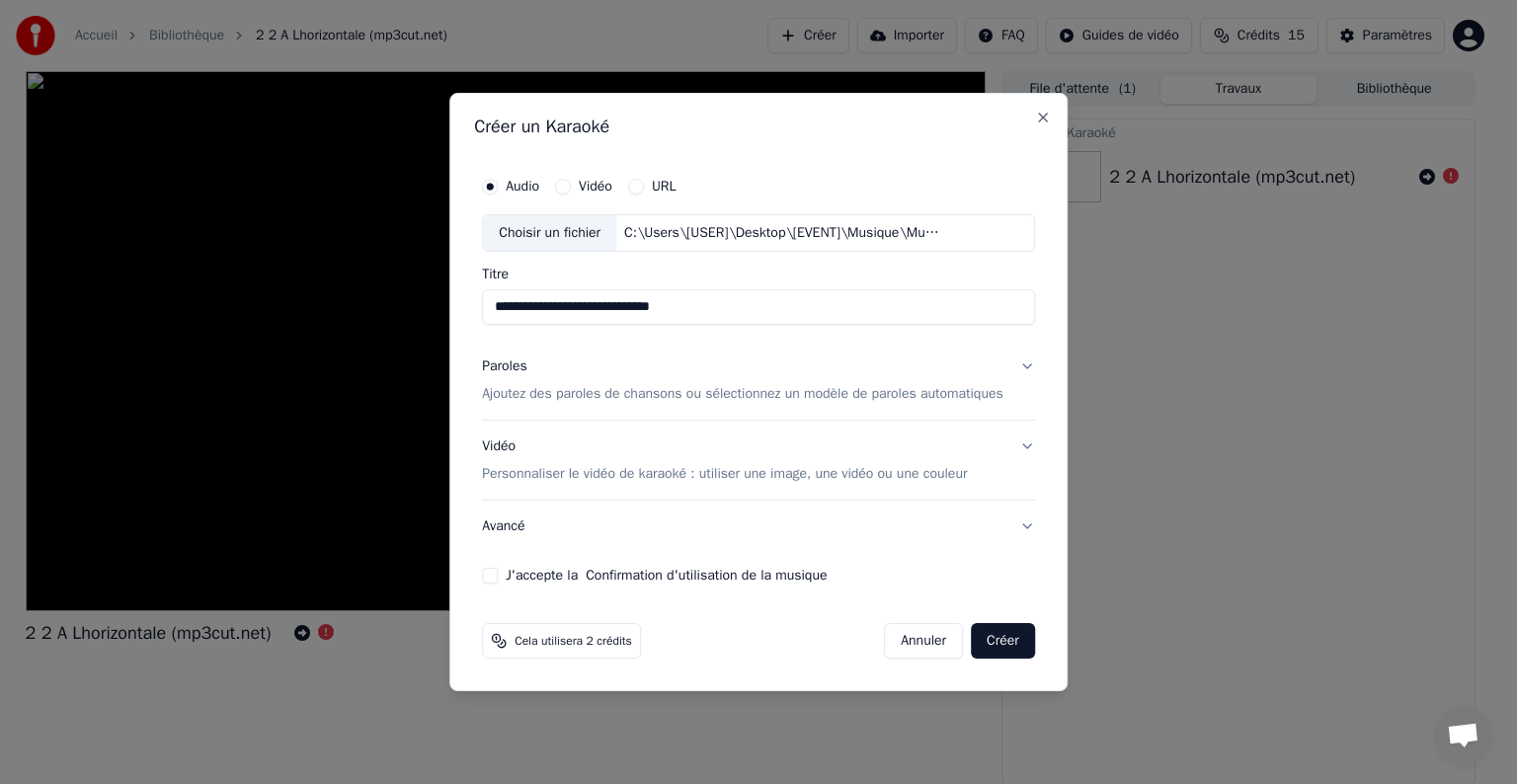 click on "Paroles Ajoutez des paroles de chansons ou sélectionnez un modèle de paroles automatiques" at bounding box center [758, 380] 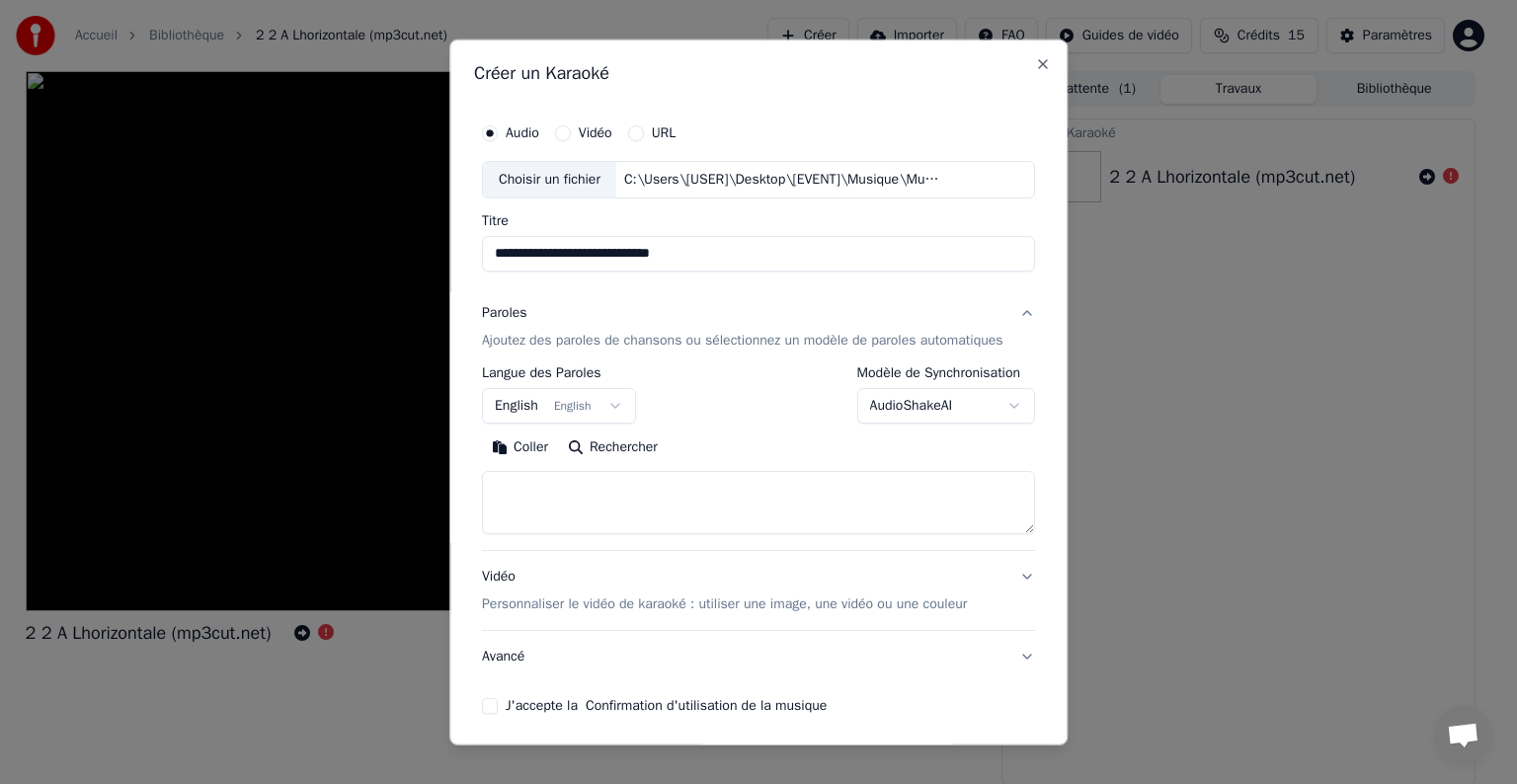 click at bounding box center [758, 503] 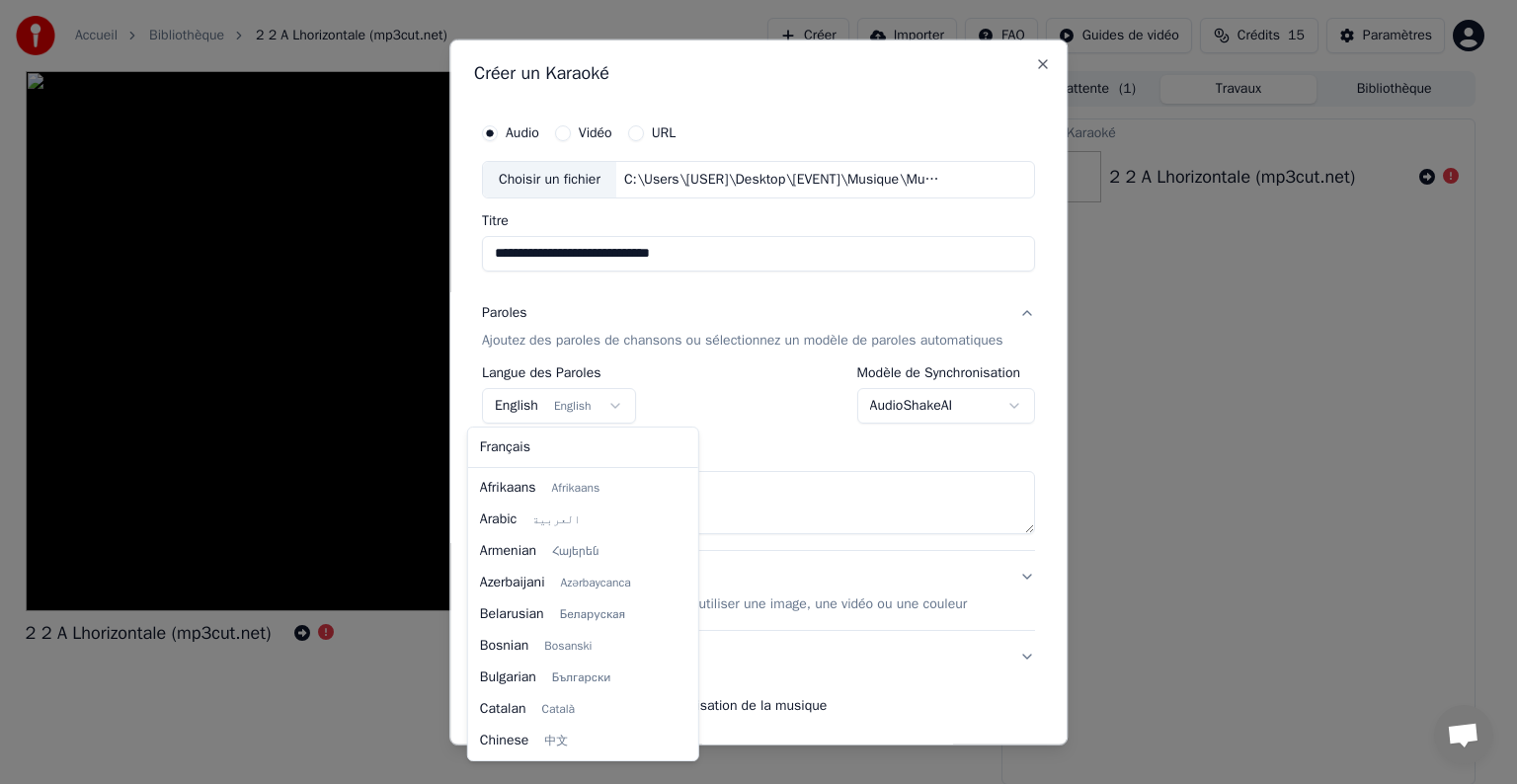 scroll, scrollTop: 158, scrollLeft: 0, axis: vertical 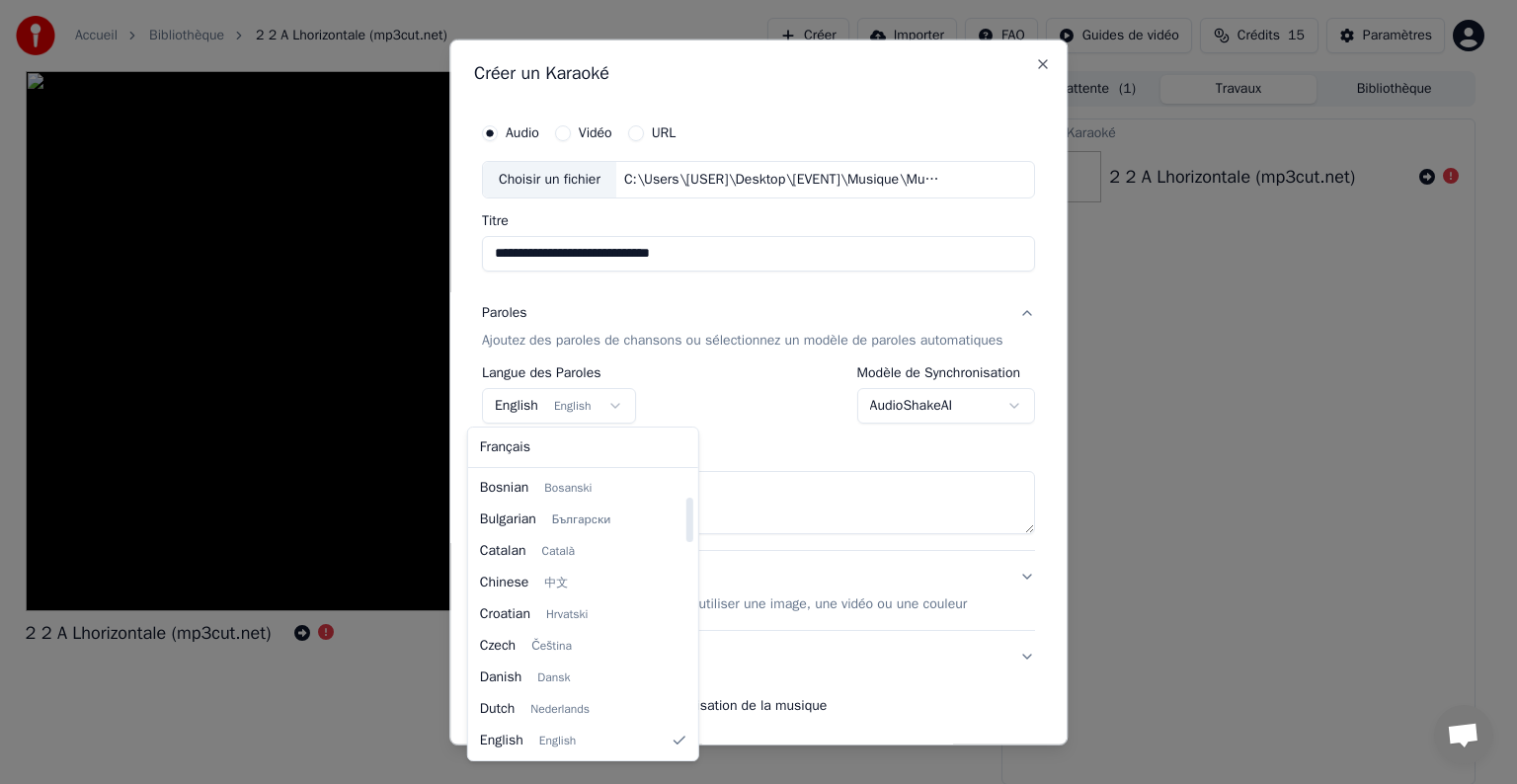 select on "**" 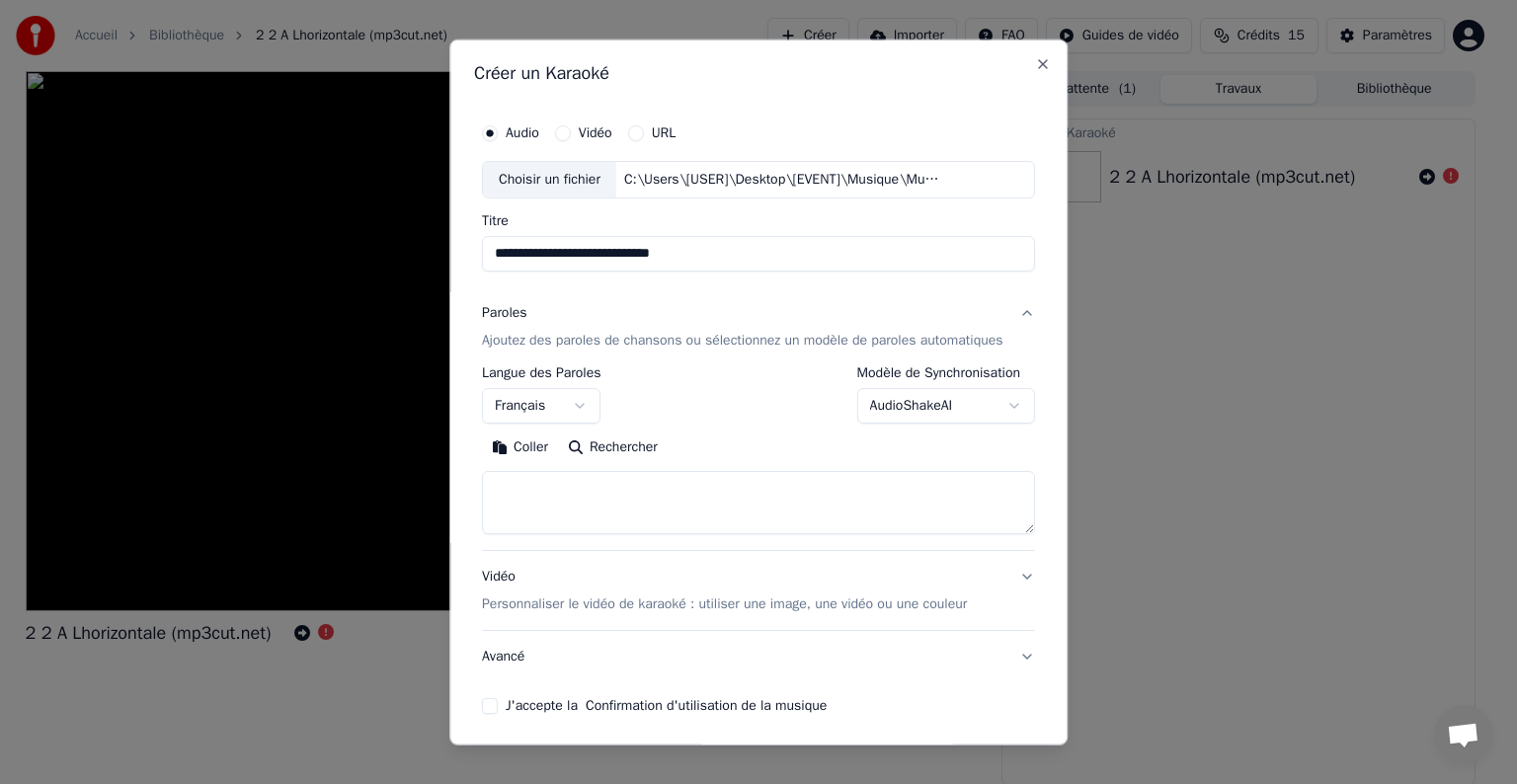 click at bounding box center [758, 503] 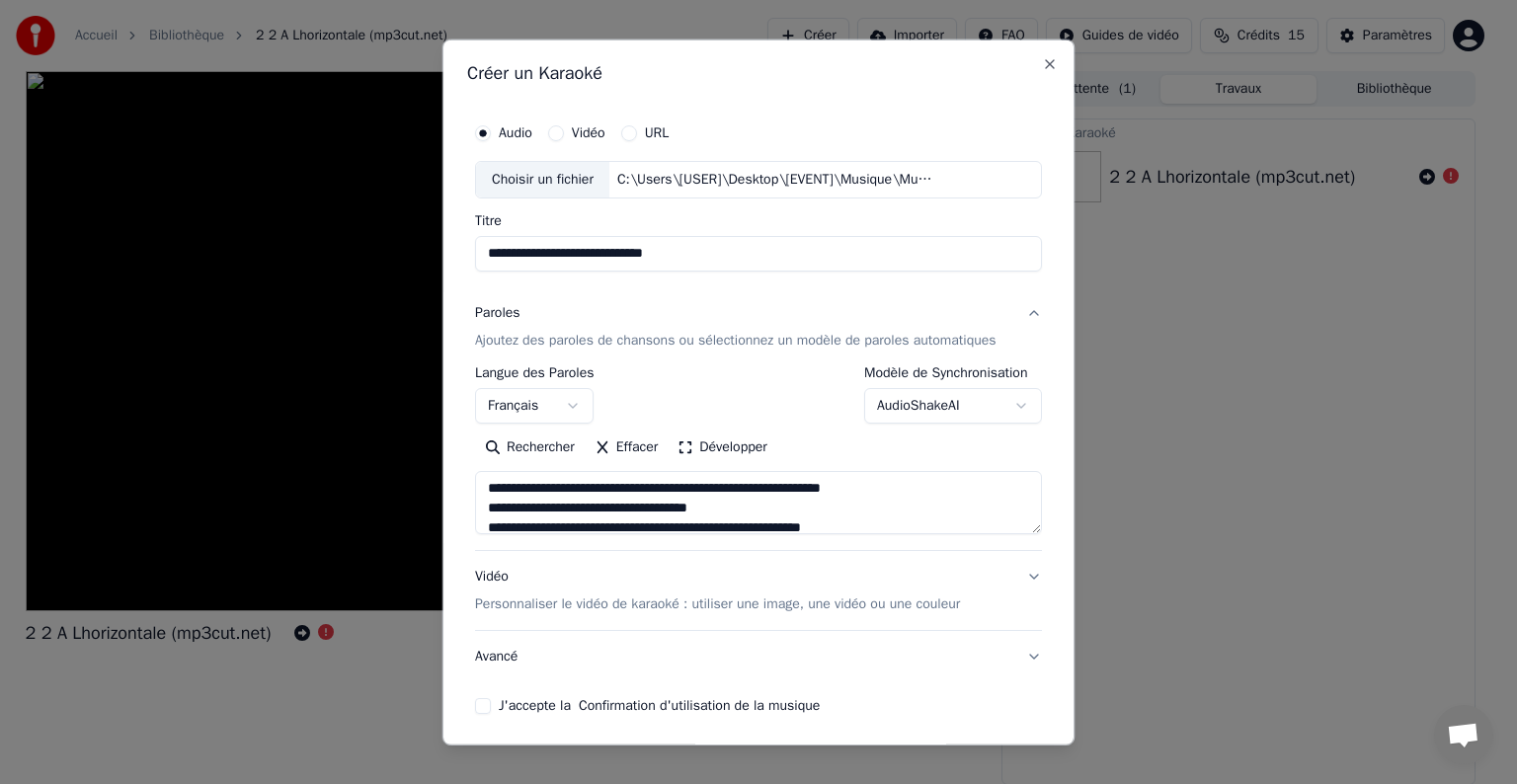 scroll, scrollTop: 33, scrollLeft: 0, axis: vertical 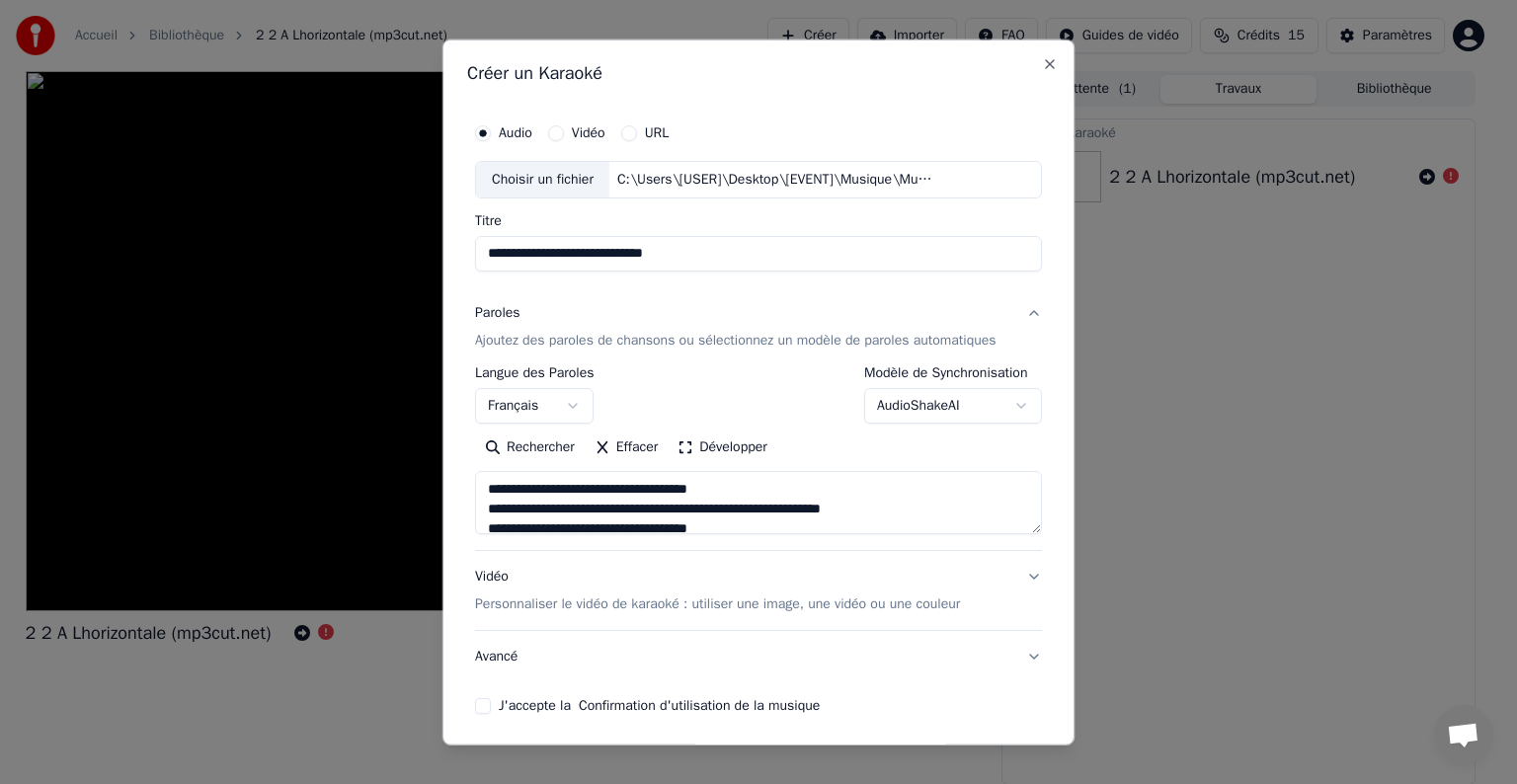 drag, startPoint x: 927, startPoint y: 518, endPoint x: 347, endPoint y: 310, distance: 616.1688 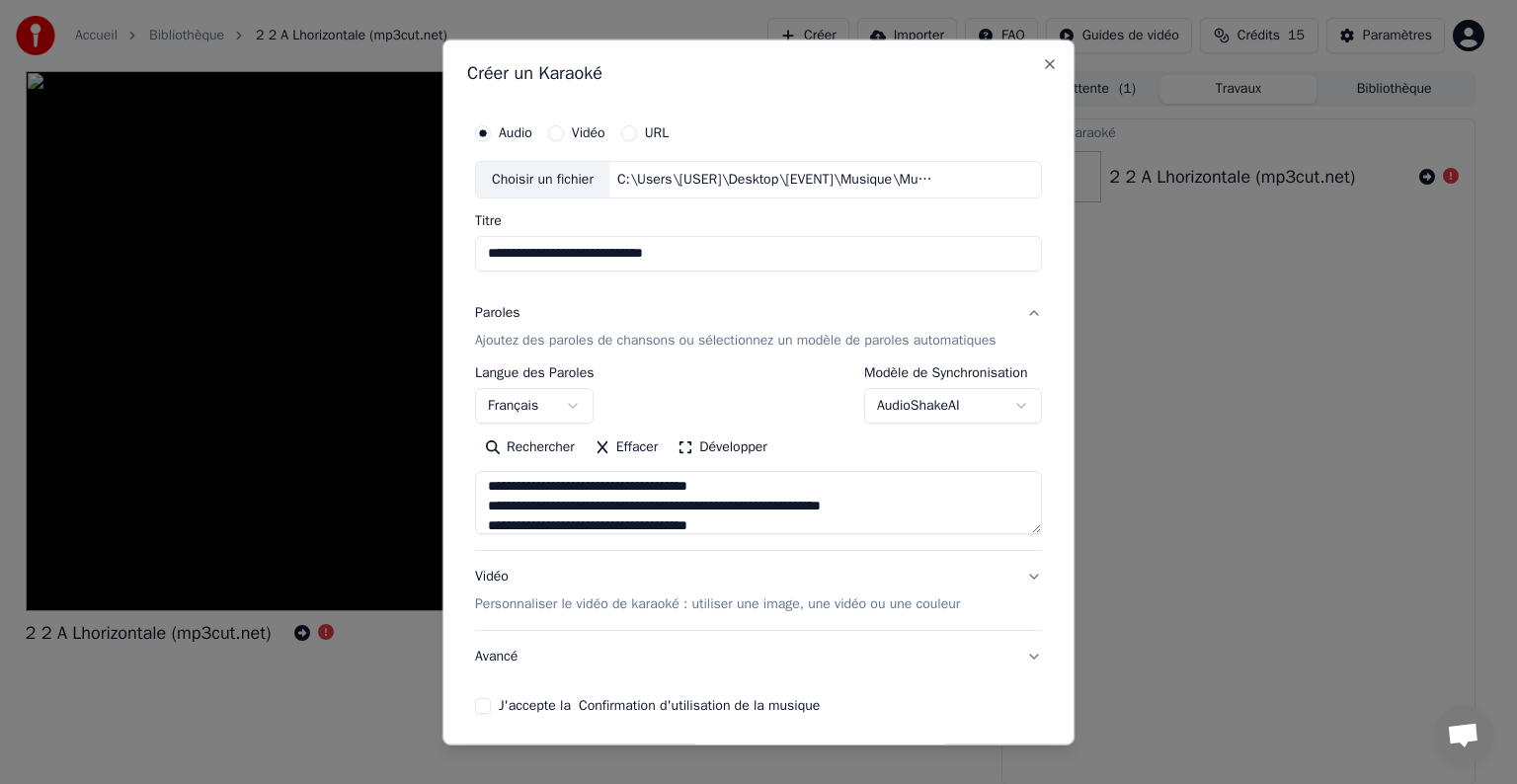 scroll, scrollTop: 65, scrollLeft: 0, axis: vertical 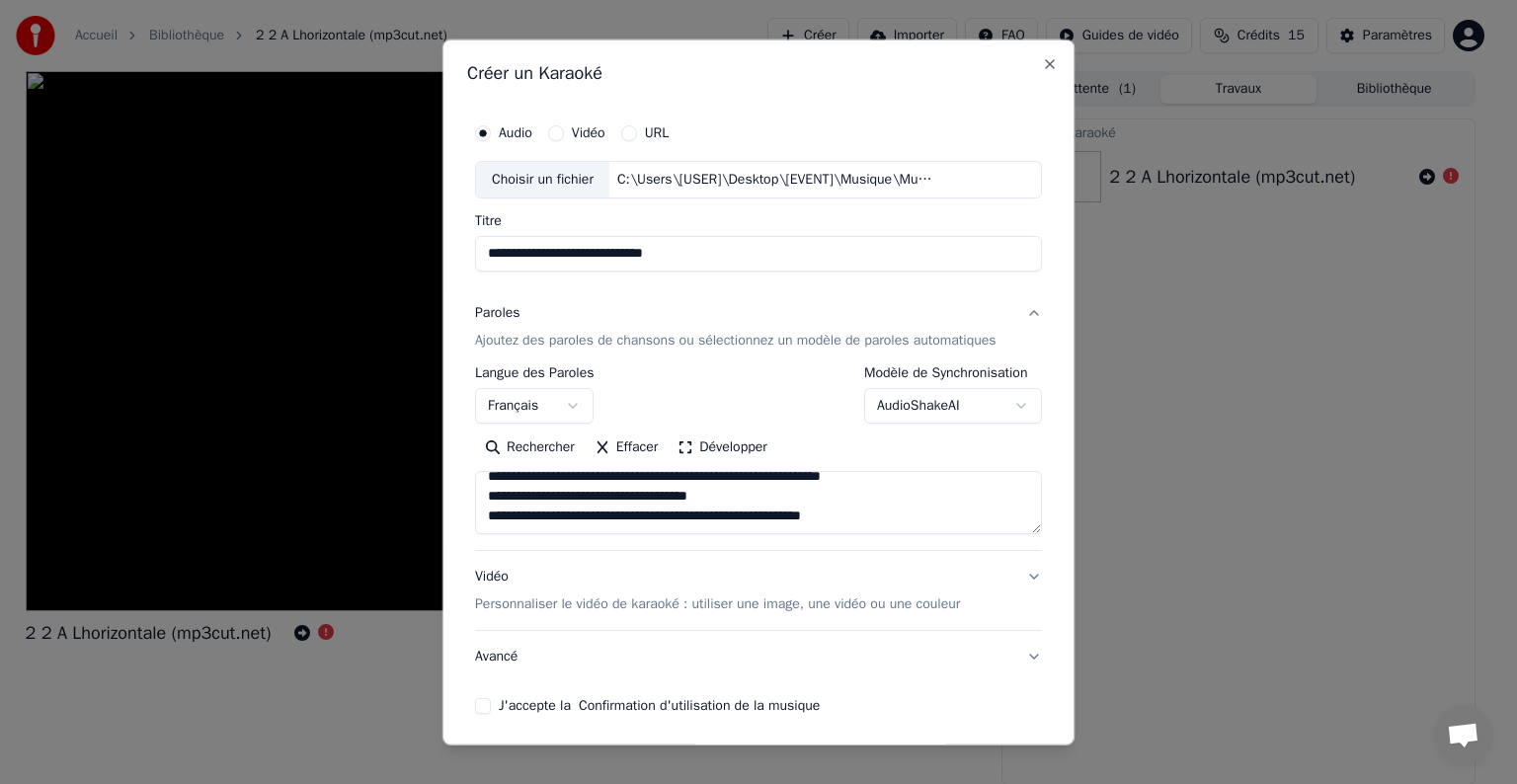 drag, startPoint x: 918, startPoint y: 529, endPoint x: 474, endPoint y: 488, distance: 445.889 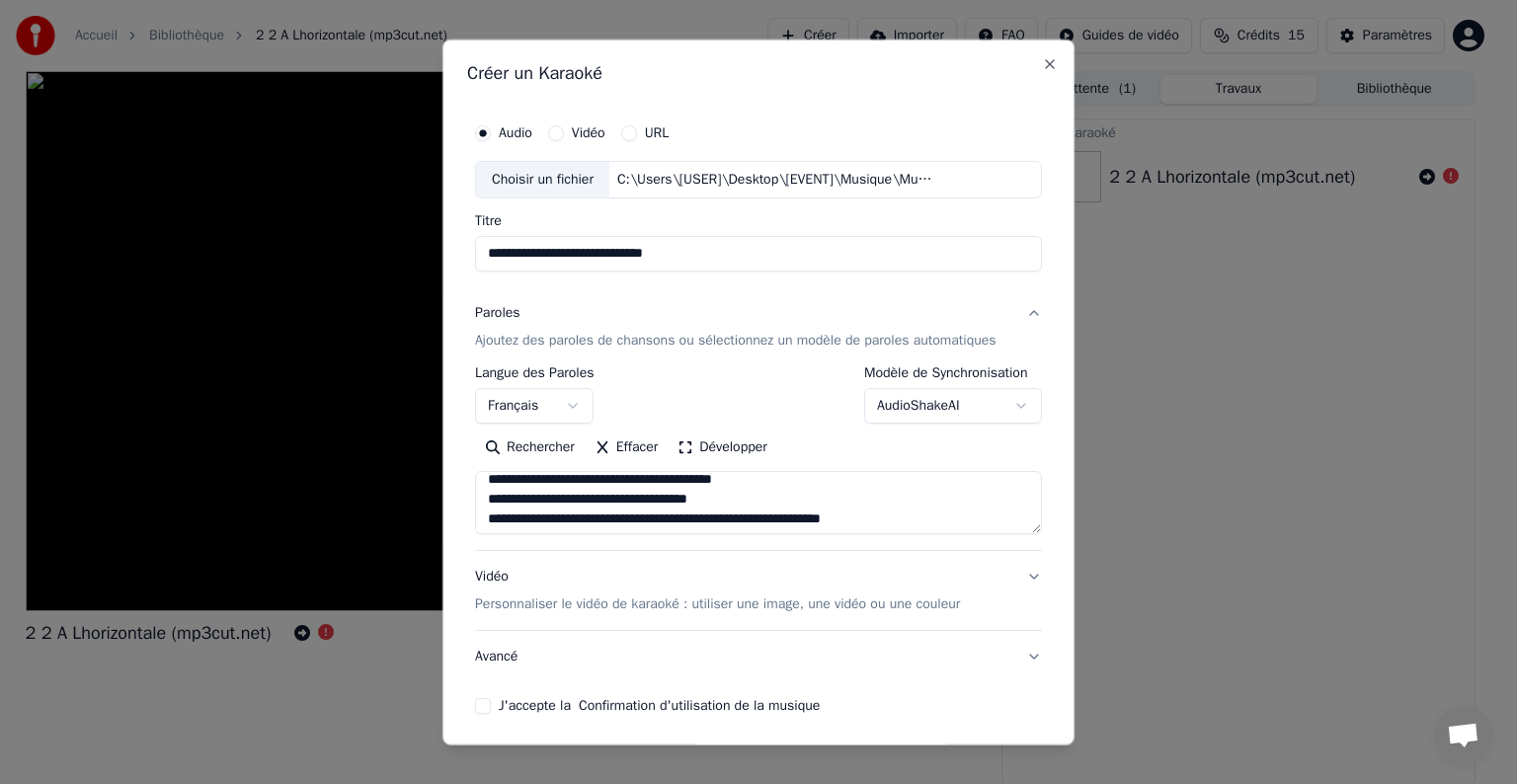 scroll, scrollTop: 7, scrollLeft: 0, axis: vertical 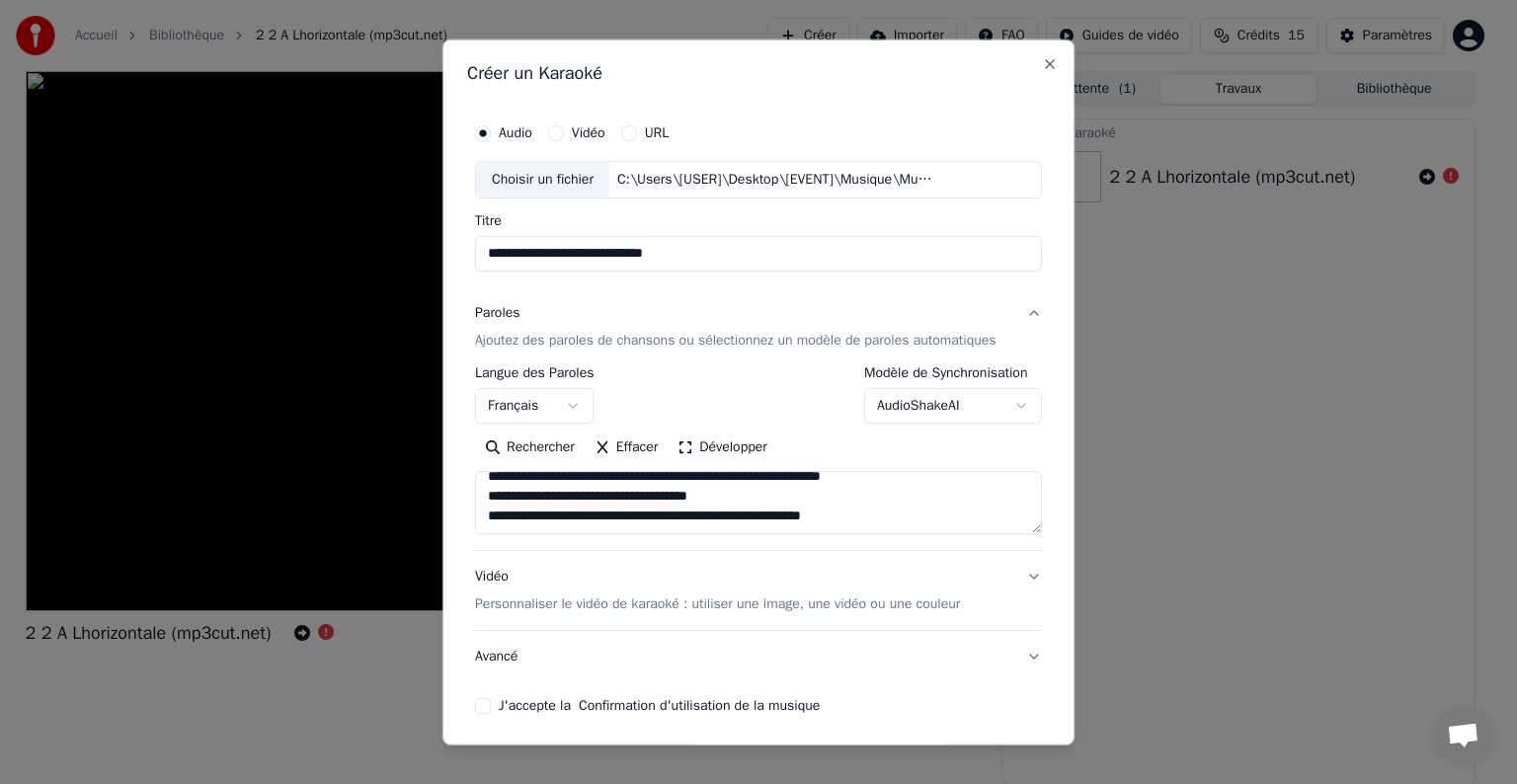 drag, startPoint x: 478, startPoint y: 517, endPoint x: 1033, endPoint y: 547, distance: 555.8102 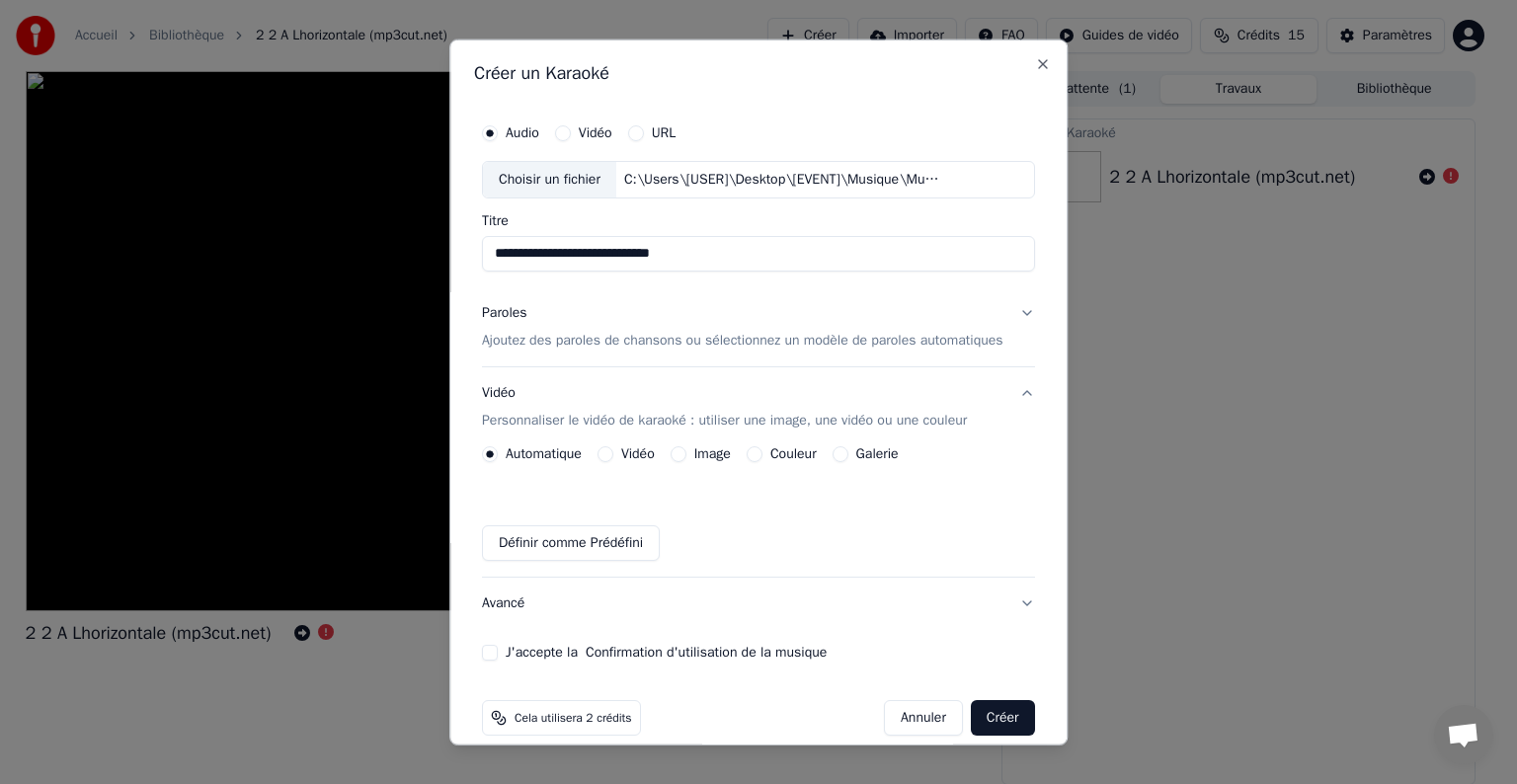 click on "Image" at bounding box center [679, 454] 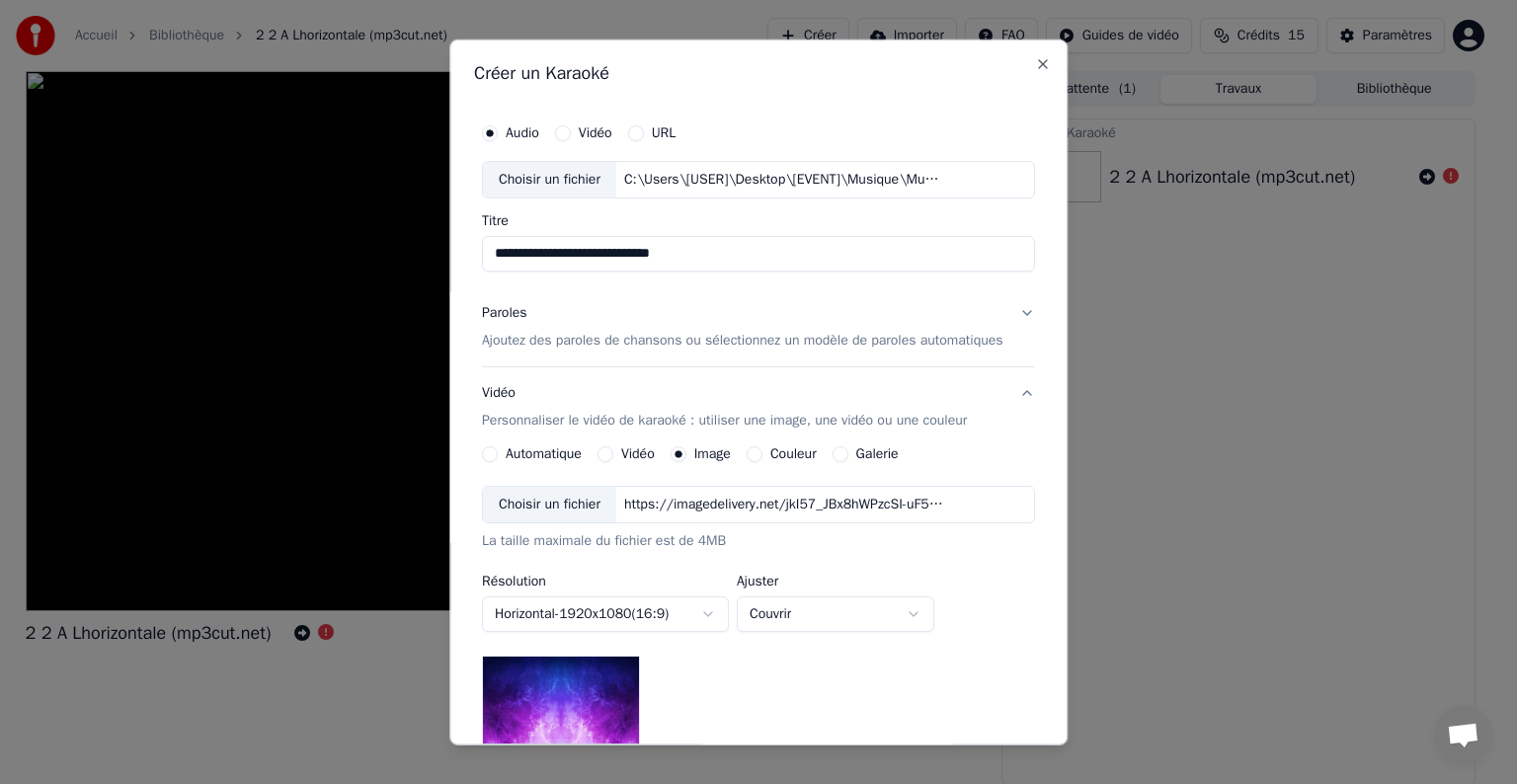 click on "Choisir un fichier" at bounding box center [549, 505] 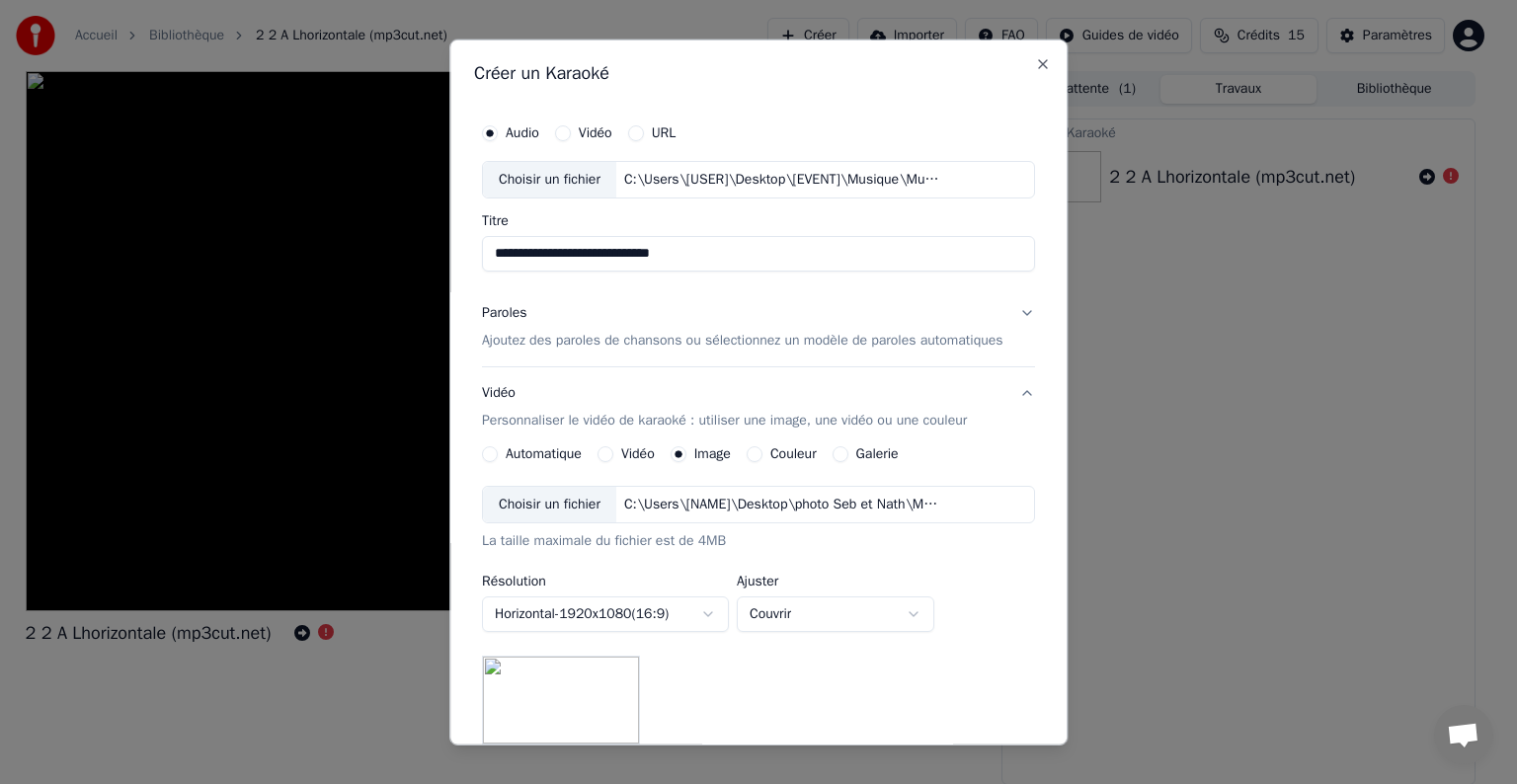 click on "**********" at bounding box center [750, 392] 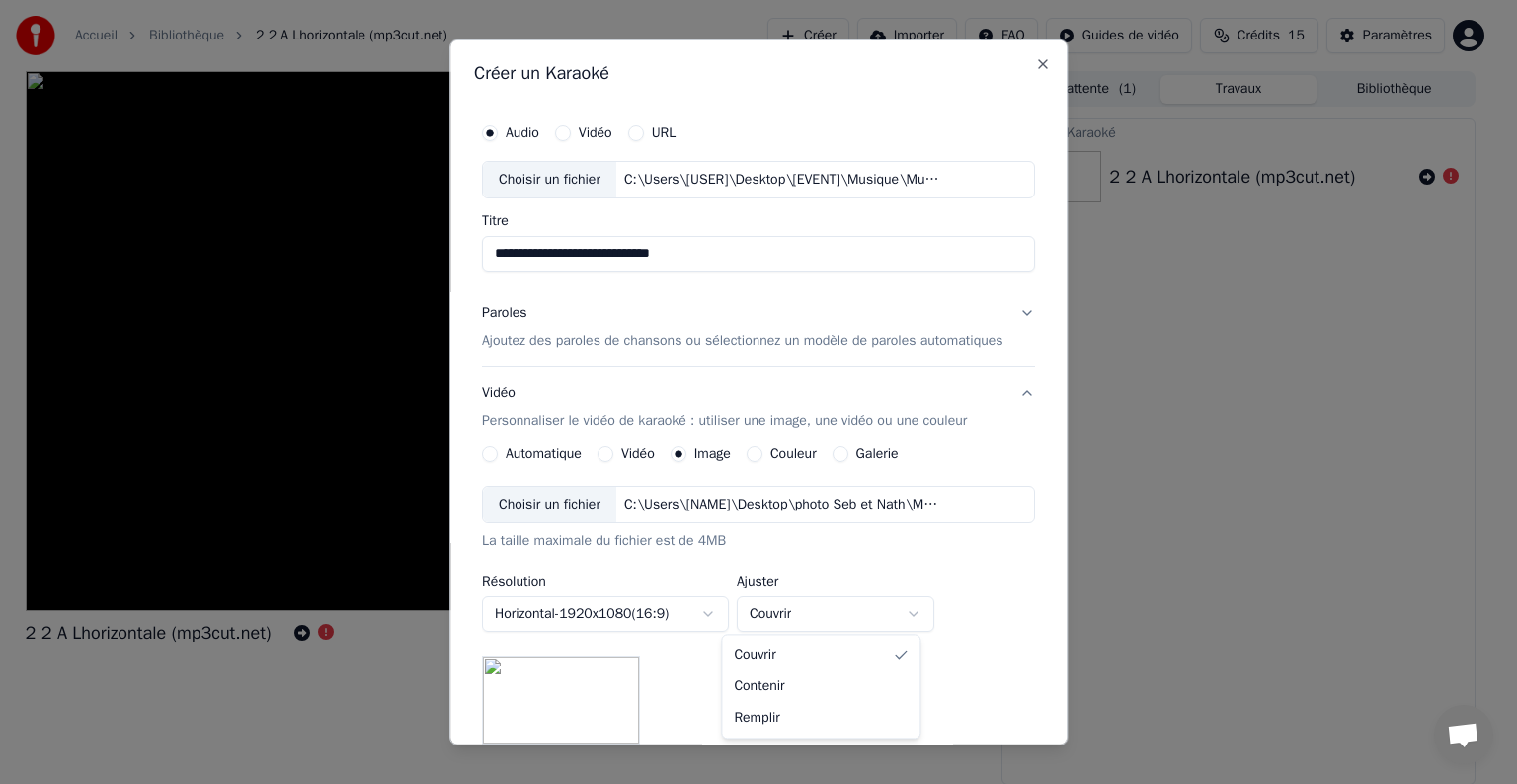 select on "*******" 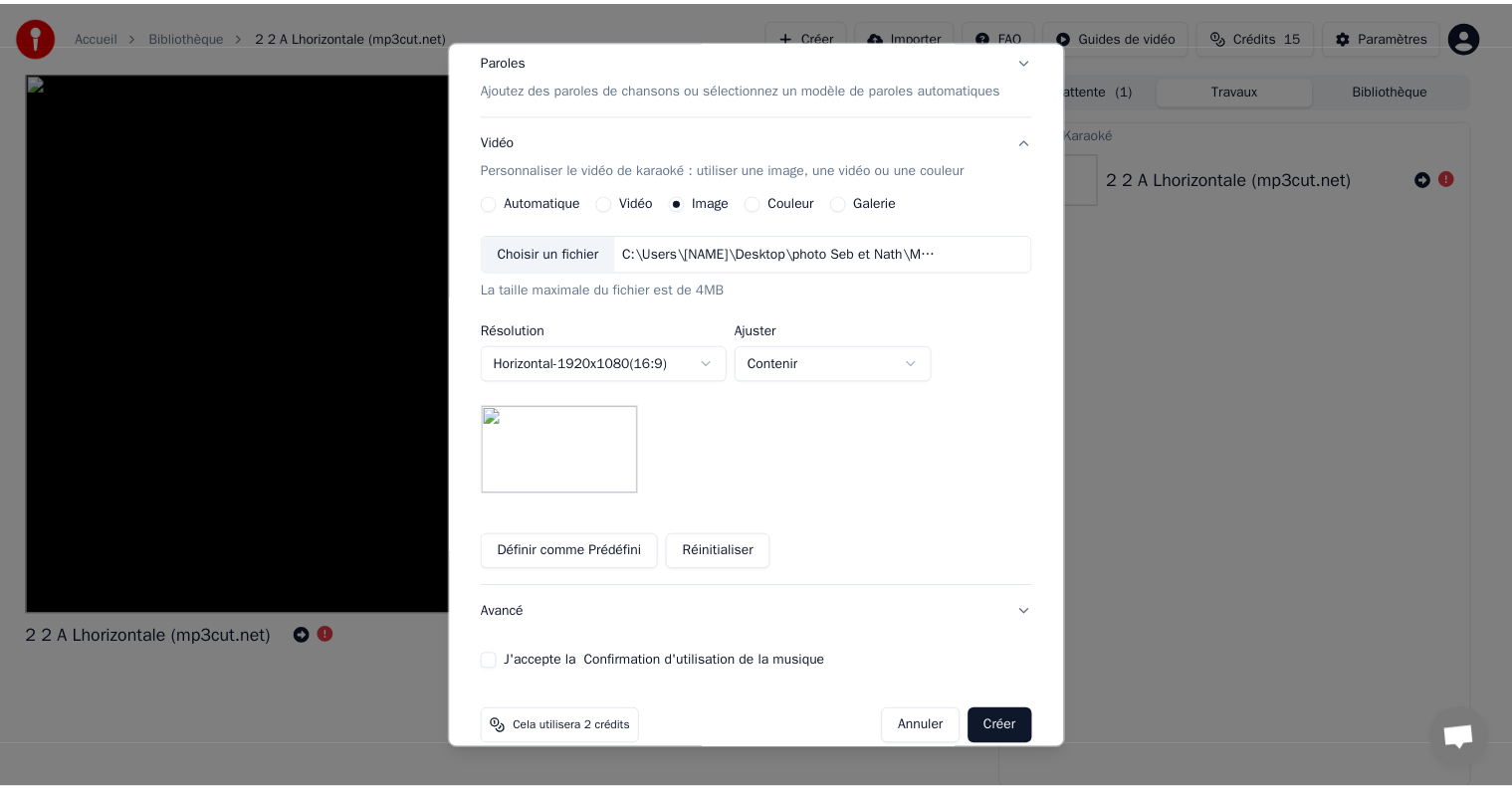 scroll, scrollTop: 265, scrollLeft: 0, axis: vertical 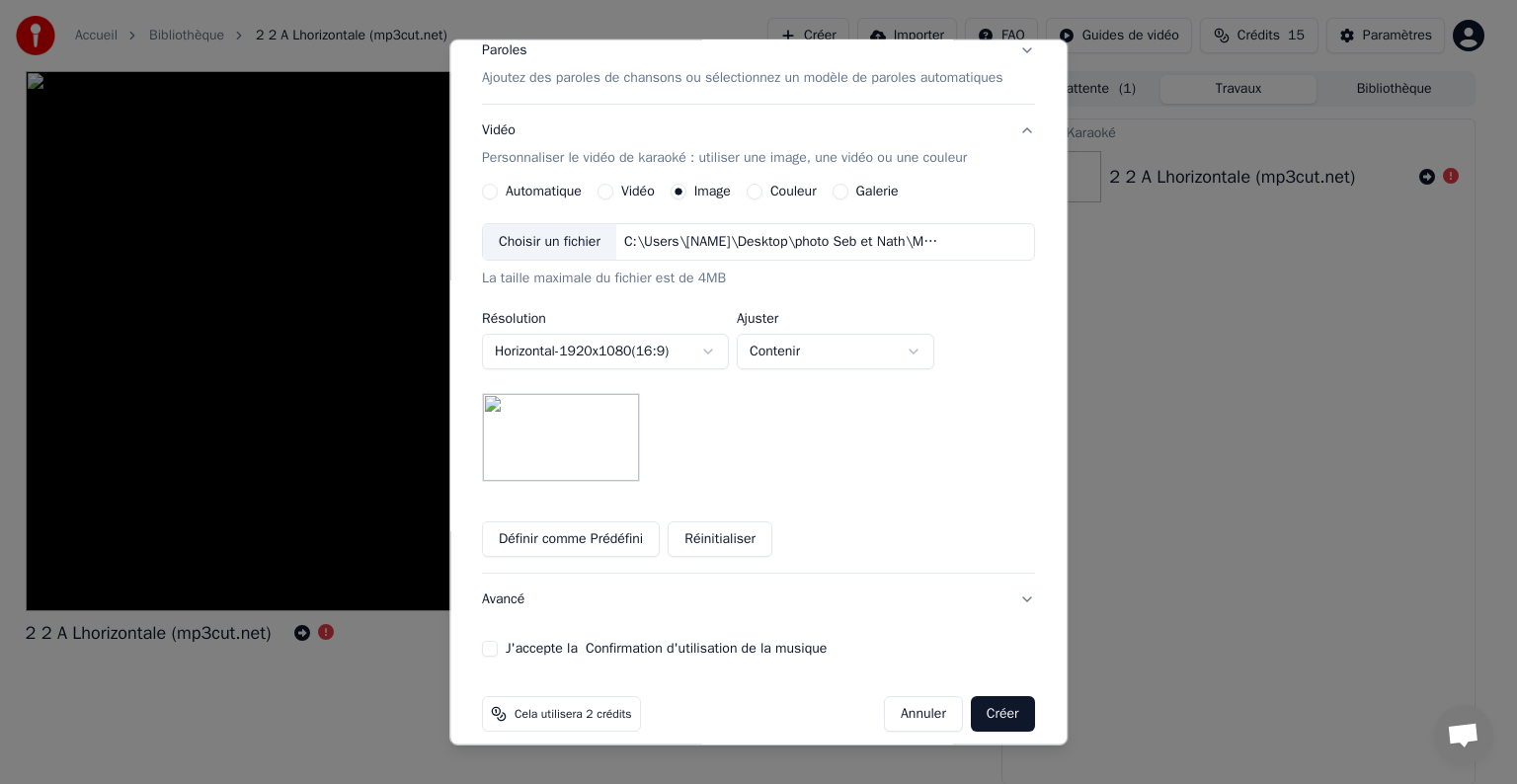 click on "J'accepte la   Confirmation d'utilisation de la musique" at bounding box center (666, 649) 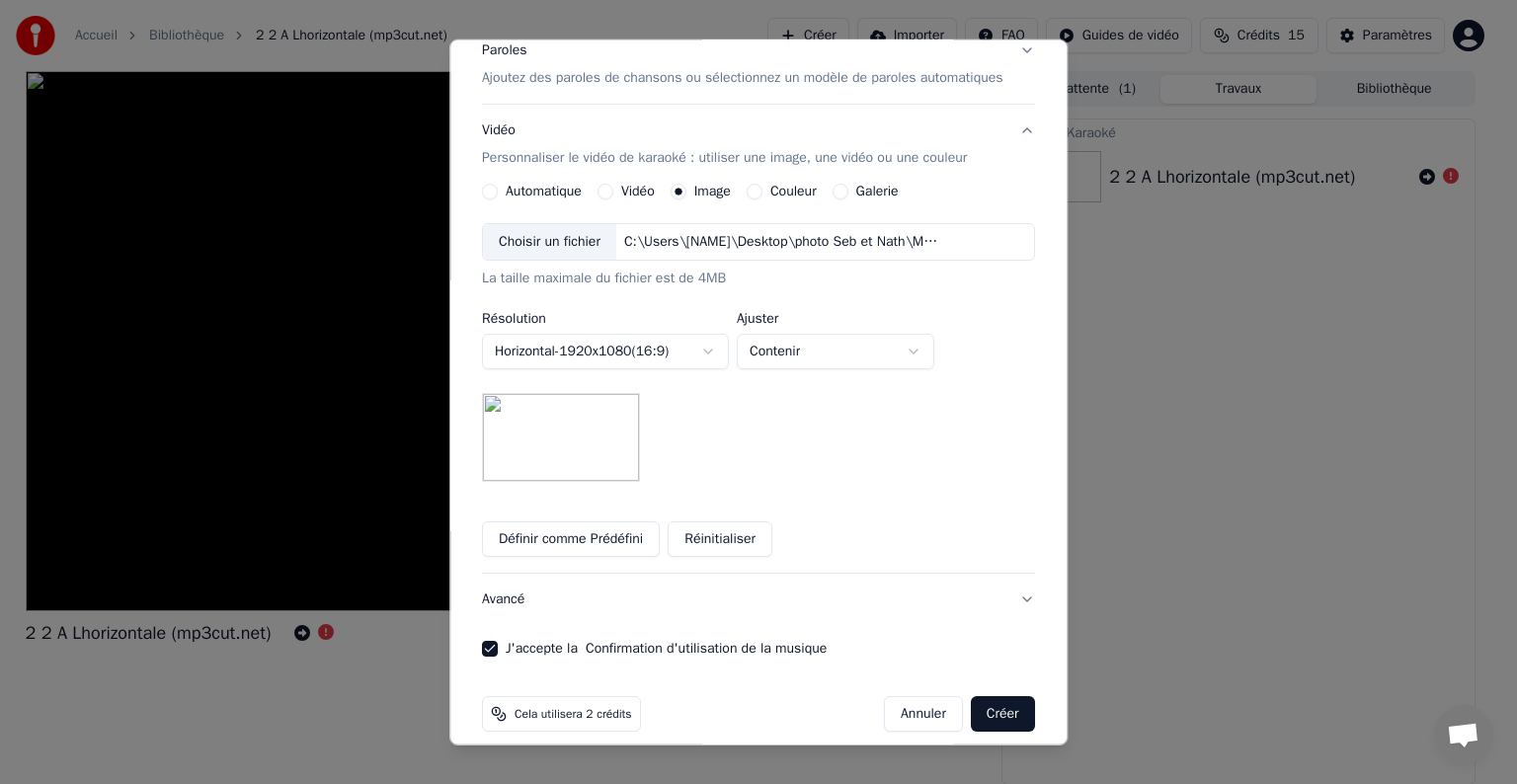 click on "Créer" at bounding box center [1002, 714] 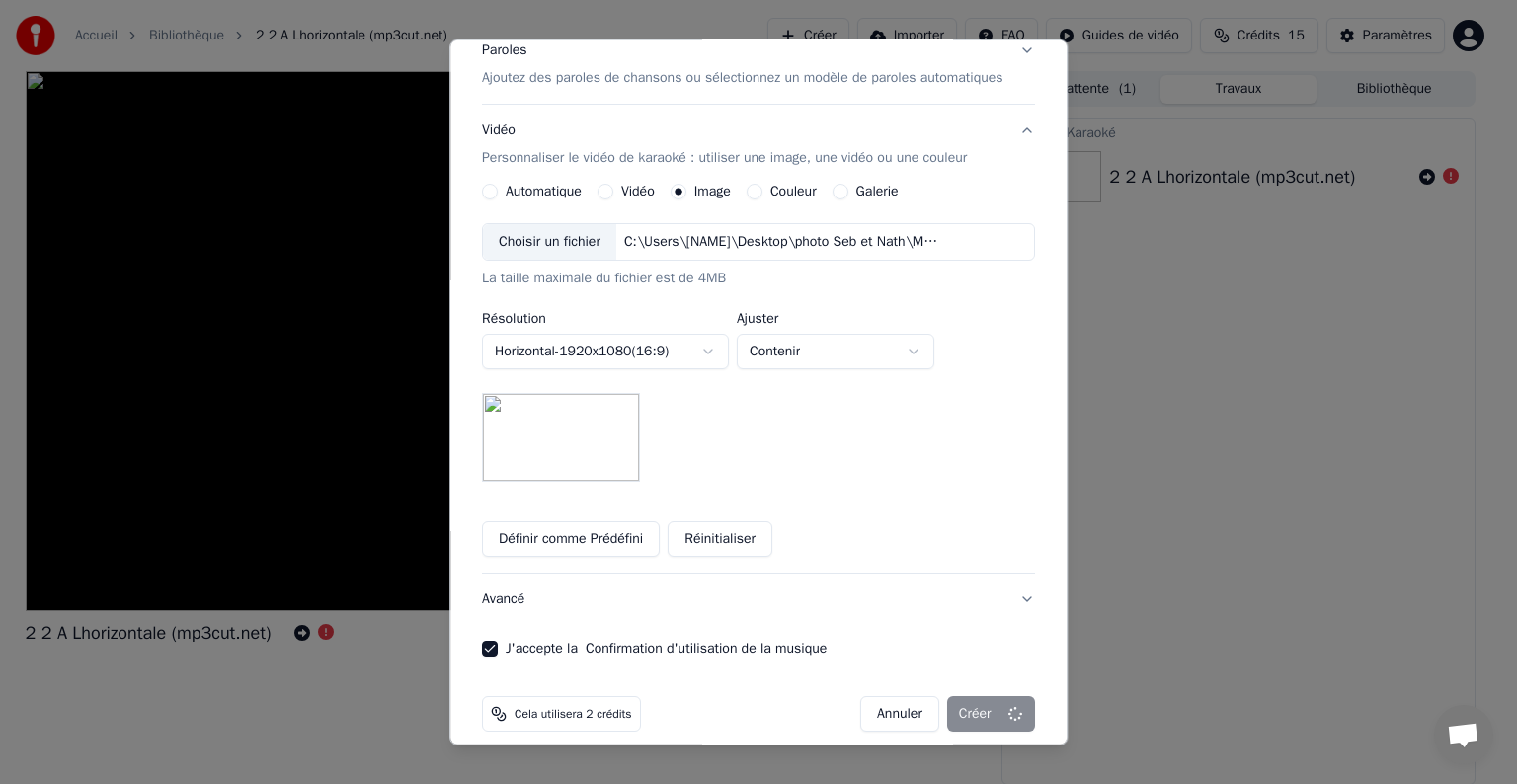 type 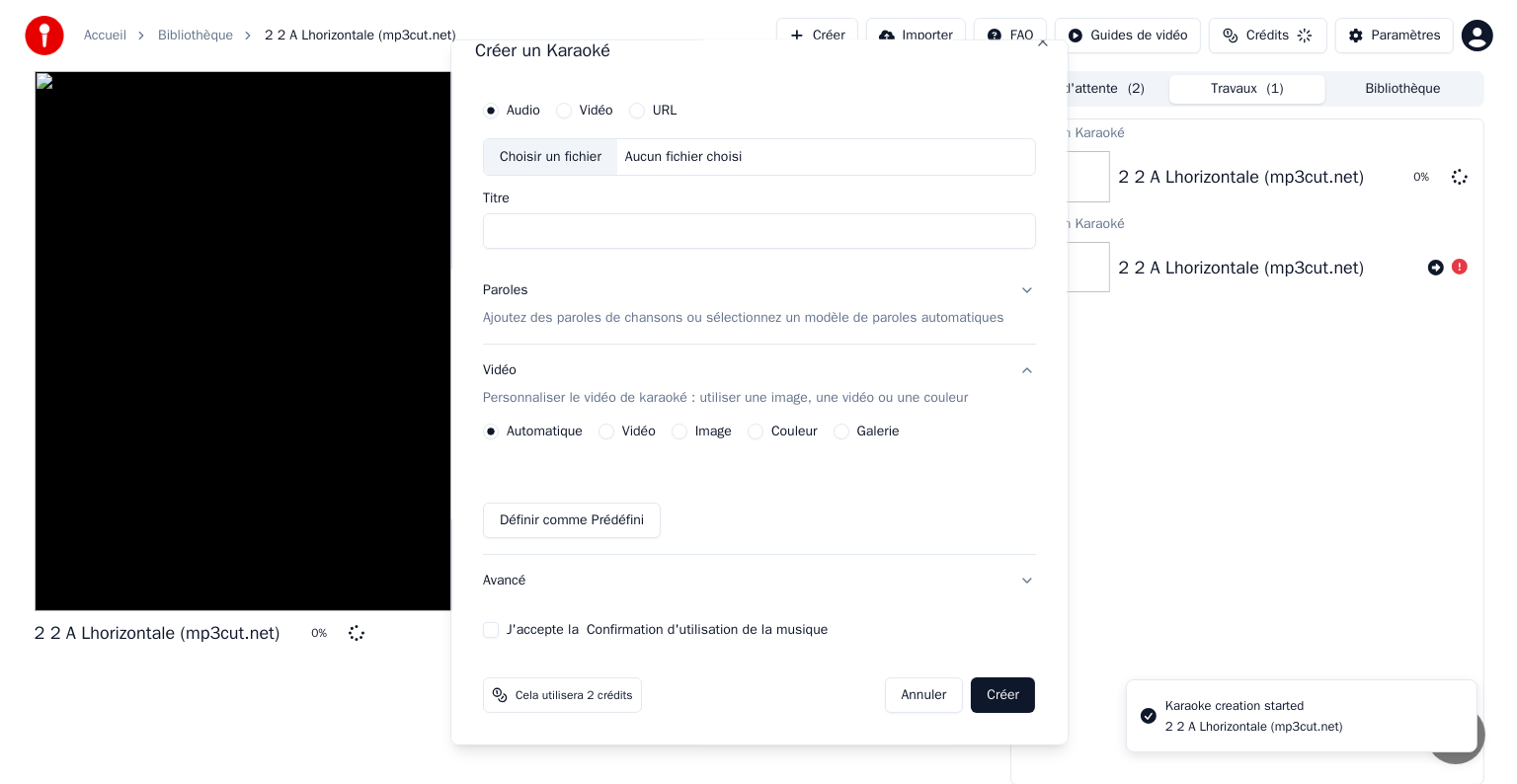 scroll, scrollTop: 22, scrollLeft: 0, axis: vertical 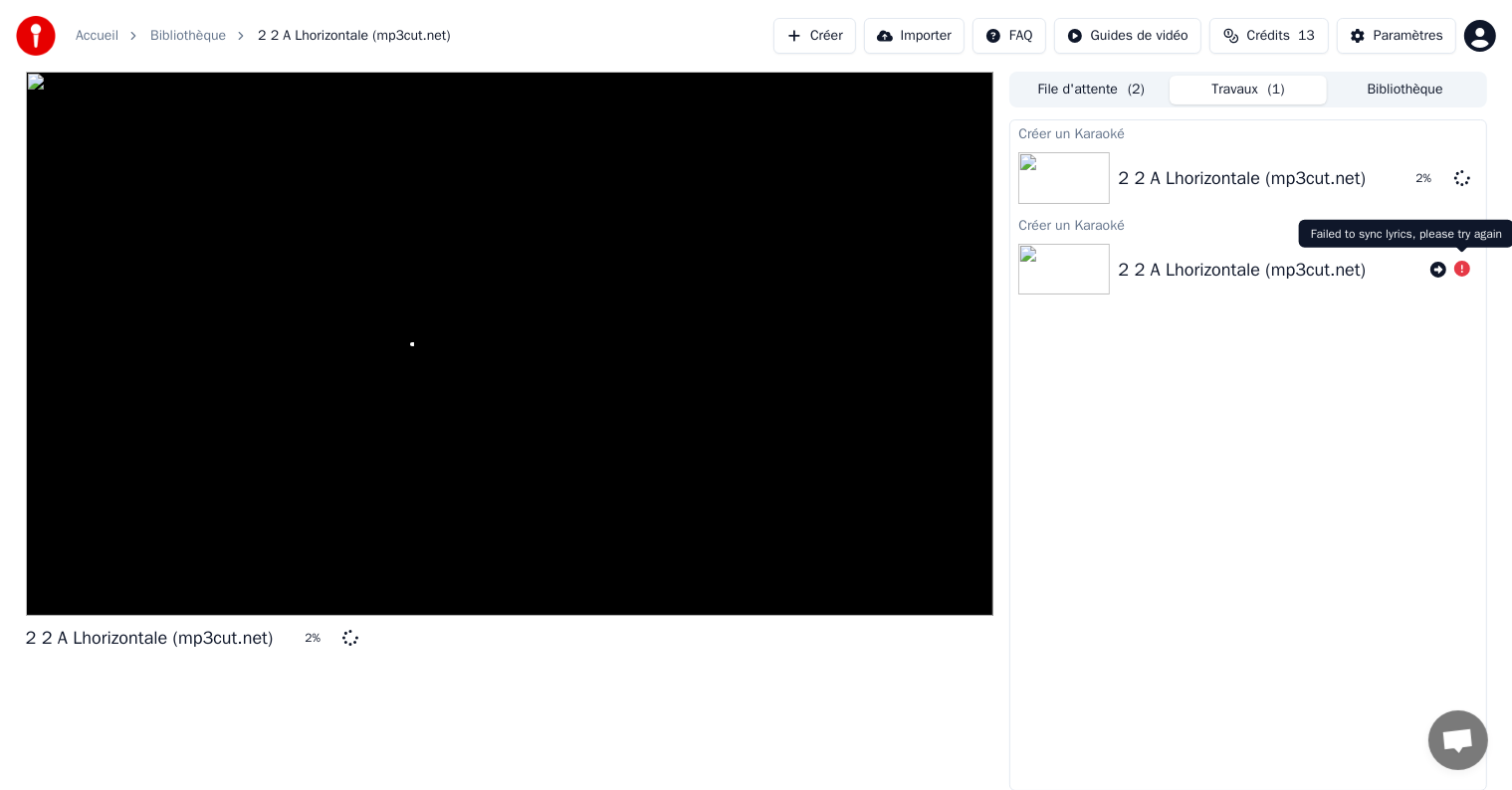 click 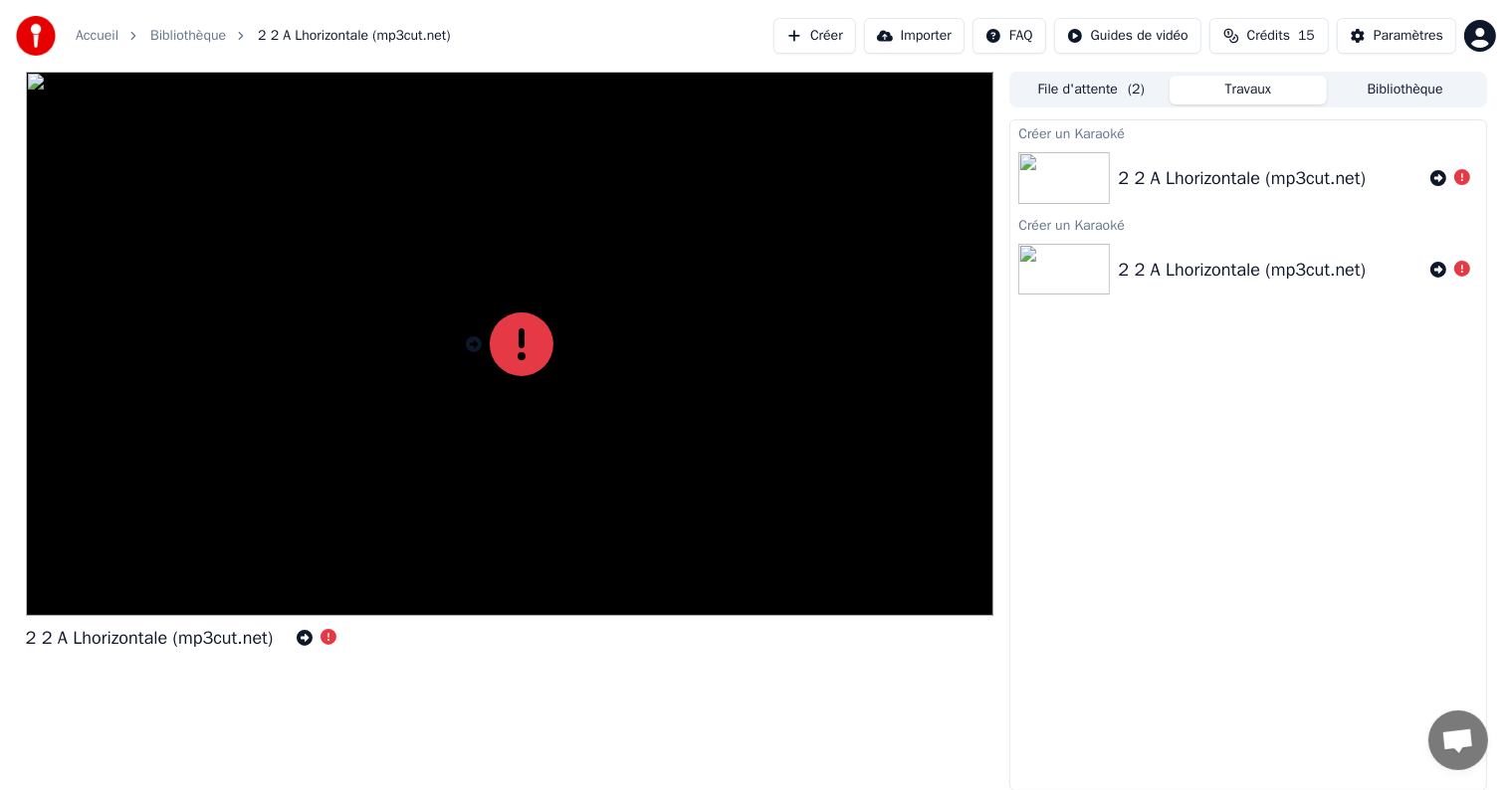 click on "Créer un Karaoké 2 2 A Lhorizontale (mp3cut.net) Créer un Karaoké 2 2 A Lhorizontale (mp3cut.net)" at bounding box center (1247, 455) 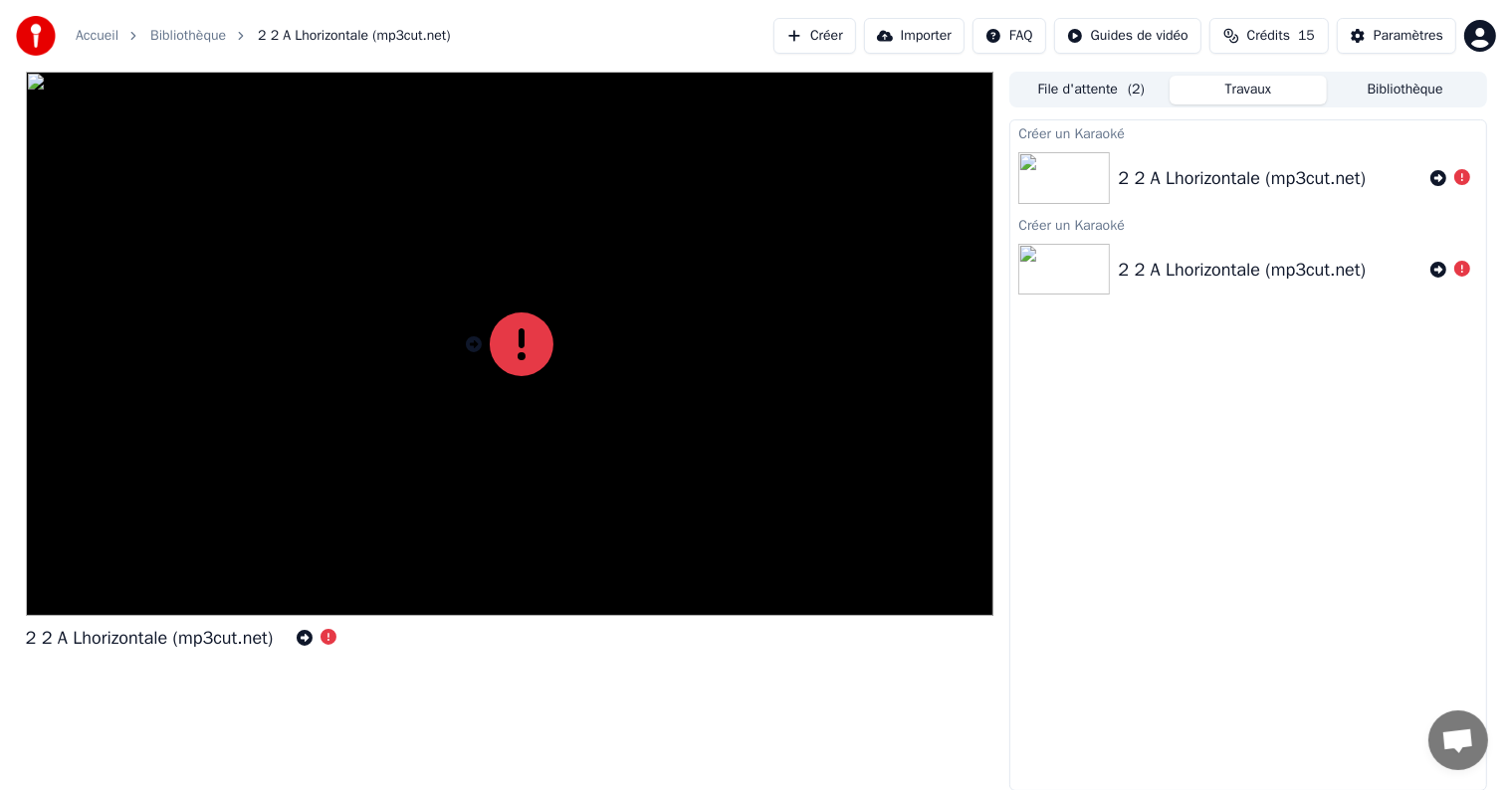 click on "Créer" at bounding box center (814, 36) 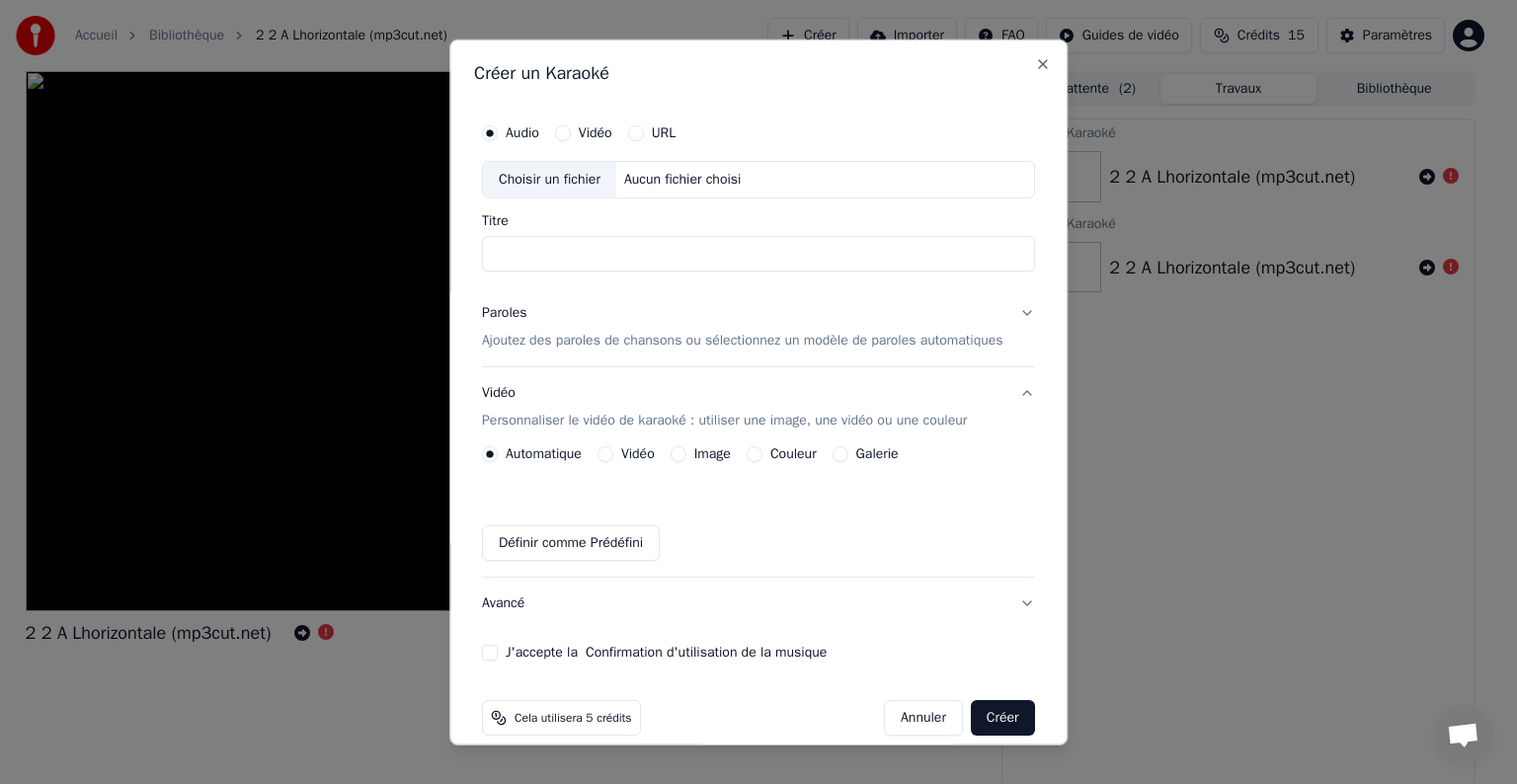 click on "Choisir un fichier" at bounding box center [549, 180] 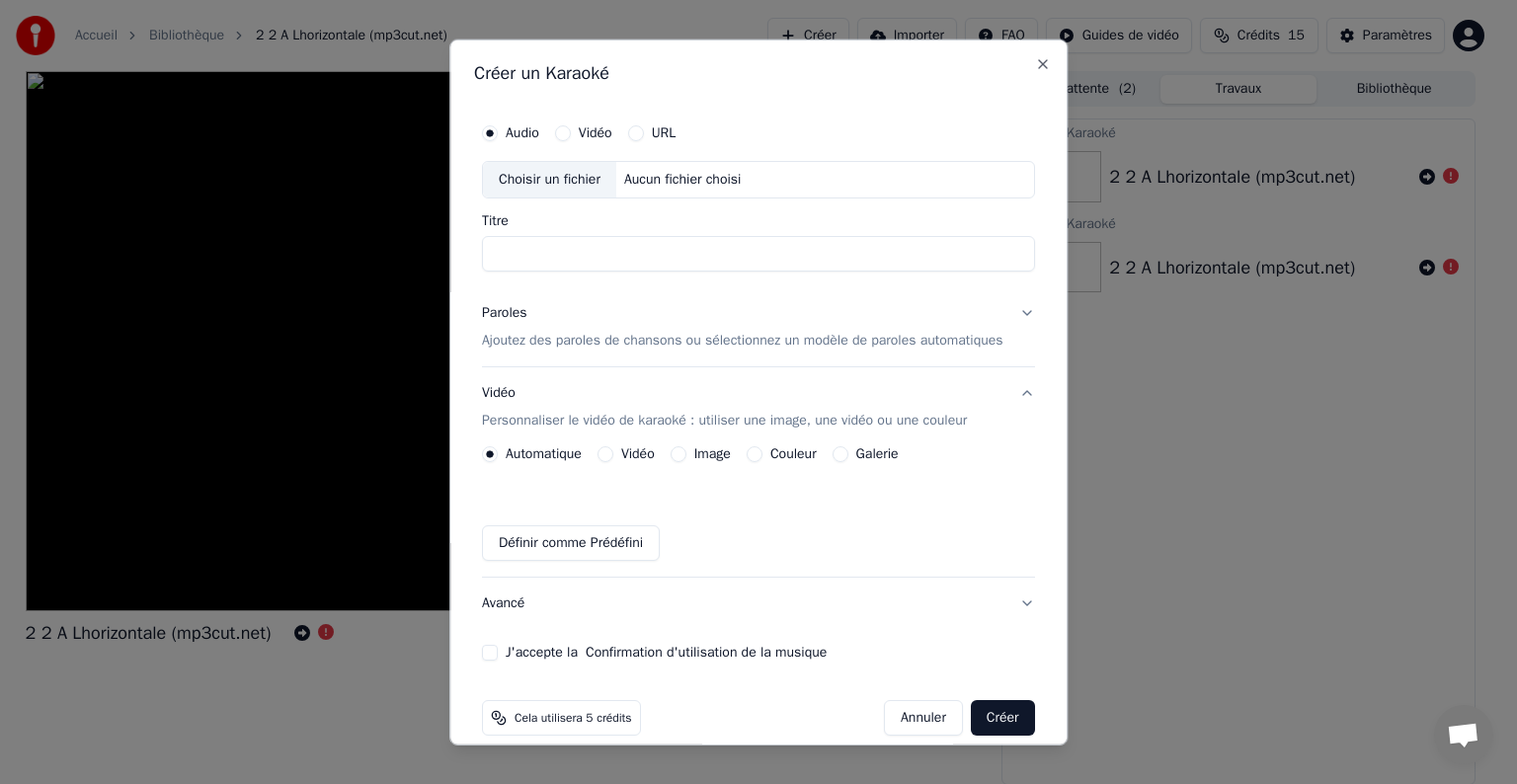 type on "**********" 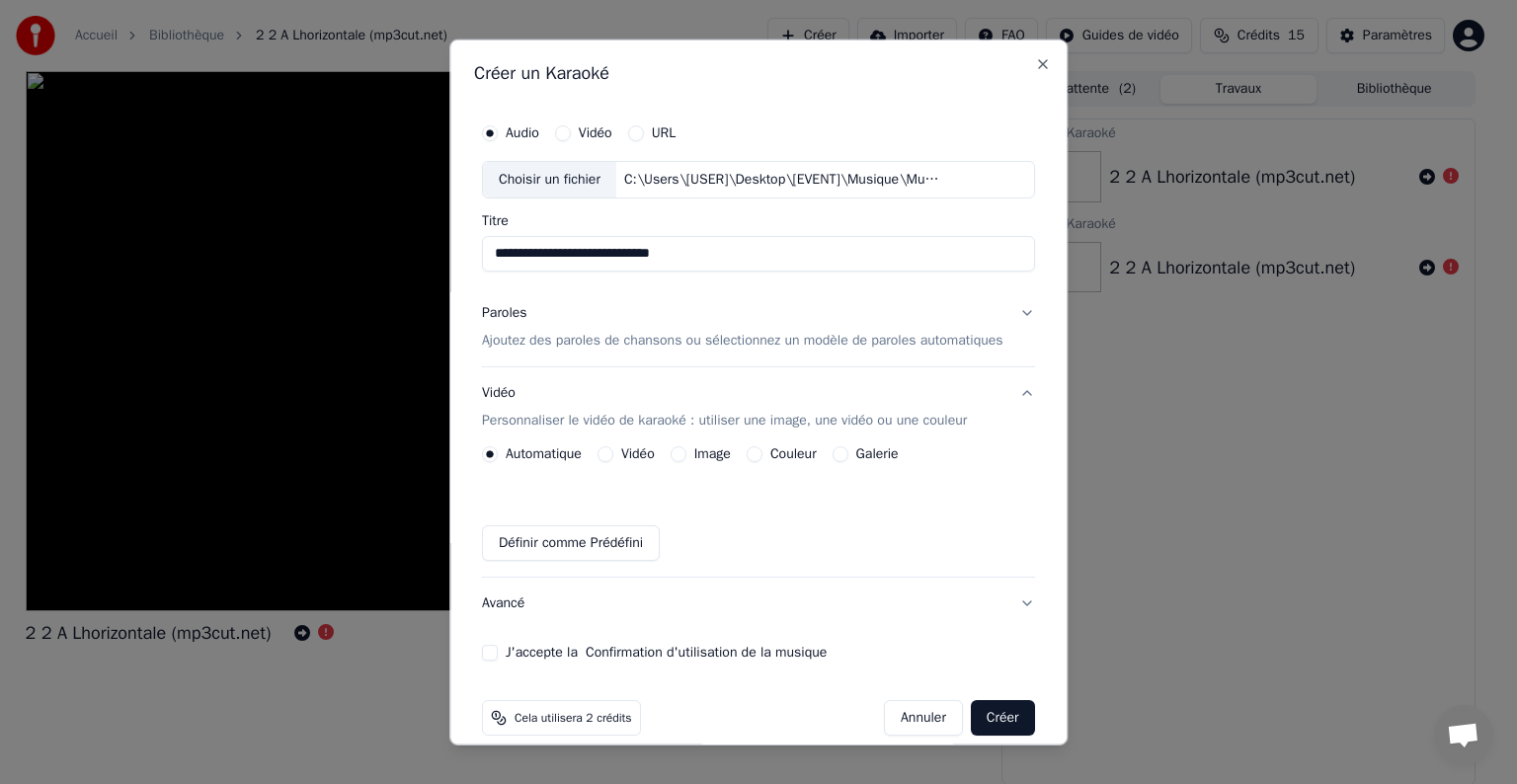 click on "Ajoutez des paroles de chansons ou sélectionnez un modèle de paroles automatiques" at bounding box center (743, 341) 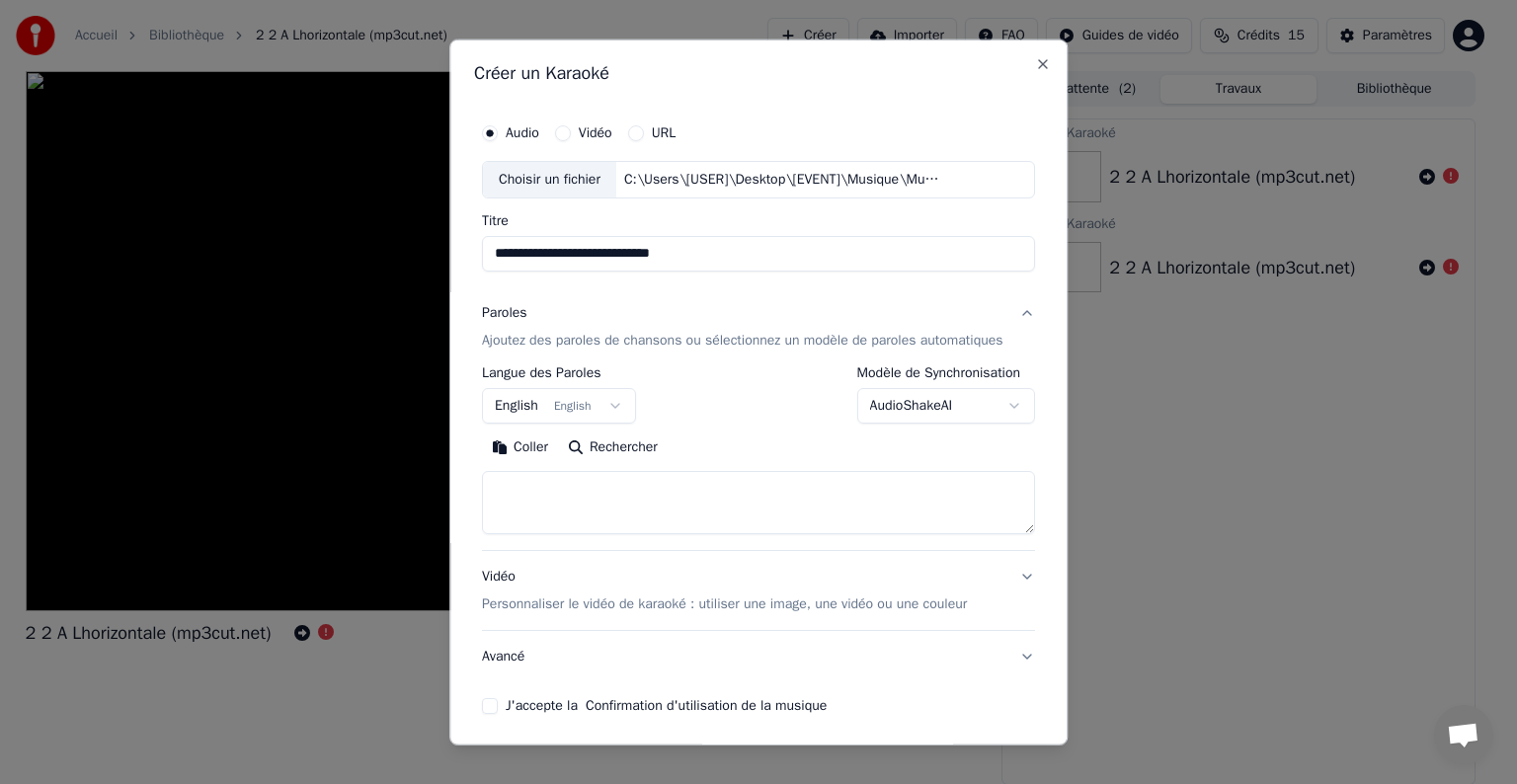 click on "**********" at bounding box center [750, 392] 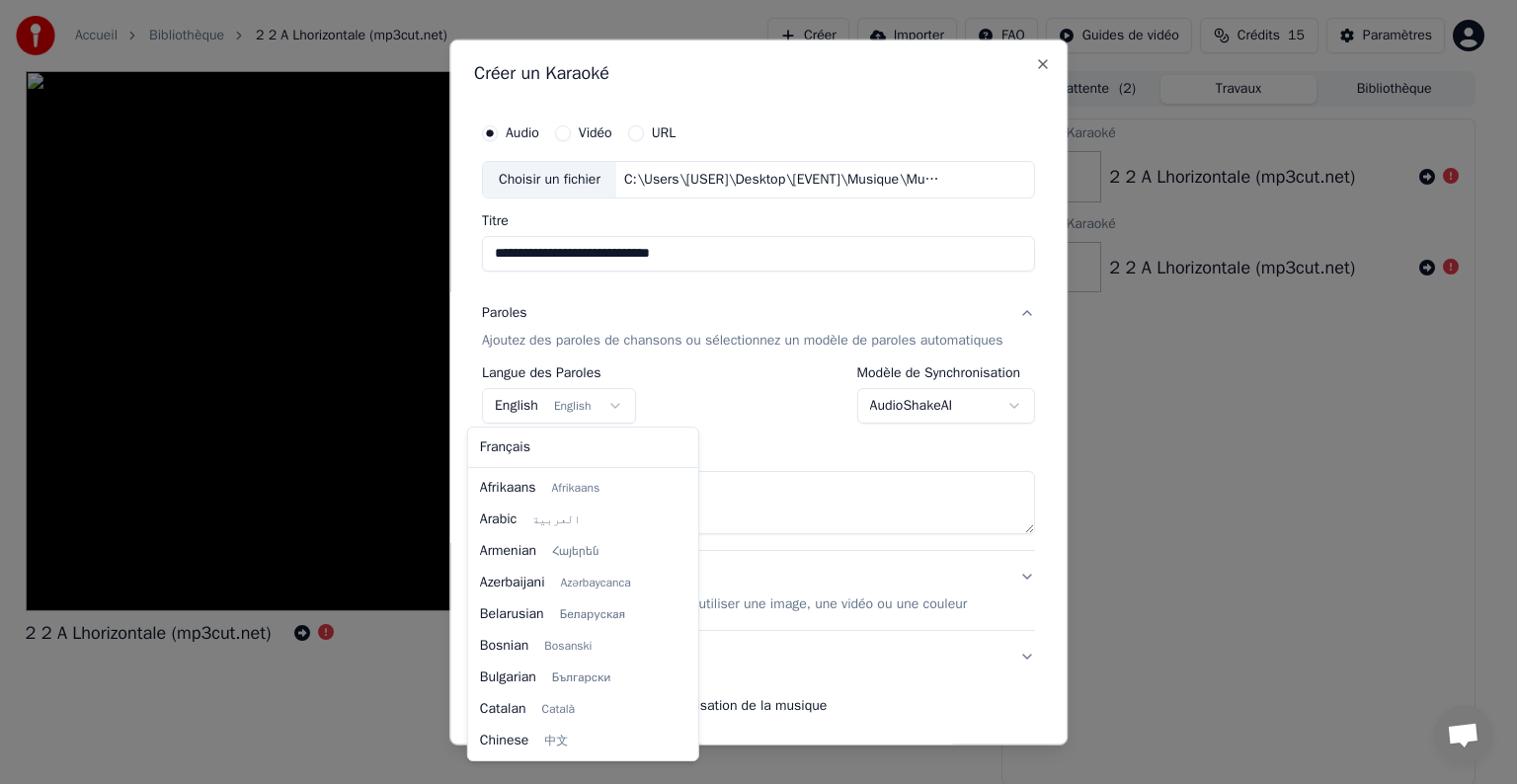 scroll, scrollTop: 158, scrollLeft: 0, axis: vertical 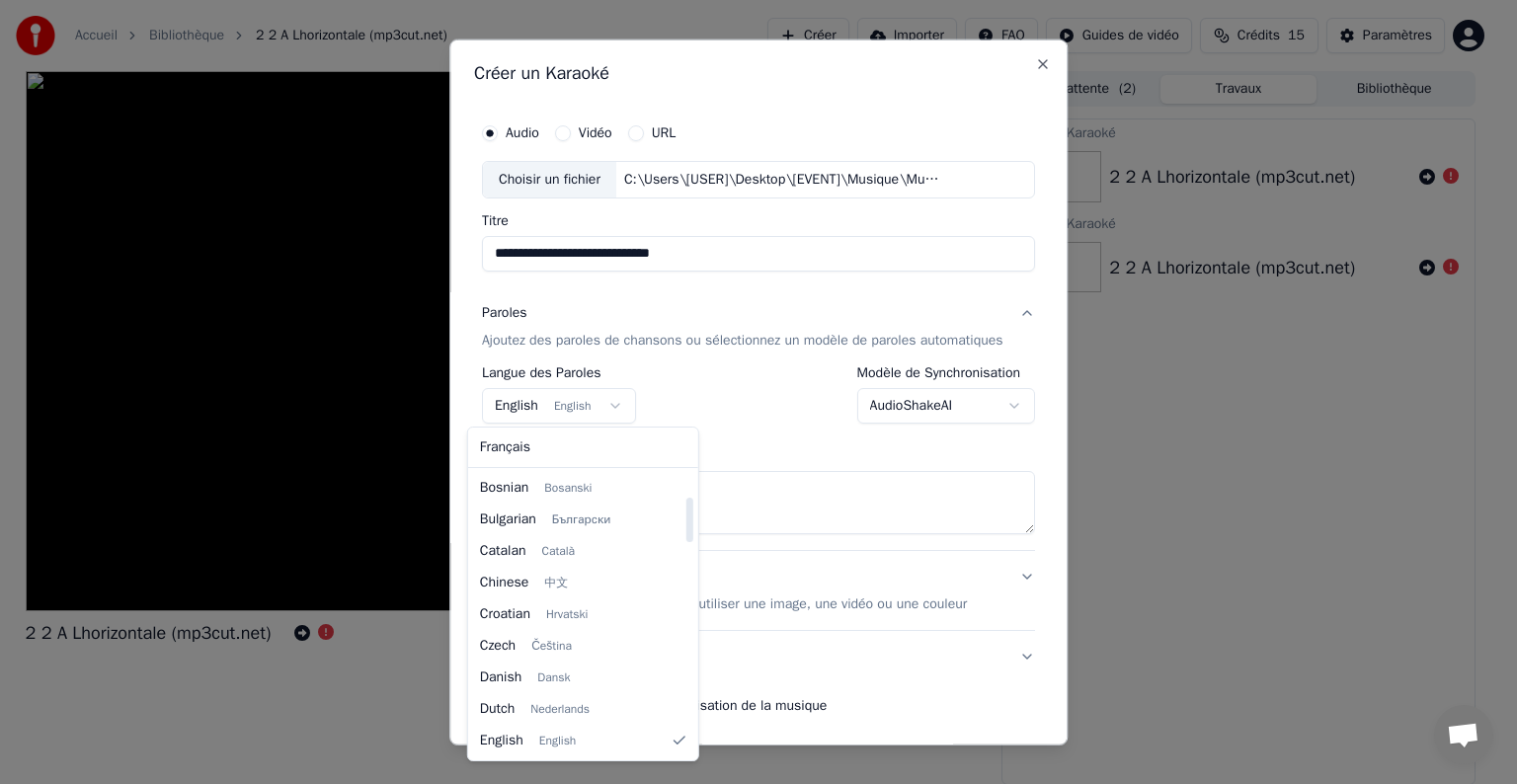 select on "**" 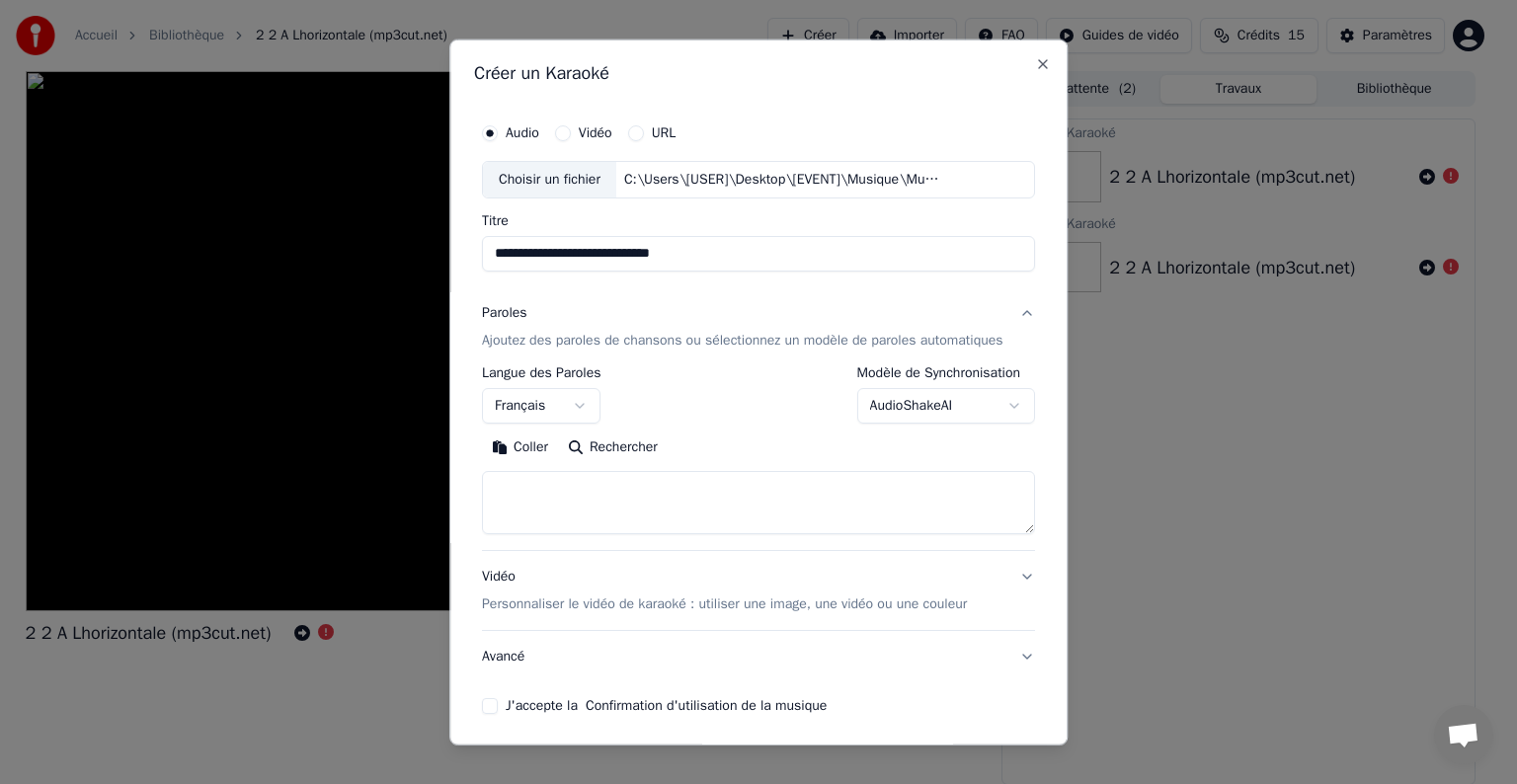 click on "**********" at bounding box center [750, 392] 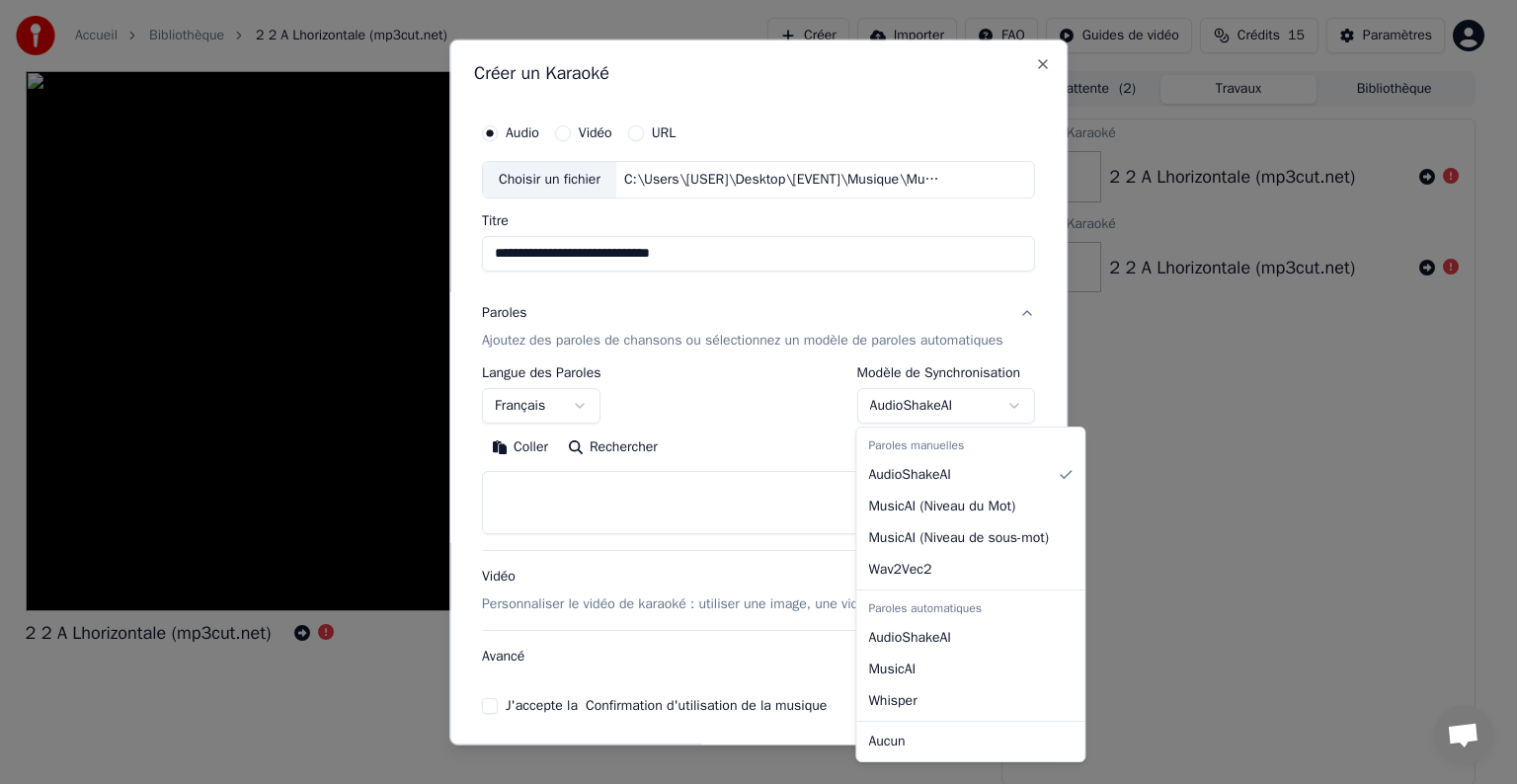 select on "**********" 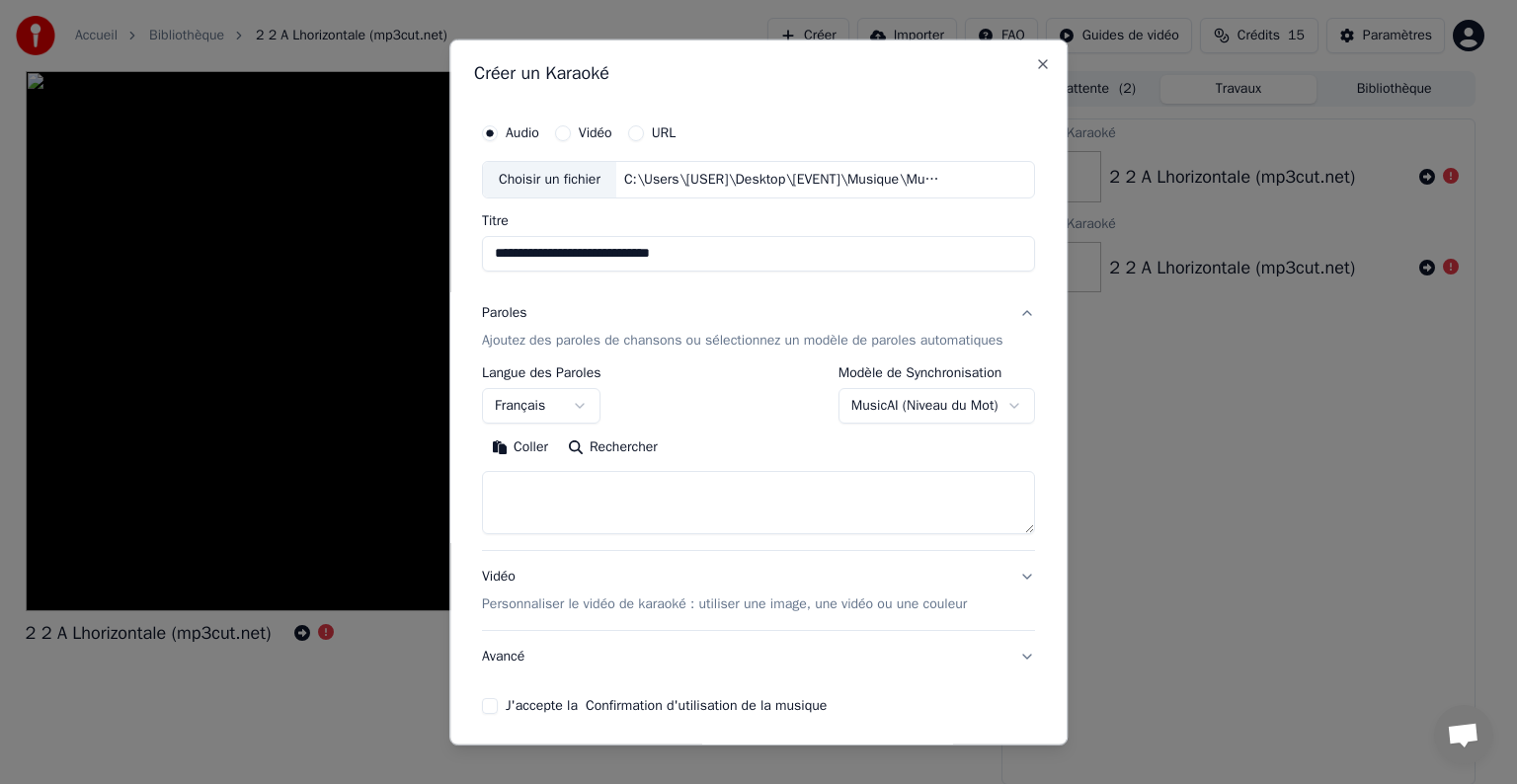 click at bounding box center (758, 503) 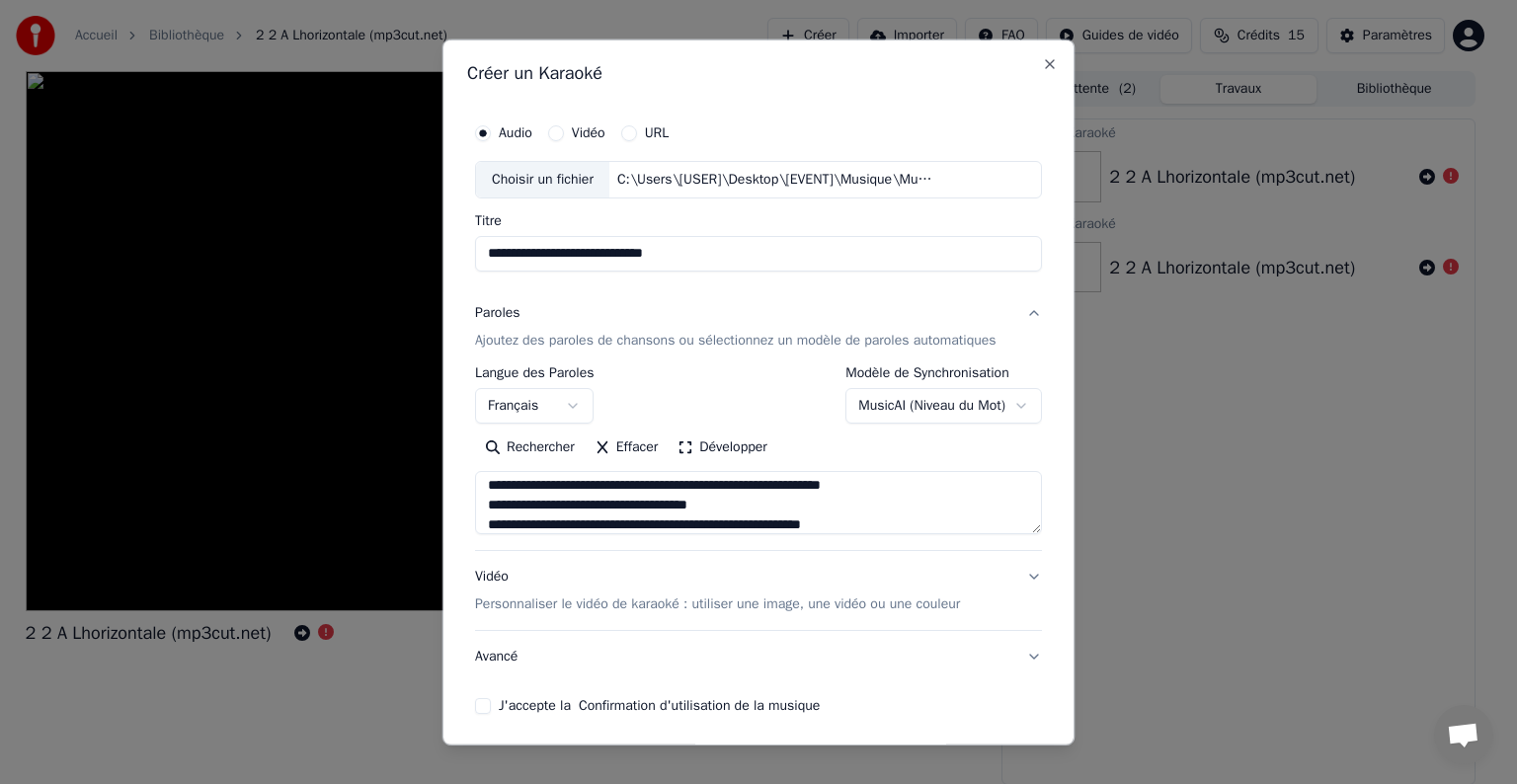 scroll, scrollTop: 0, scrollLeft: 0, axis: both 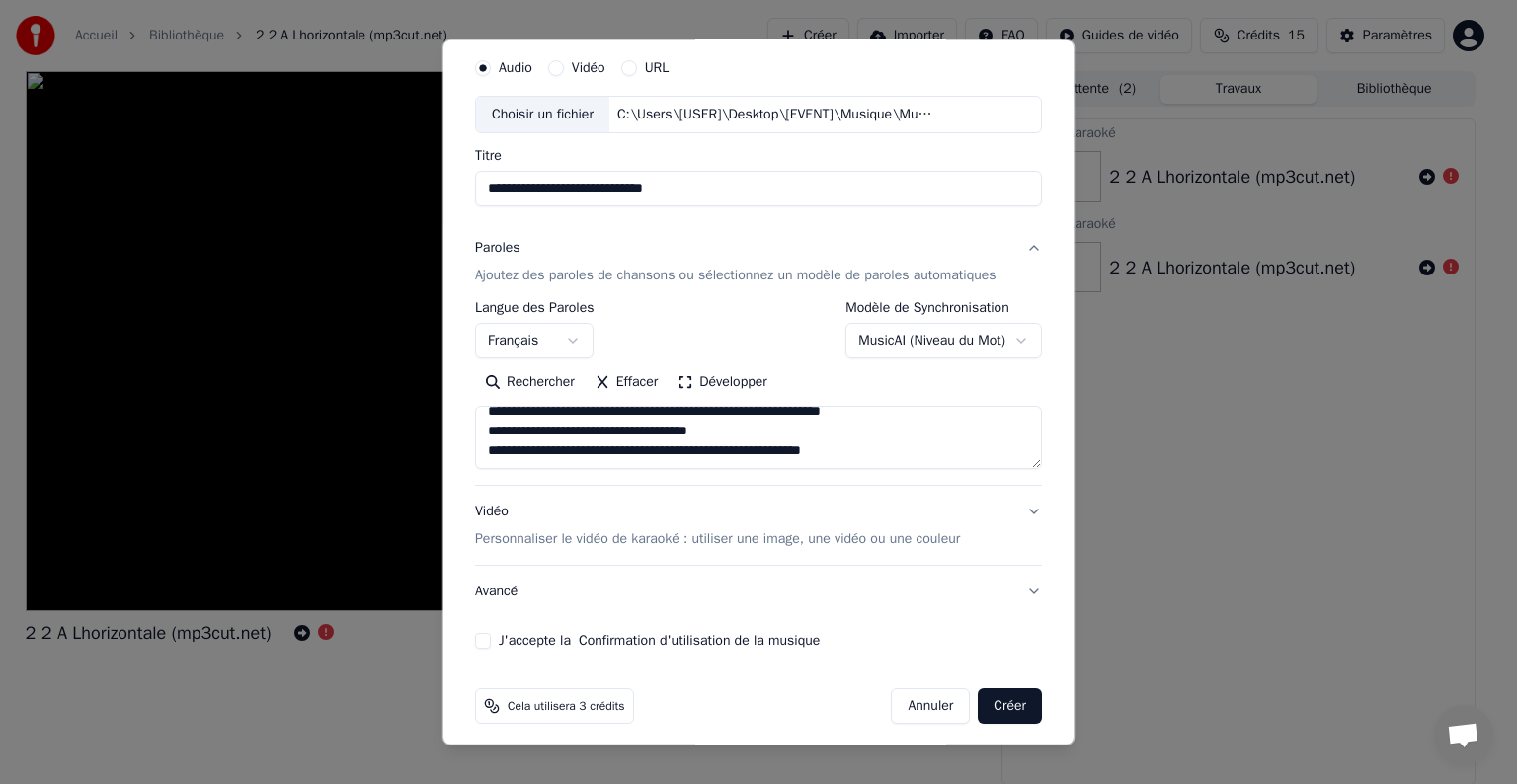 drag, startPoint x: 905, startPoint y: 458, endPoint x: 478, endPoint y: 420, distance: 428.68753 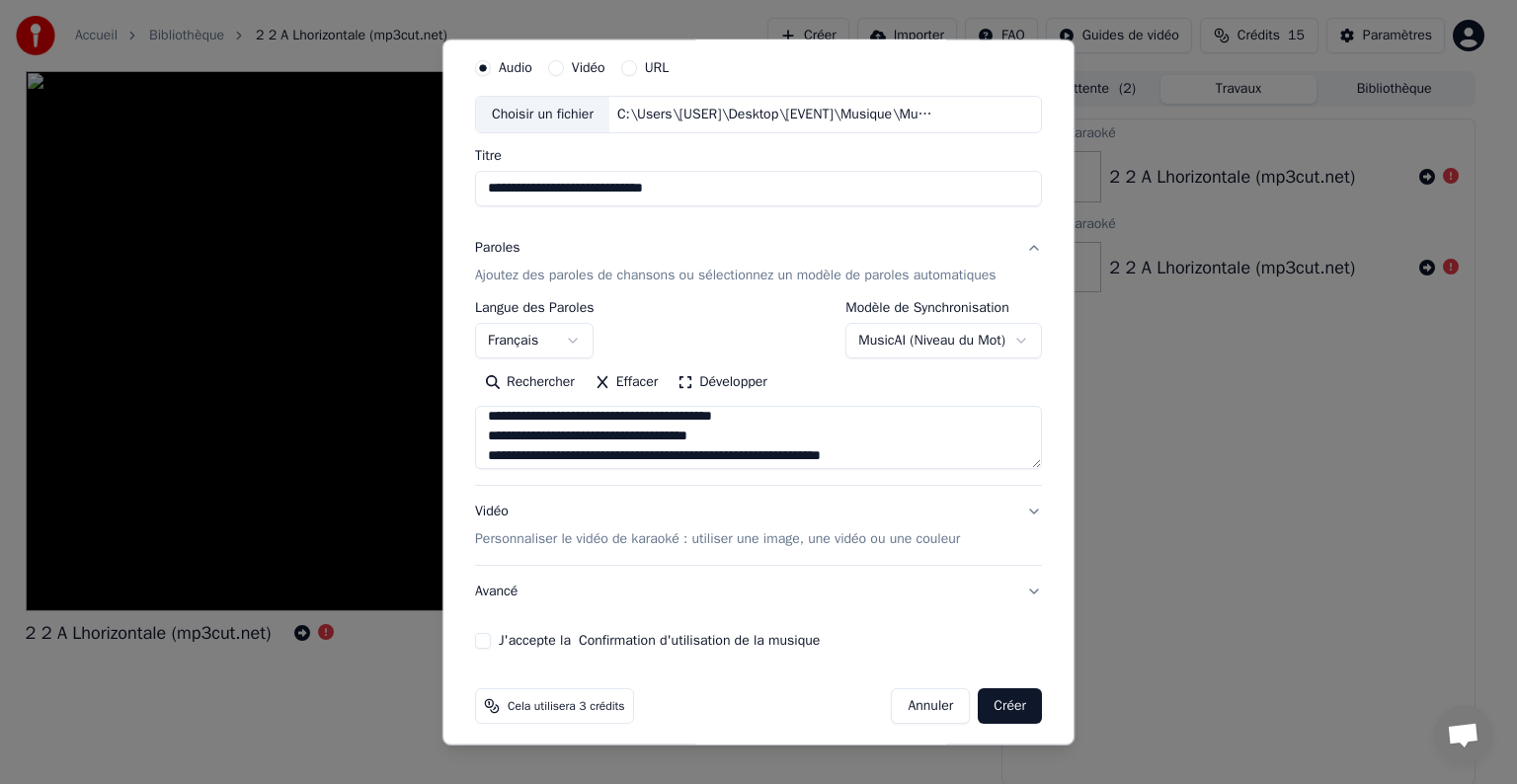 scroll, scrollTop: 7, scrollLeft: 0, axis: vertical 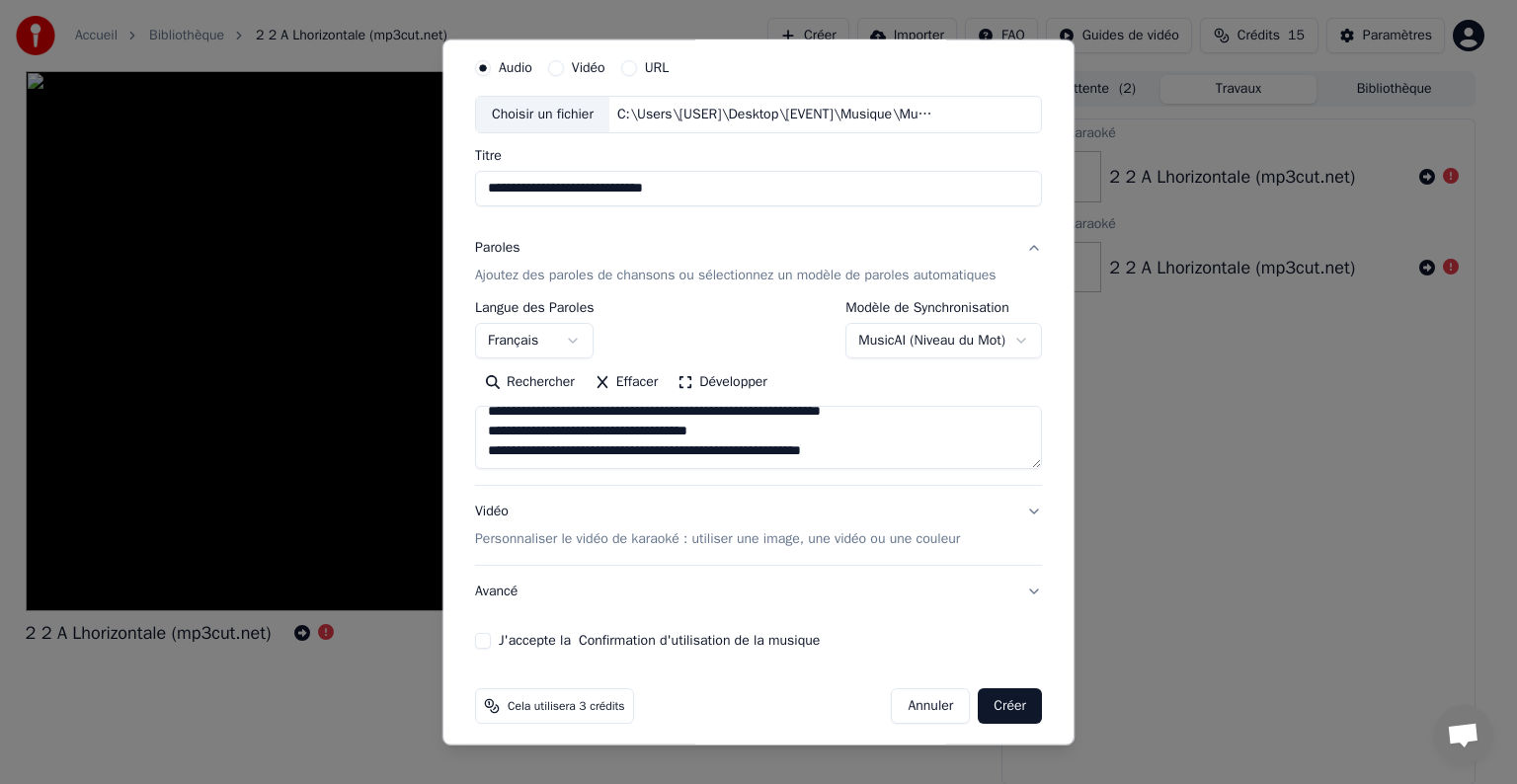 drag, startPoint x: 480, startPoint y: 456, endPoint x: 911, endPoint y: 458, distance: 431.00464 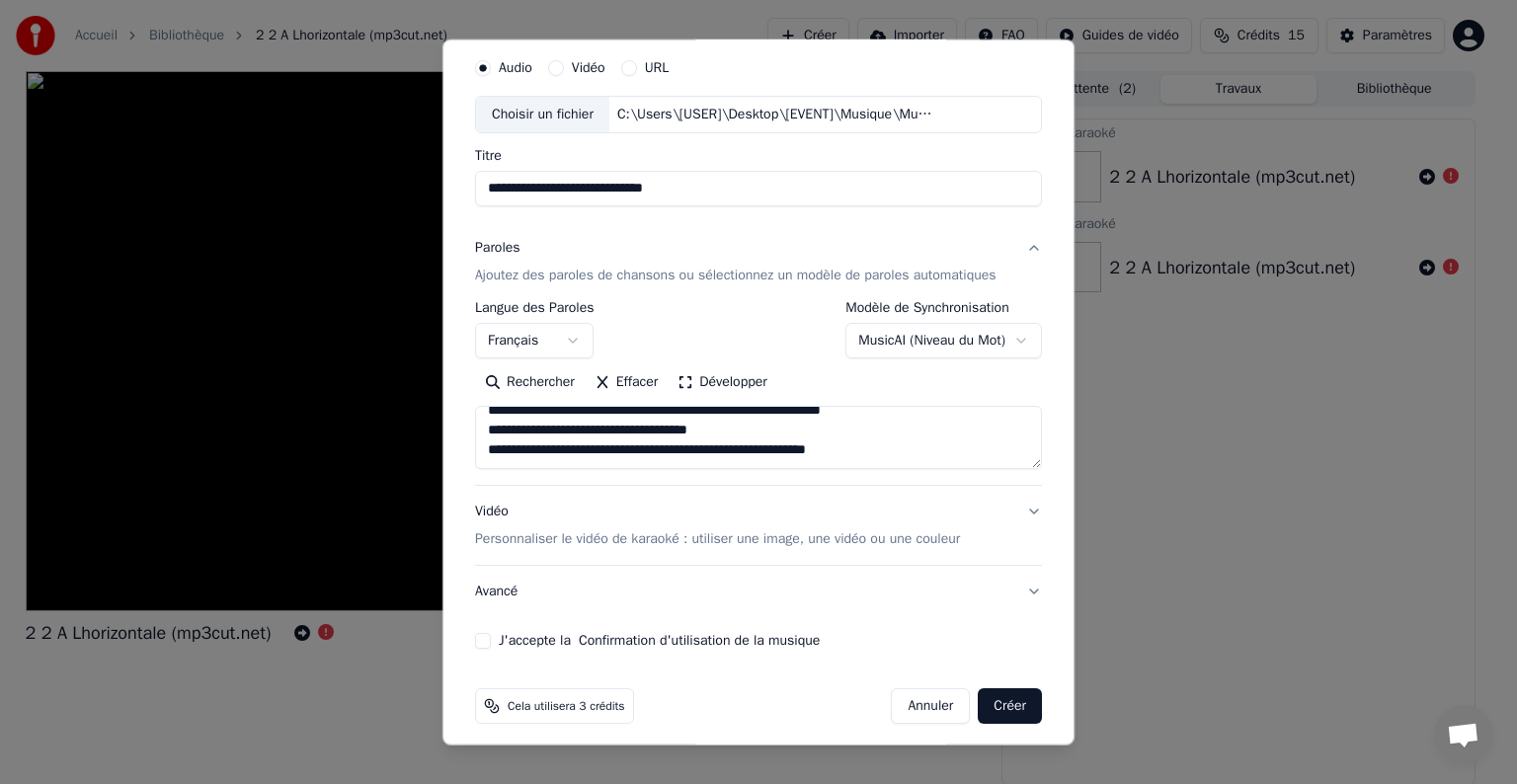 paste on "**********" 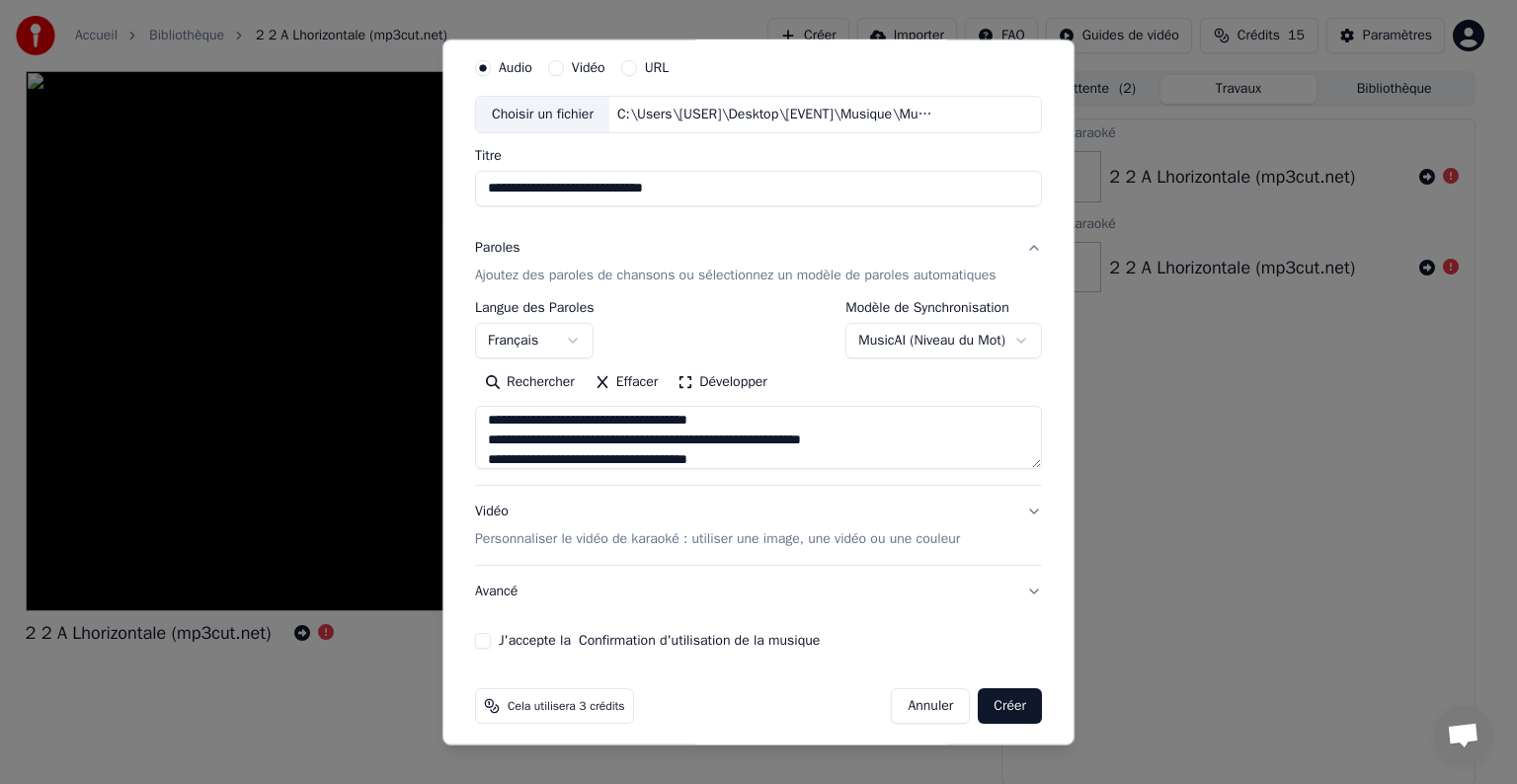 scroll, scrollTop: 142, scrollLeft: 0, axis: vertical 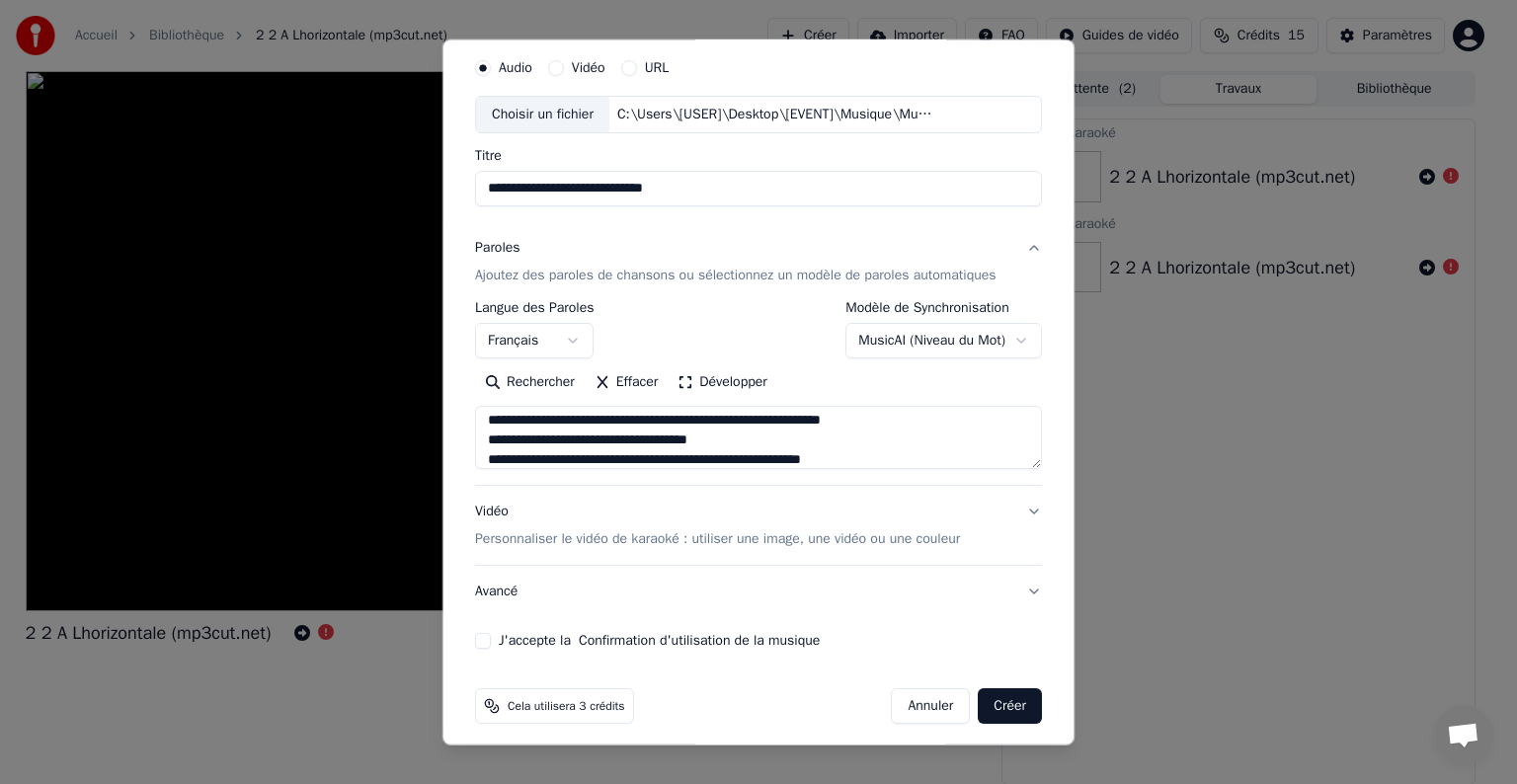 type on "**********" 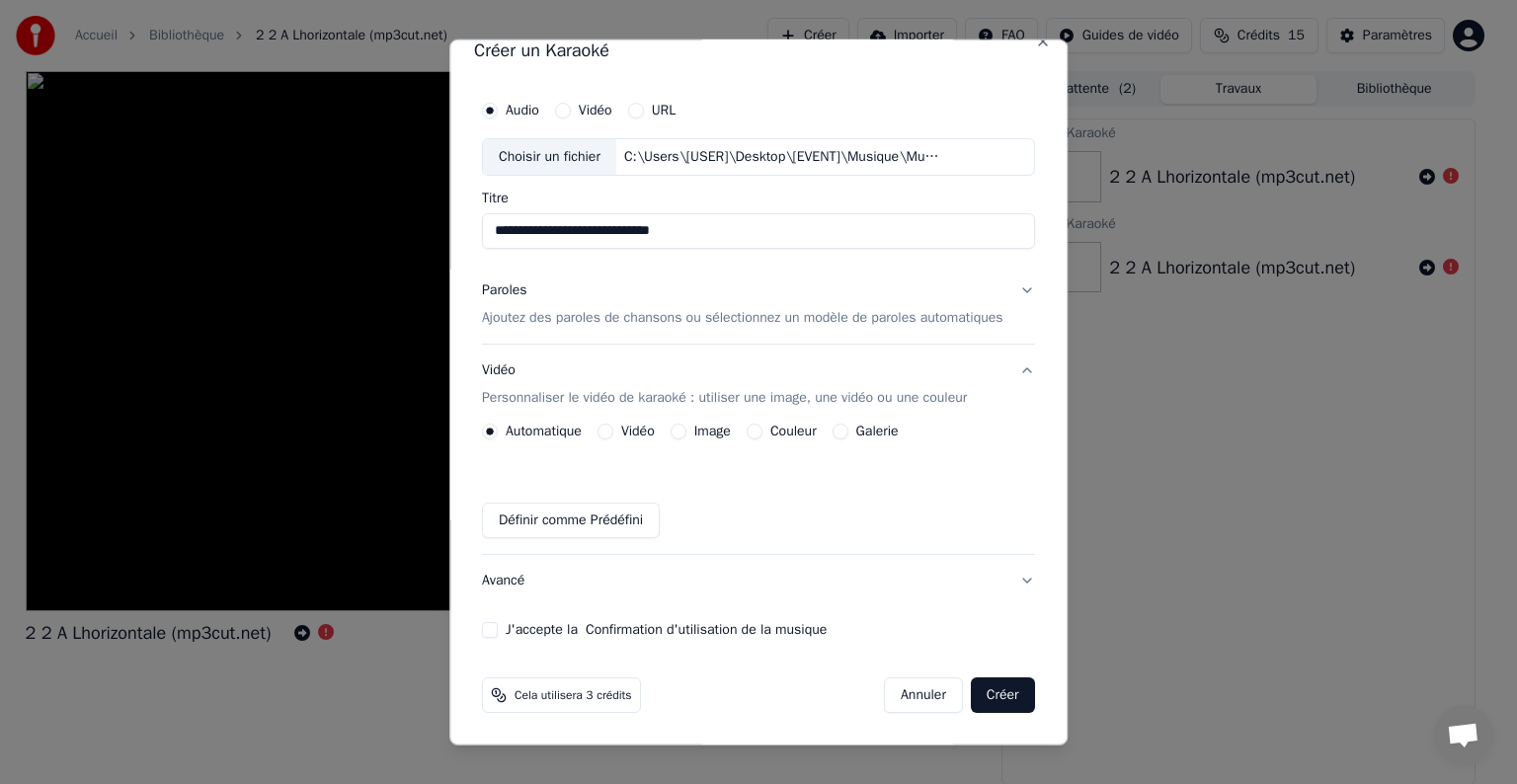 scroll, scrollTop: 22, scrollLeft: 0, axis: vertical 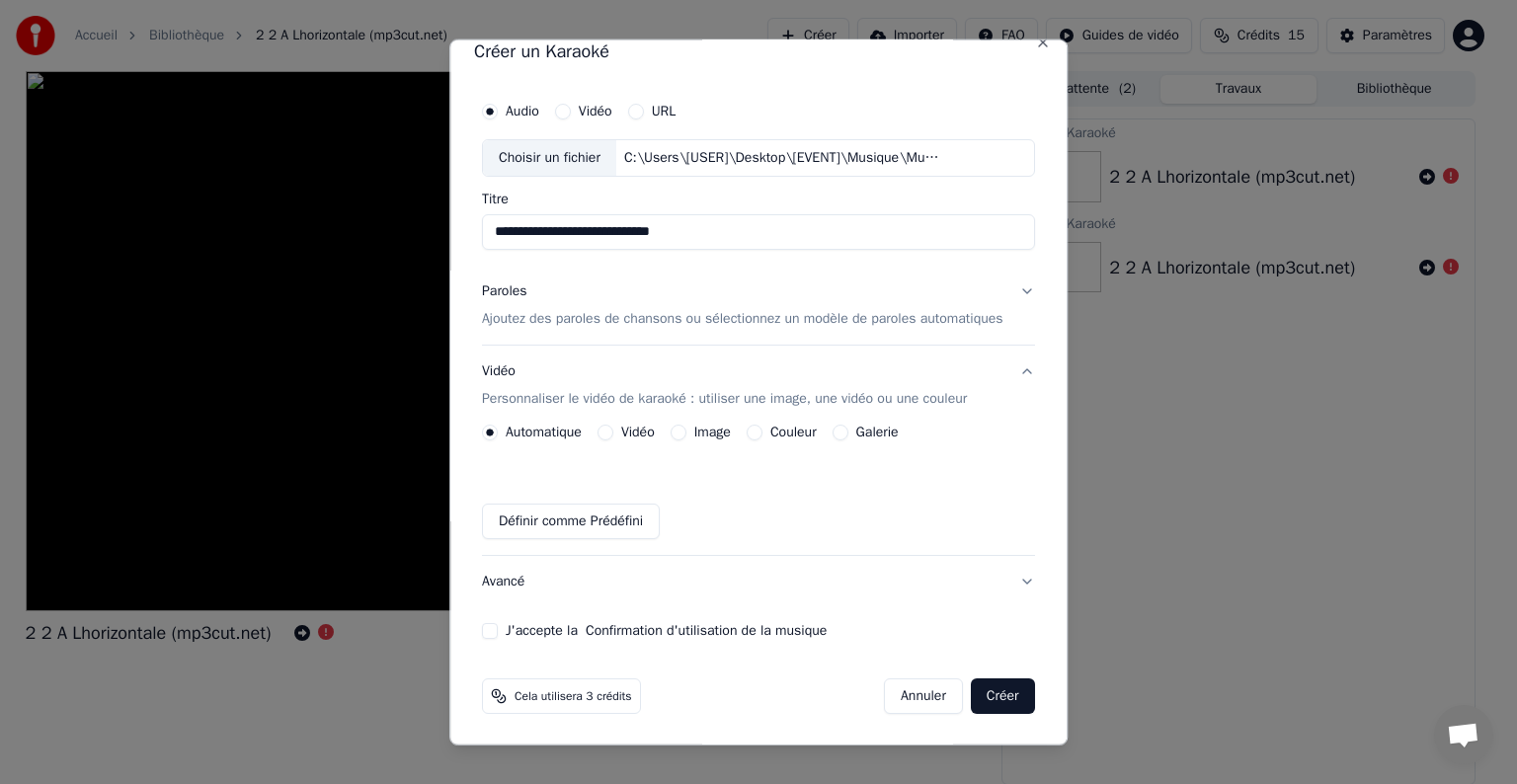 click on "Image" at bounding box center (712, 432) 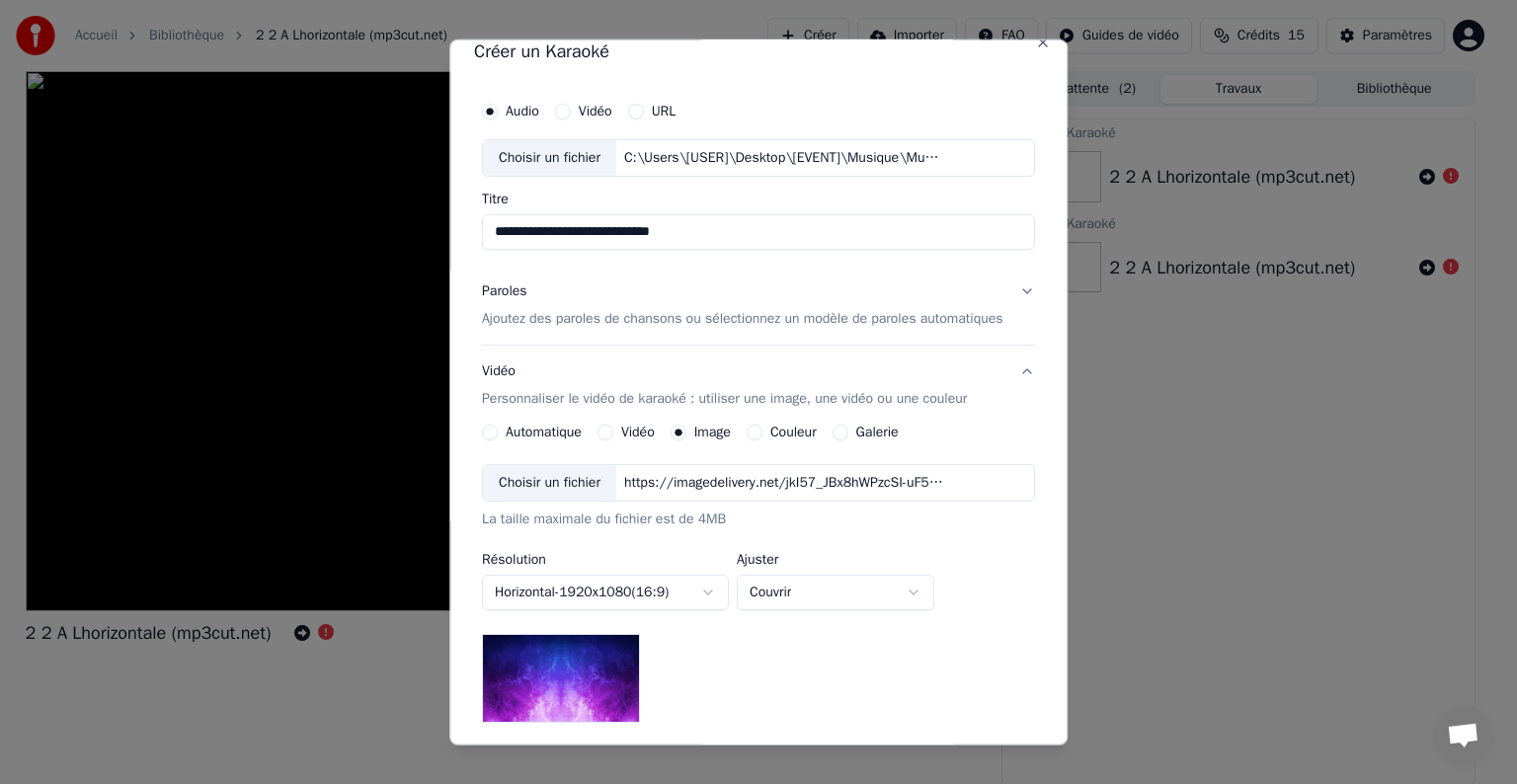 click on "Choisir un fichier" at bounding box center (549, 483) 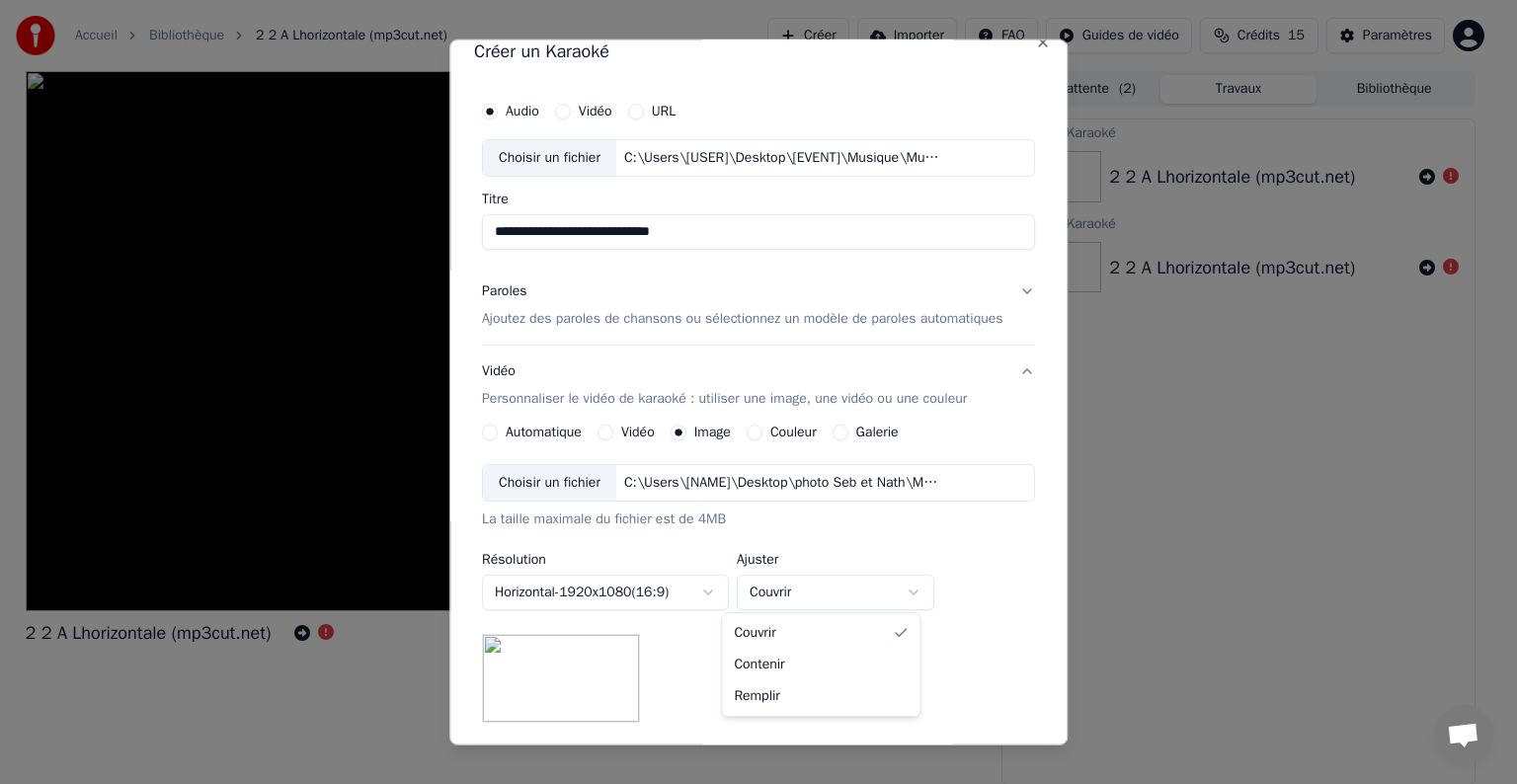 click on "**********" at bounding box center [750, 392] 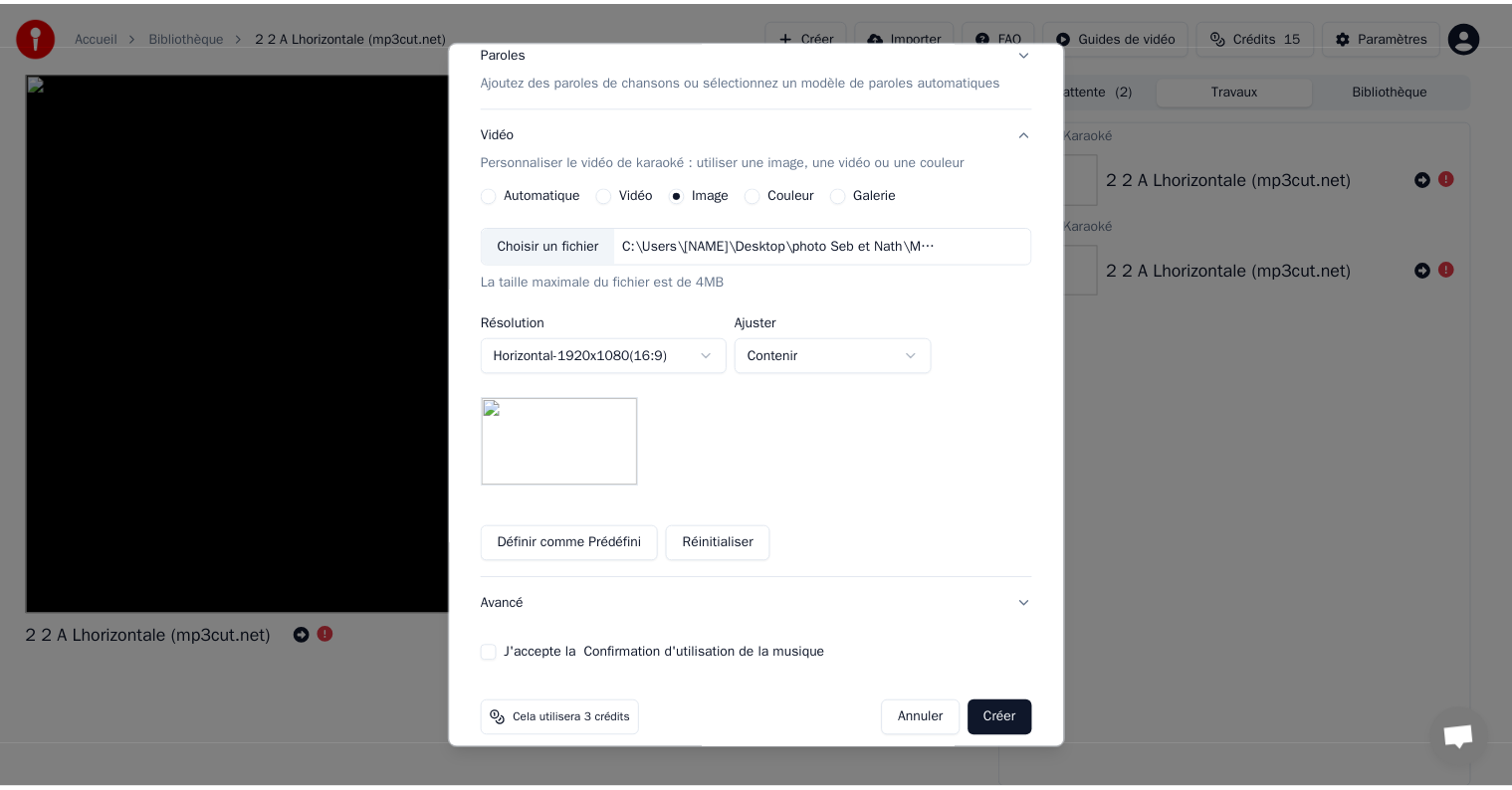 scroll, scrollTop: 283, scrollLeft: 0, axis: vertical 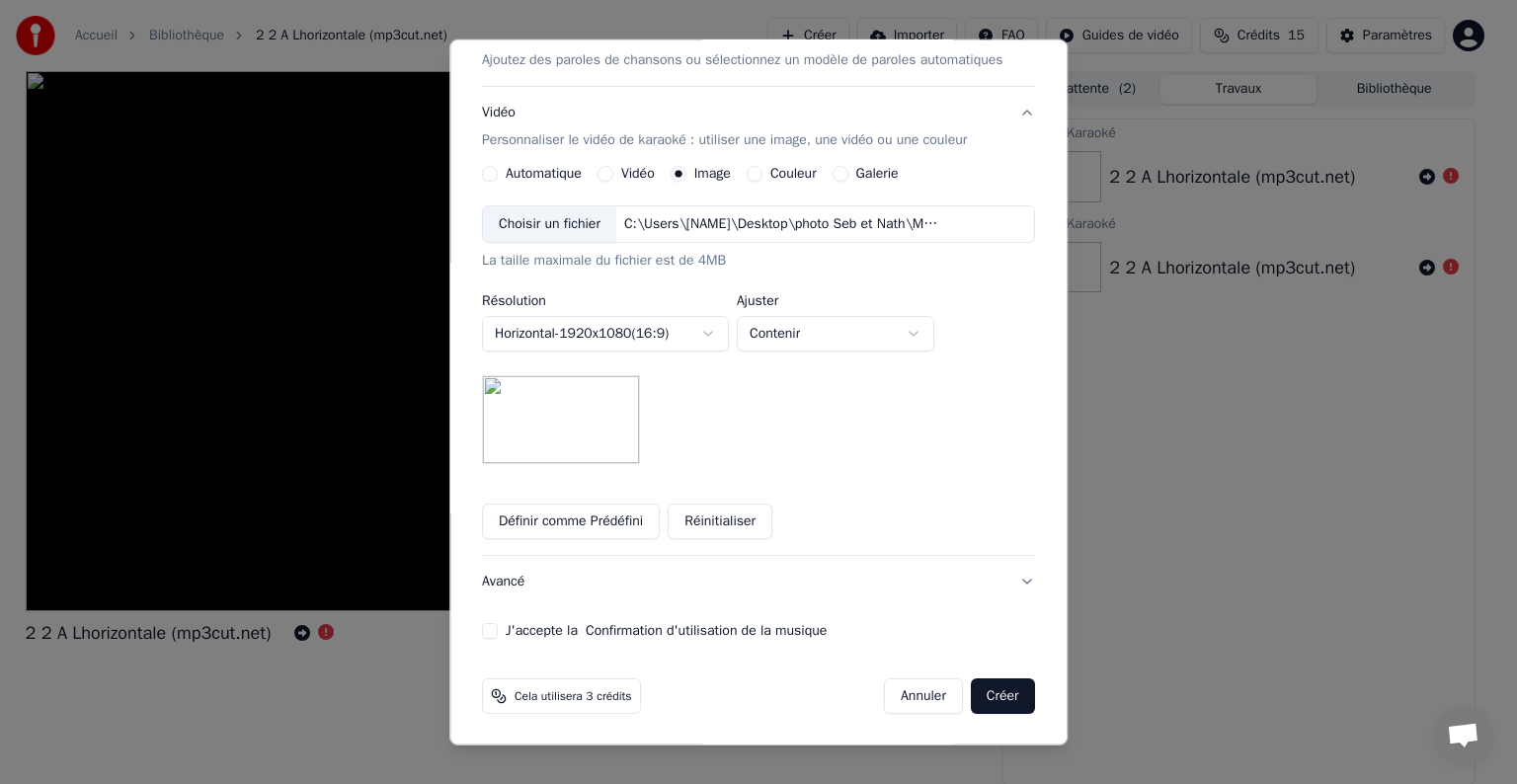 click on "J'accepte la   Confirmation d'utilisation de la musique" at bounding box center (666, 631) 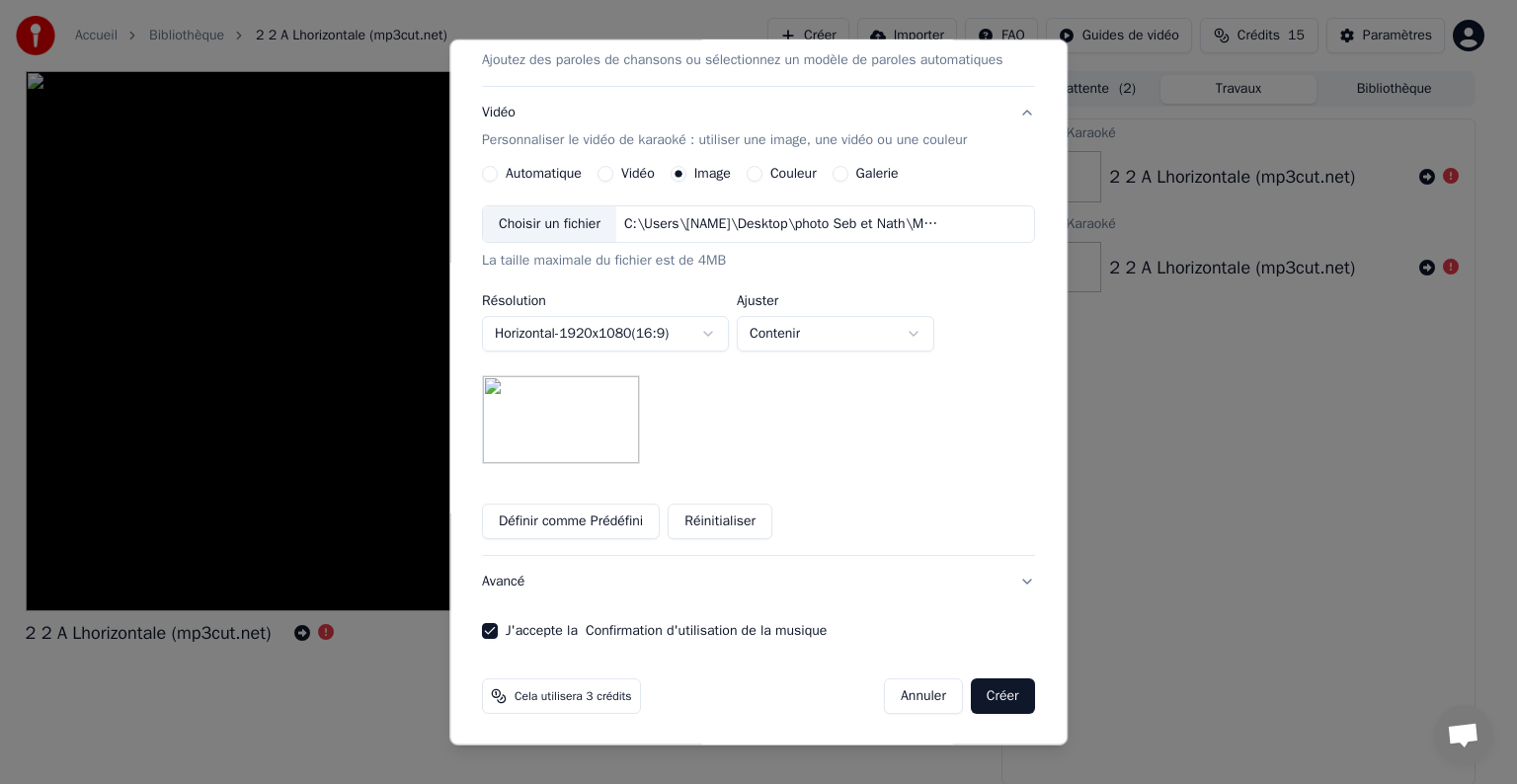 click on "Créer" at bounding box center (1002, 696) 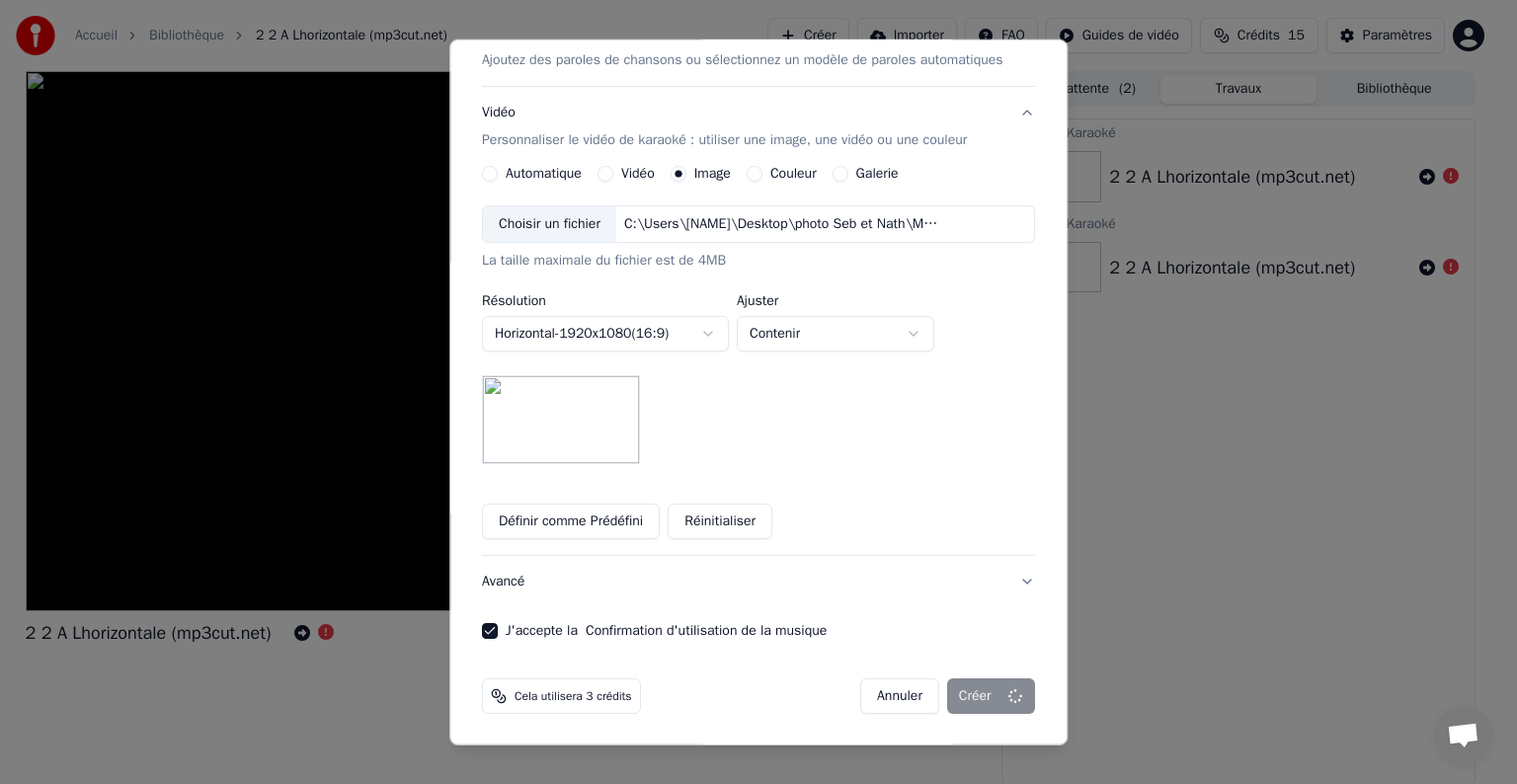 type 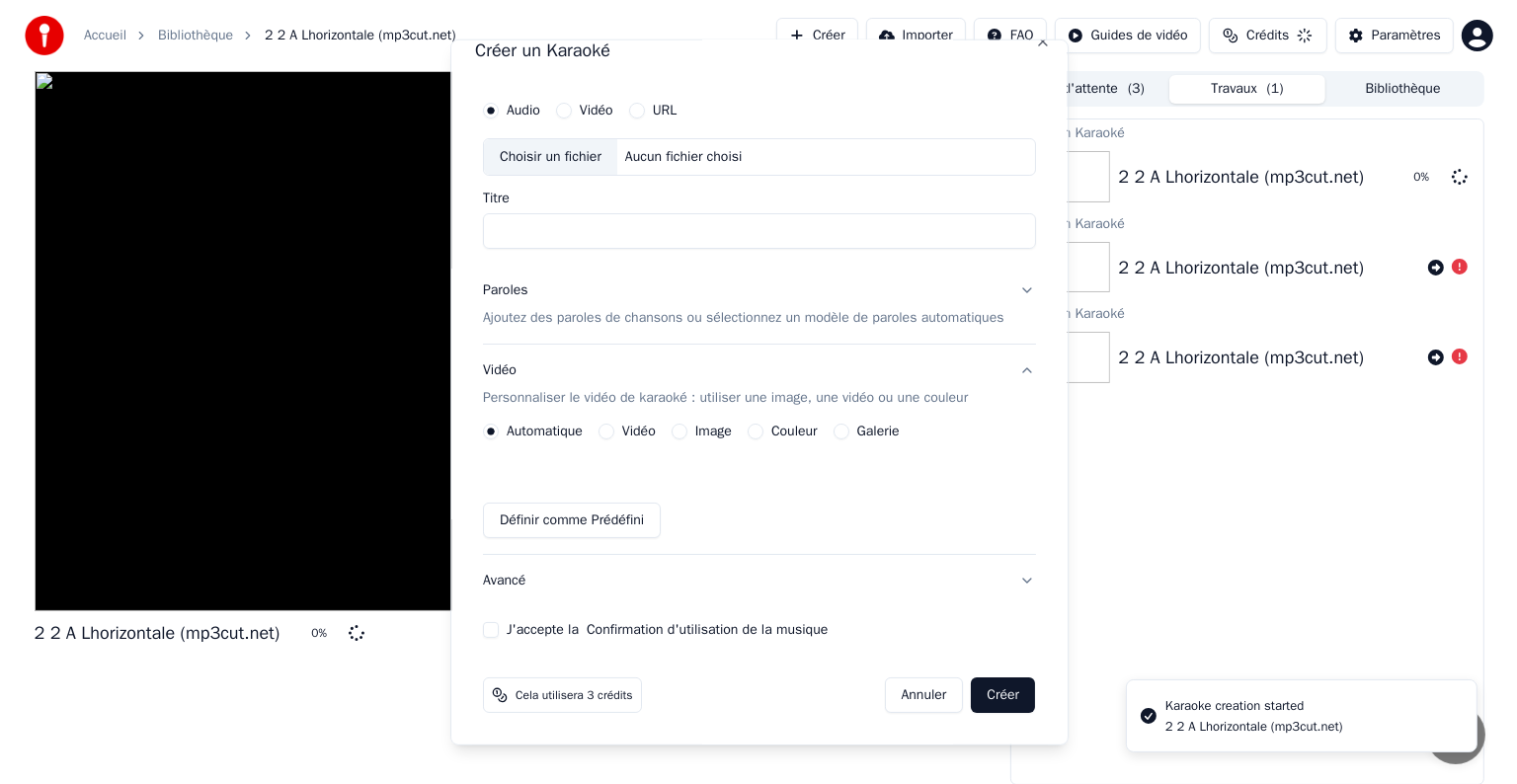 scroll, scrollTop: 22, scrollLeft: 0, axis: vertical 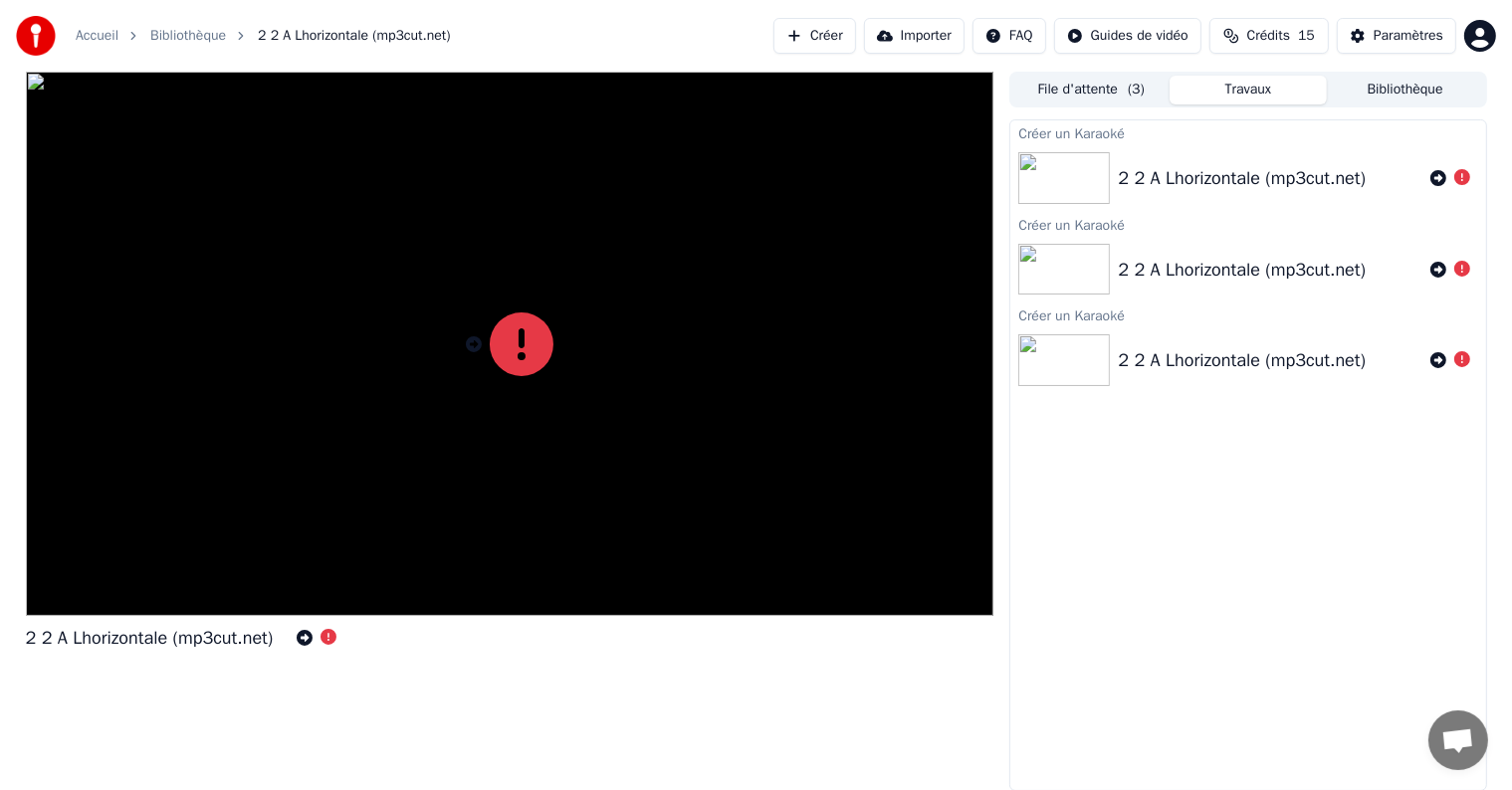 click on "Créer" at bounding box center (814, 36) 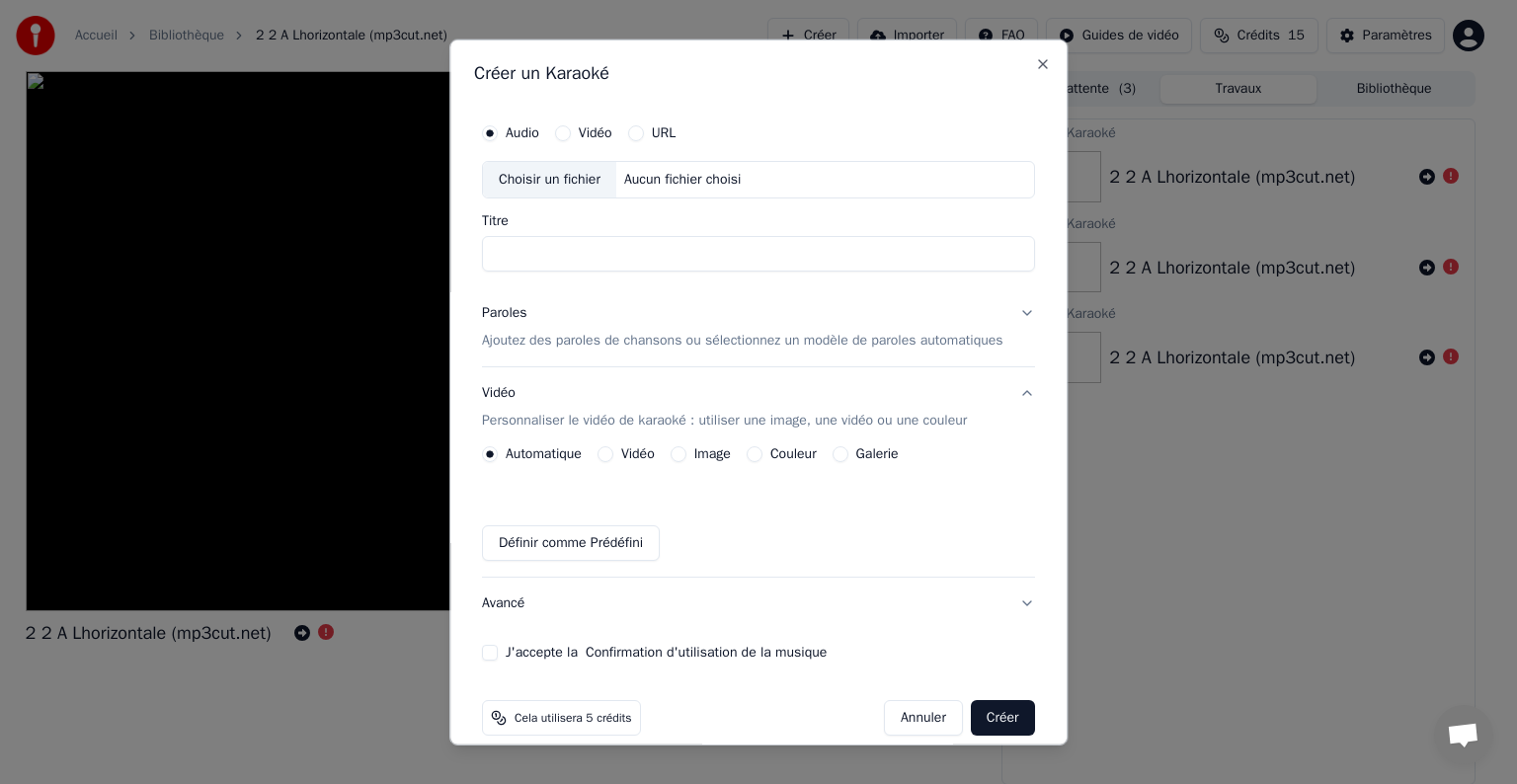 click on "Choisir un fichier" at bounding box center (549, 180) 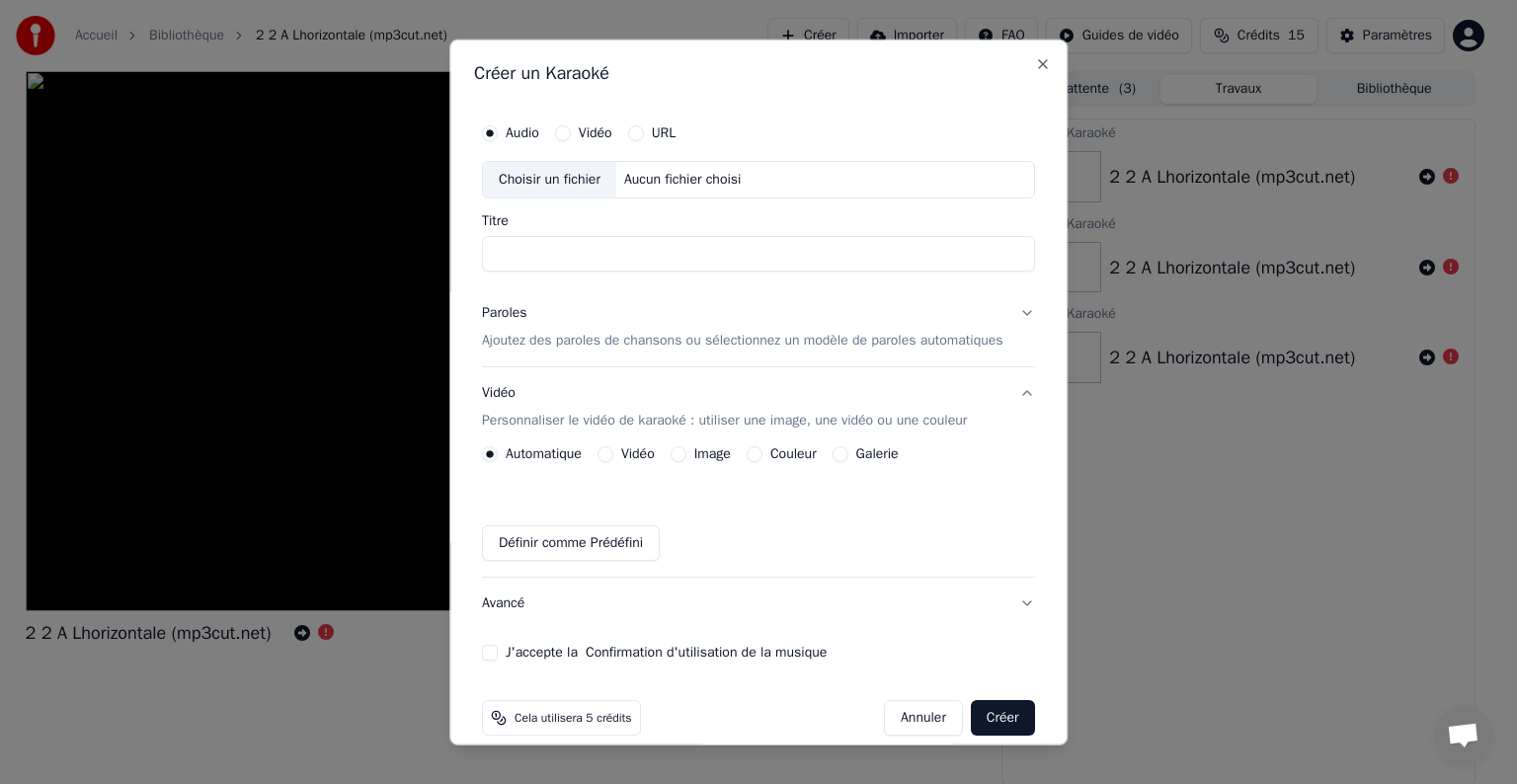 type on "**********" 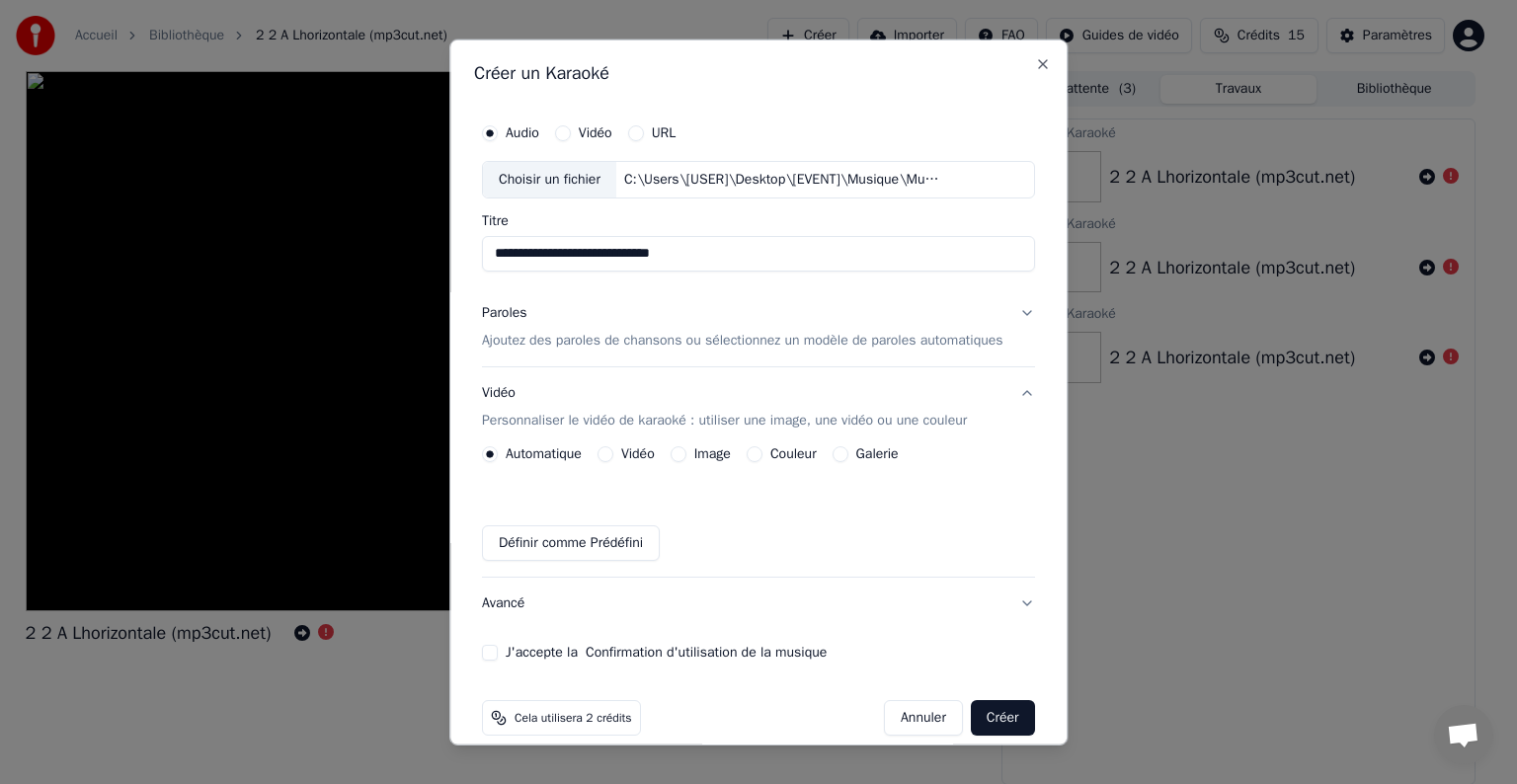 click on "Ajoutez des paroles de chansons ou sélectionnez un modèle de paroles automatiques" at bounding box center [743, 341] 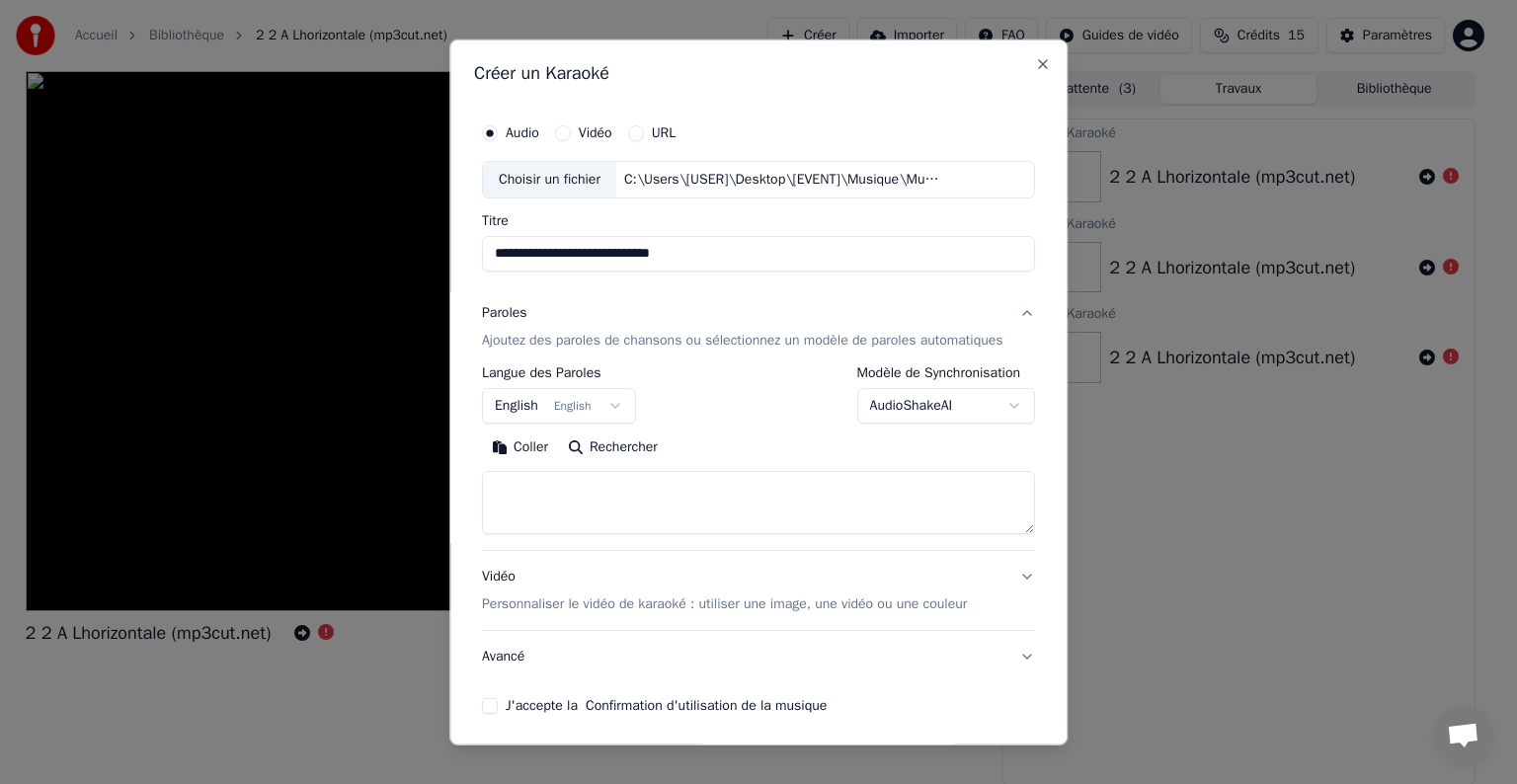 click at bounding box center (758, 503) 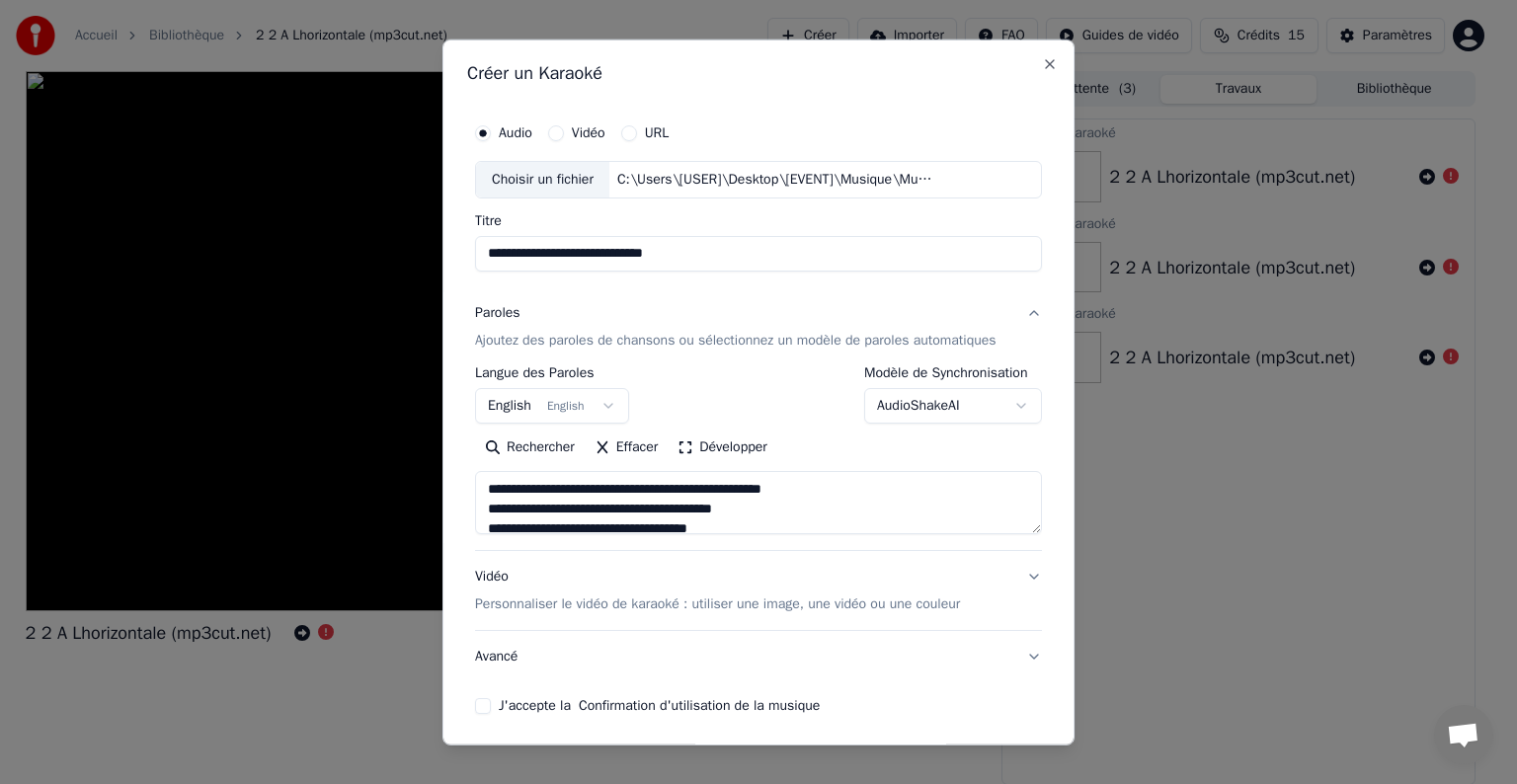 scroll, scrollTop: 63, scrollLeft: 0, axis: vertical 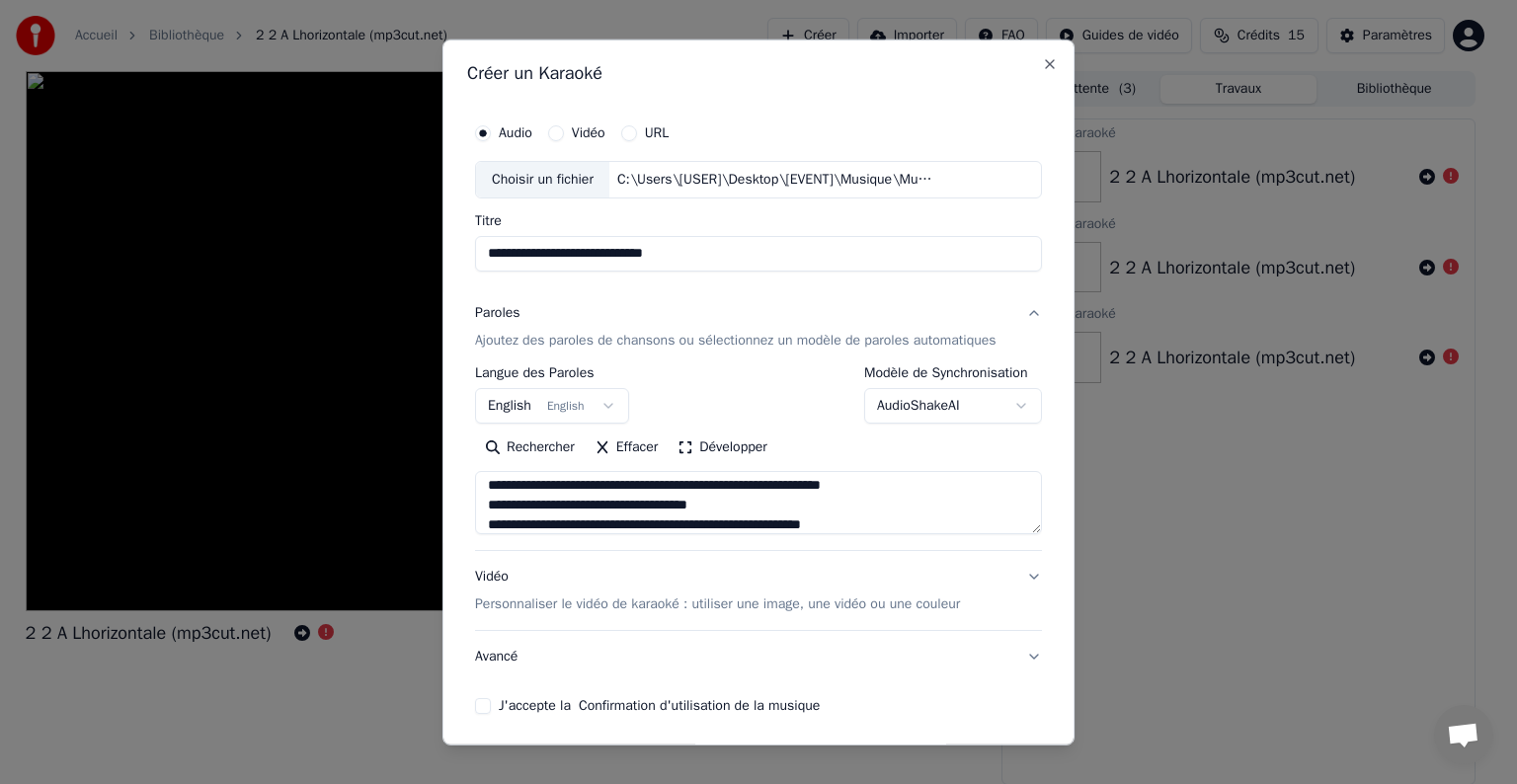 click on "**********" at bounding box center (758, 503) 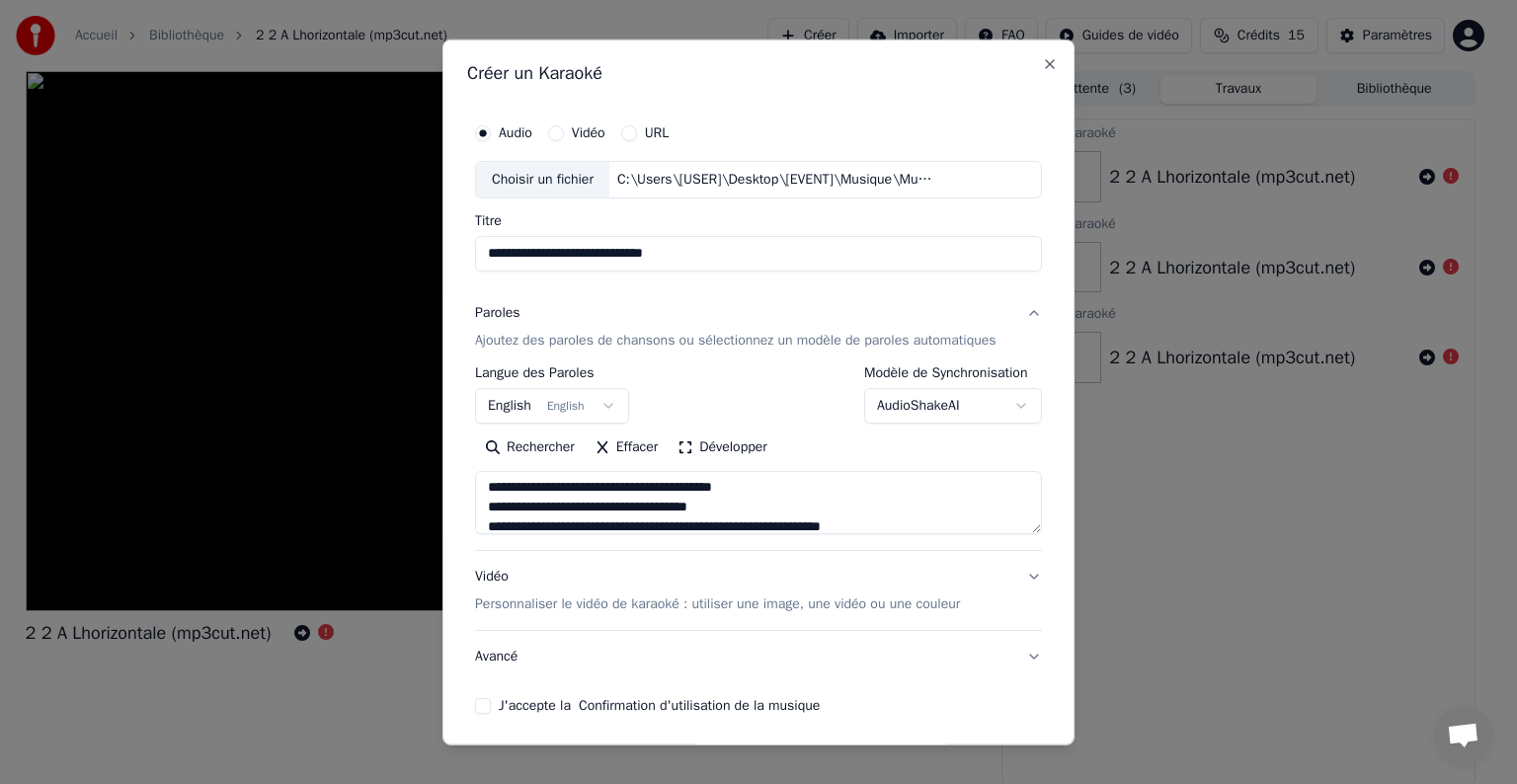 scroll, scrollTop: 0, scrollLeft: 0, axis: both 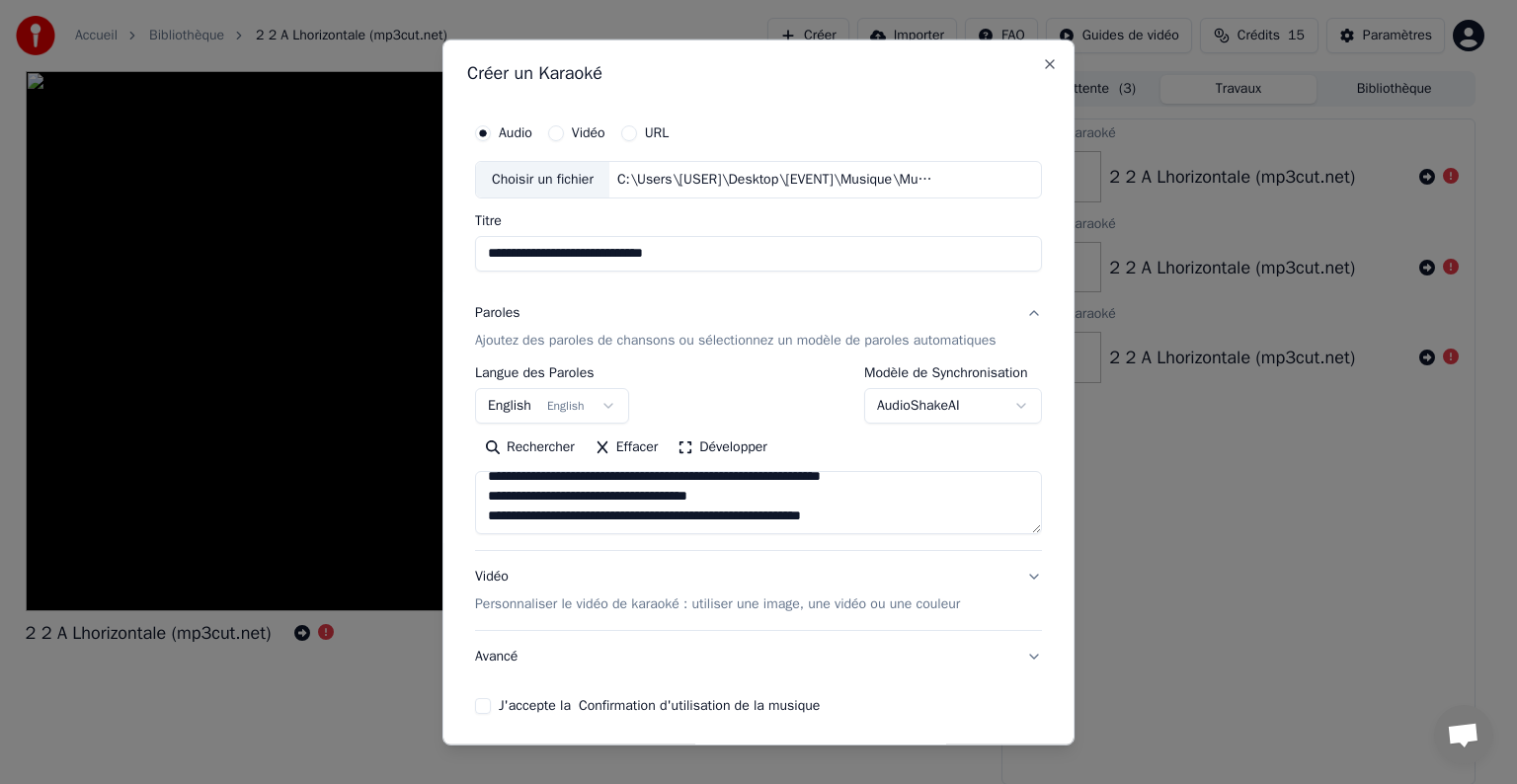 drag, startPoint x: 482, startPoint y: 525, endPoint x: 993, endPoint y: 537, distance: 511.1409 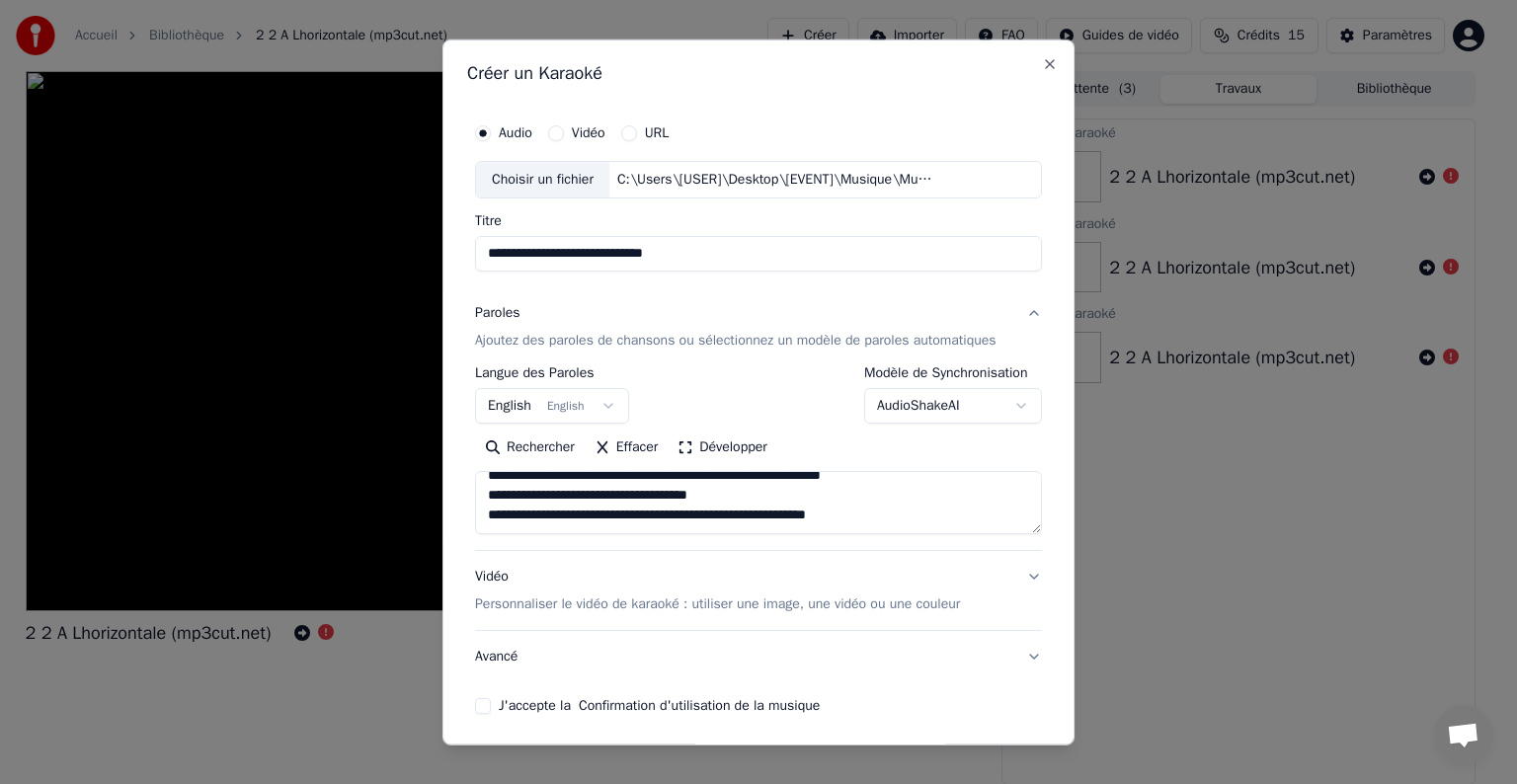 paste on "**********" 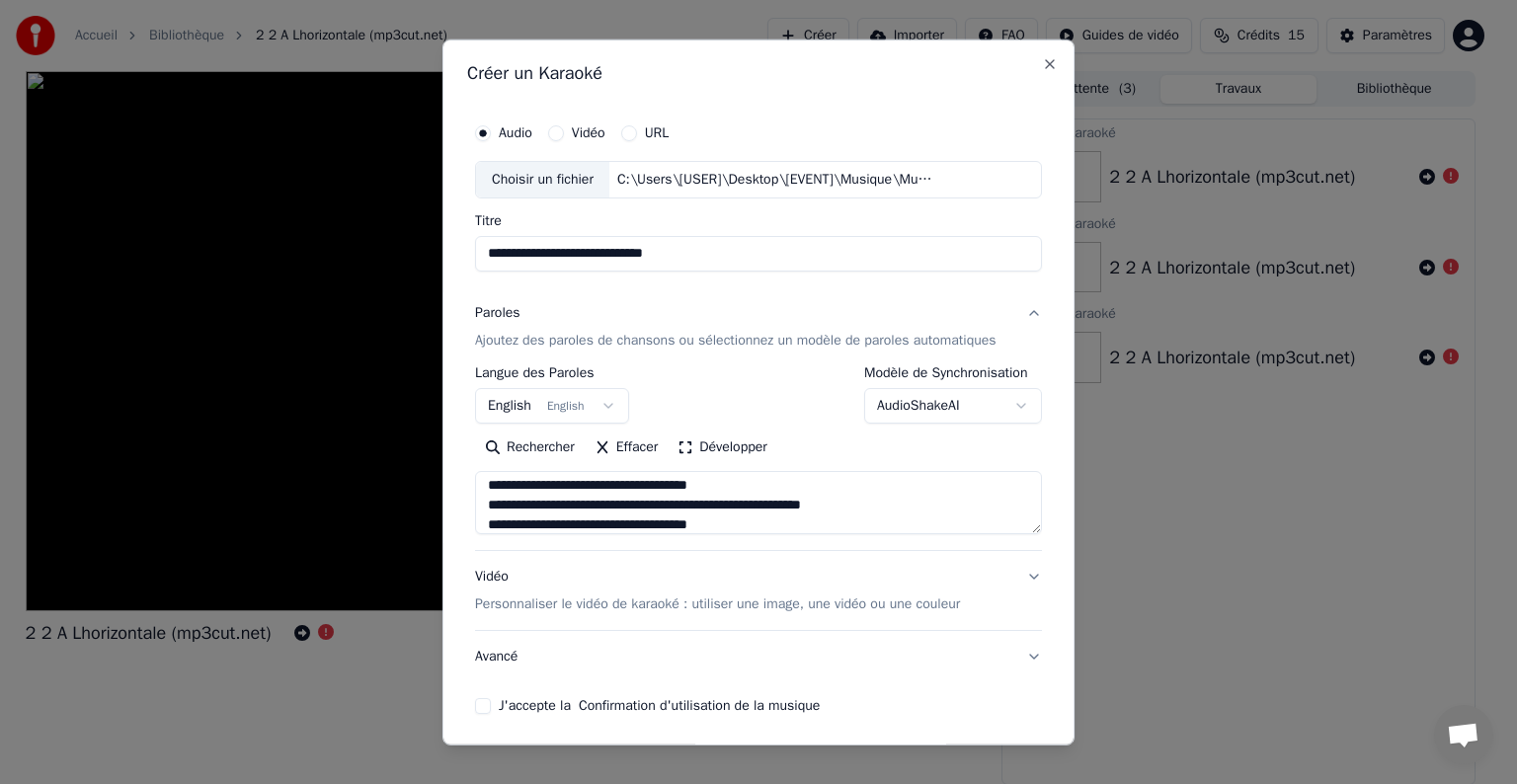 scroll, scrollTop: 142, scrollLeft: 0, axis: vertical 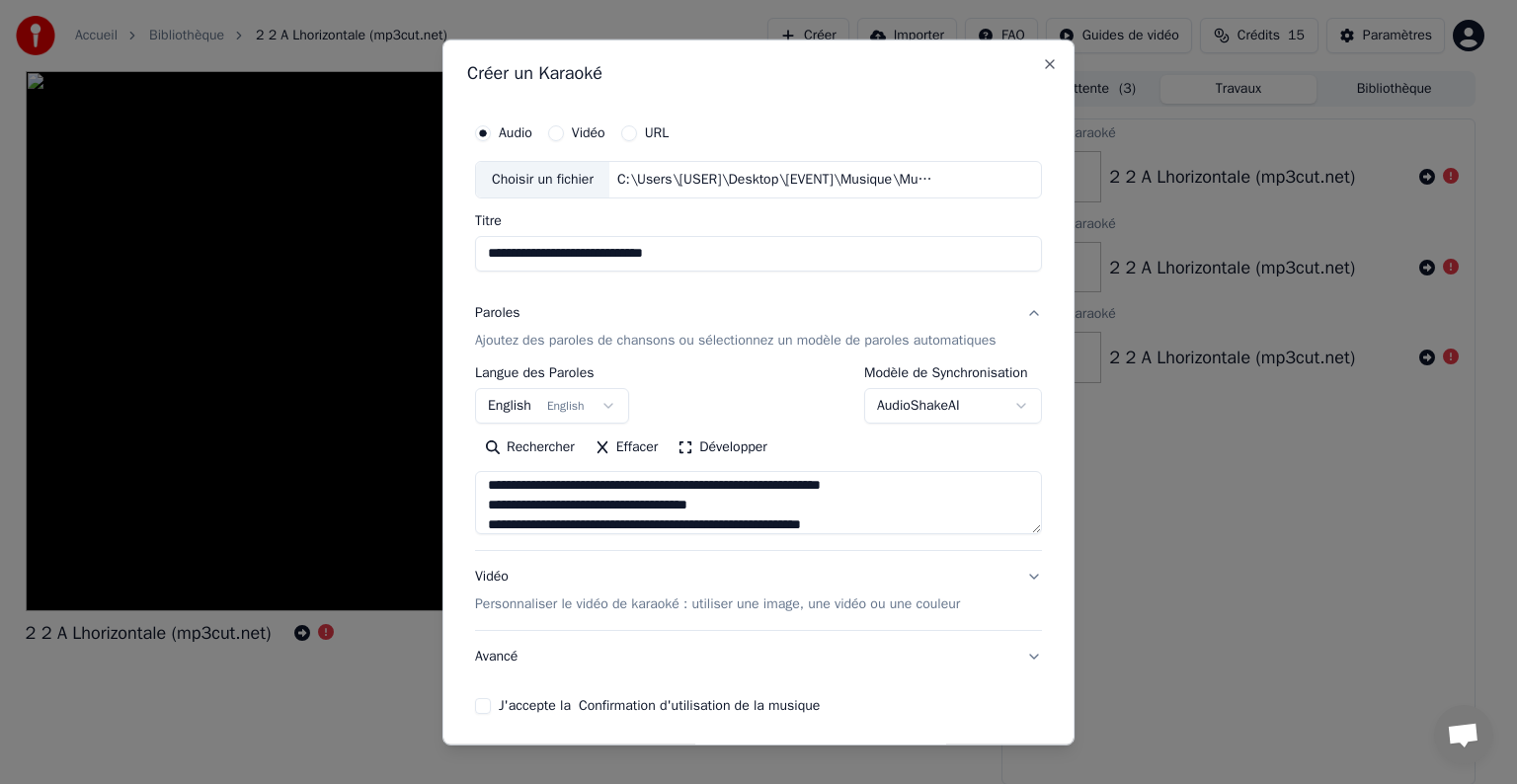 type on "**********" 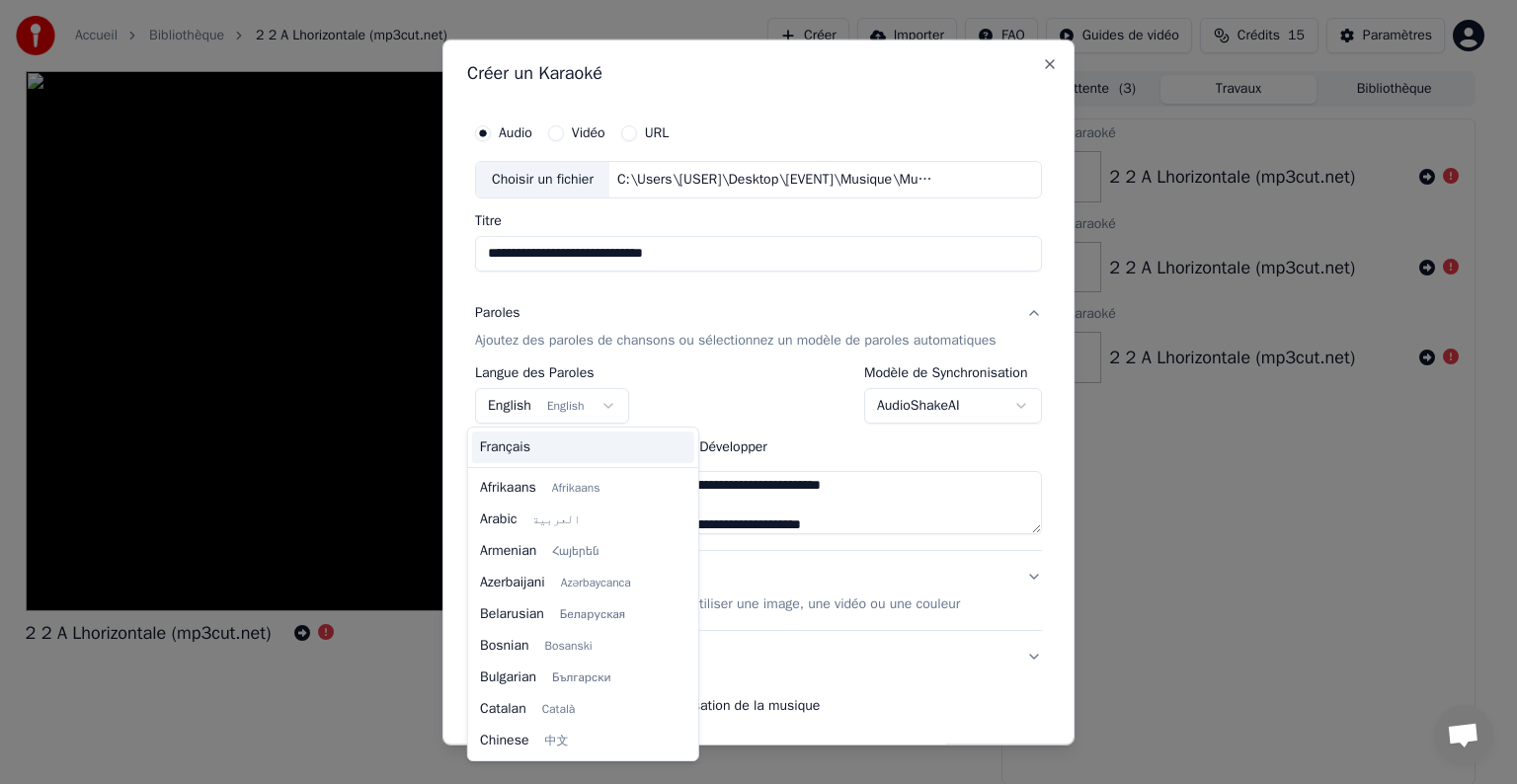 scroll, scrollTop: 158, scrollLeft: 0, axis: vertical 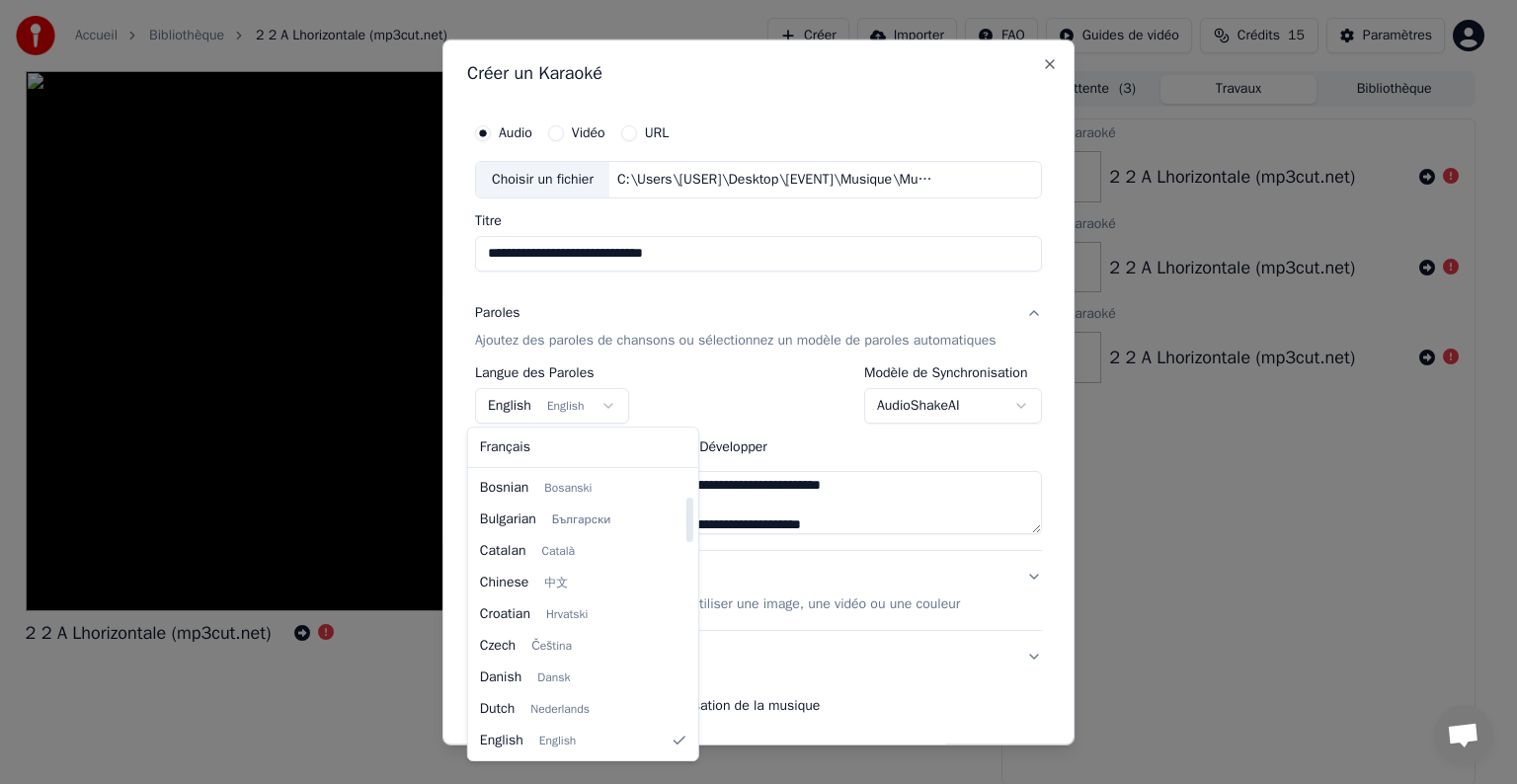 select on "**" 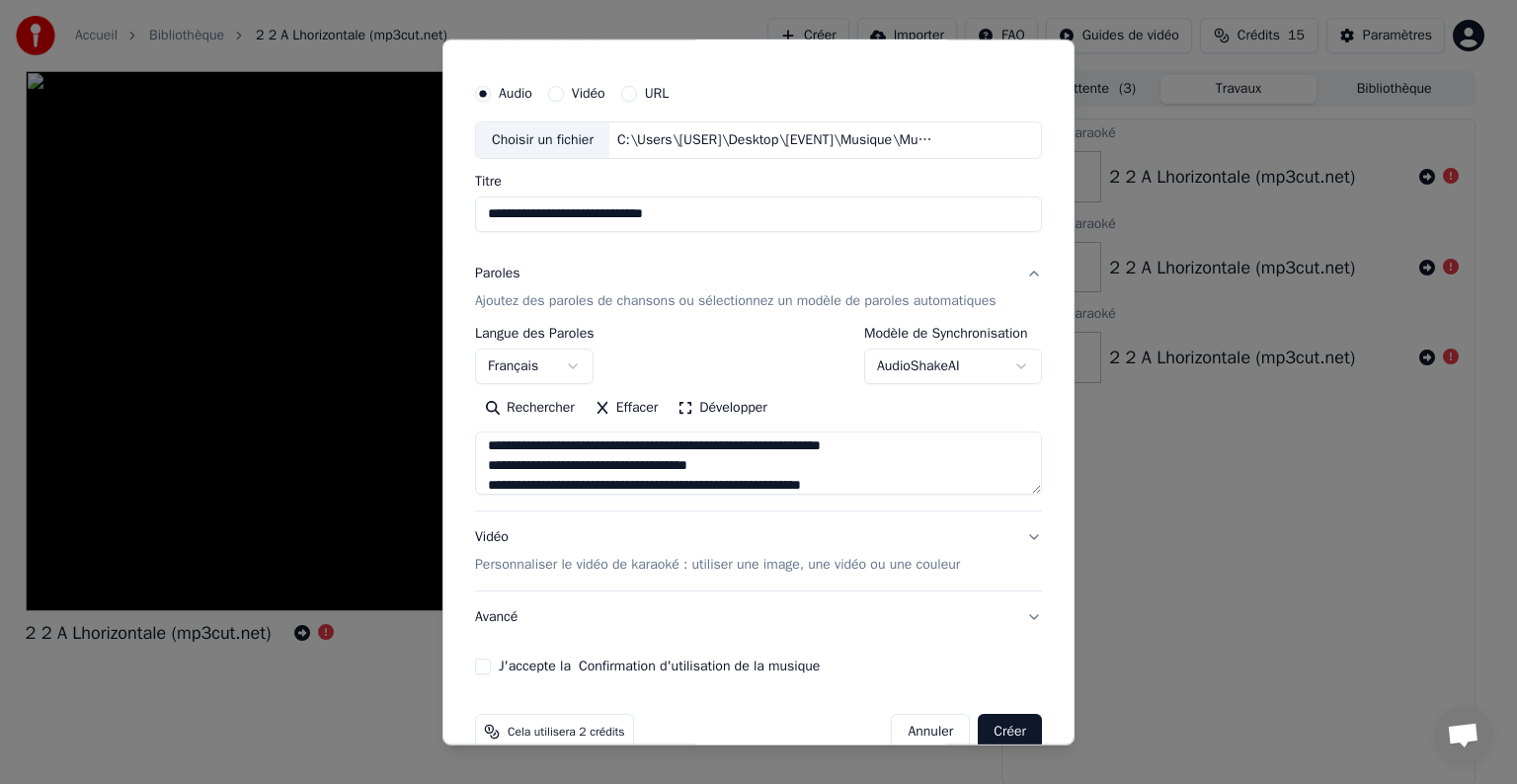 scroll, scrollTop: 75, scrollLeft: 0, axis: vertical 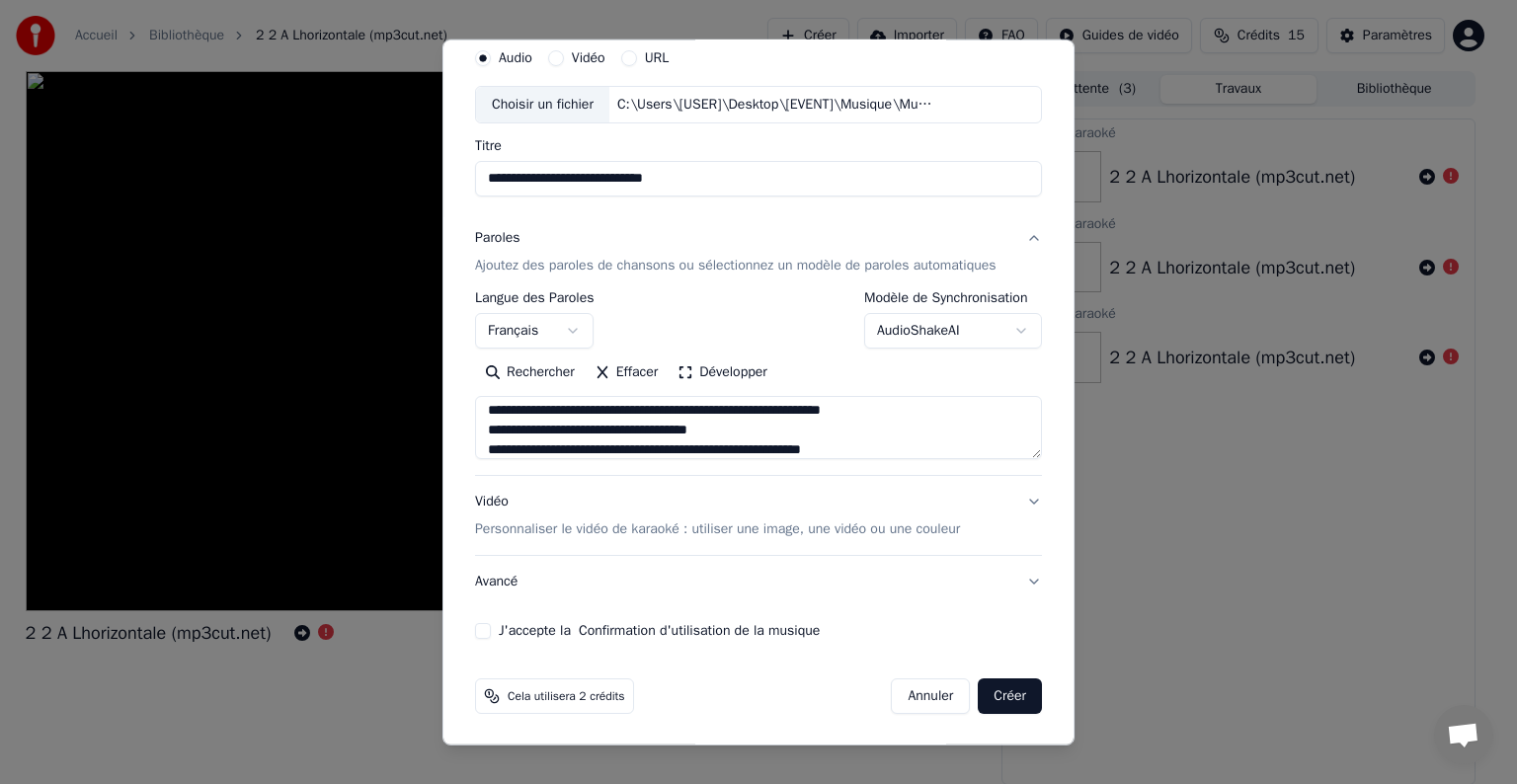 click on "J'accepte la   Confirmation d'utilisation de la musique" at bounding box center (483, 631) 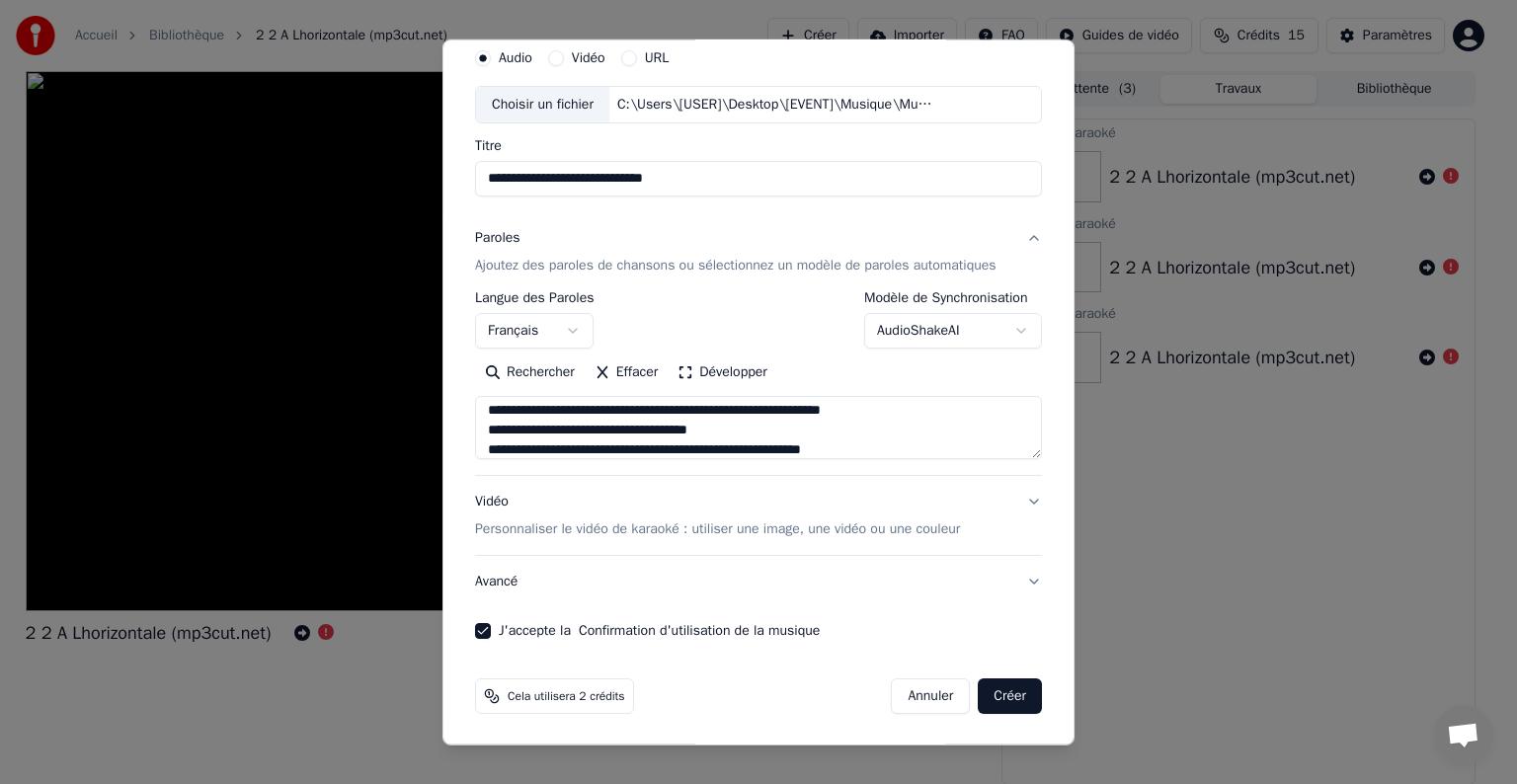 click on "Vidéo Personnaliser le vidéo de karaoké : utiliser une image, une vidéo ou une couleur" at bounding box center (758, 515) 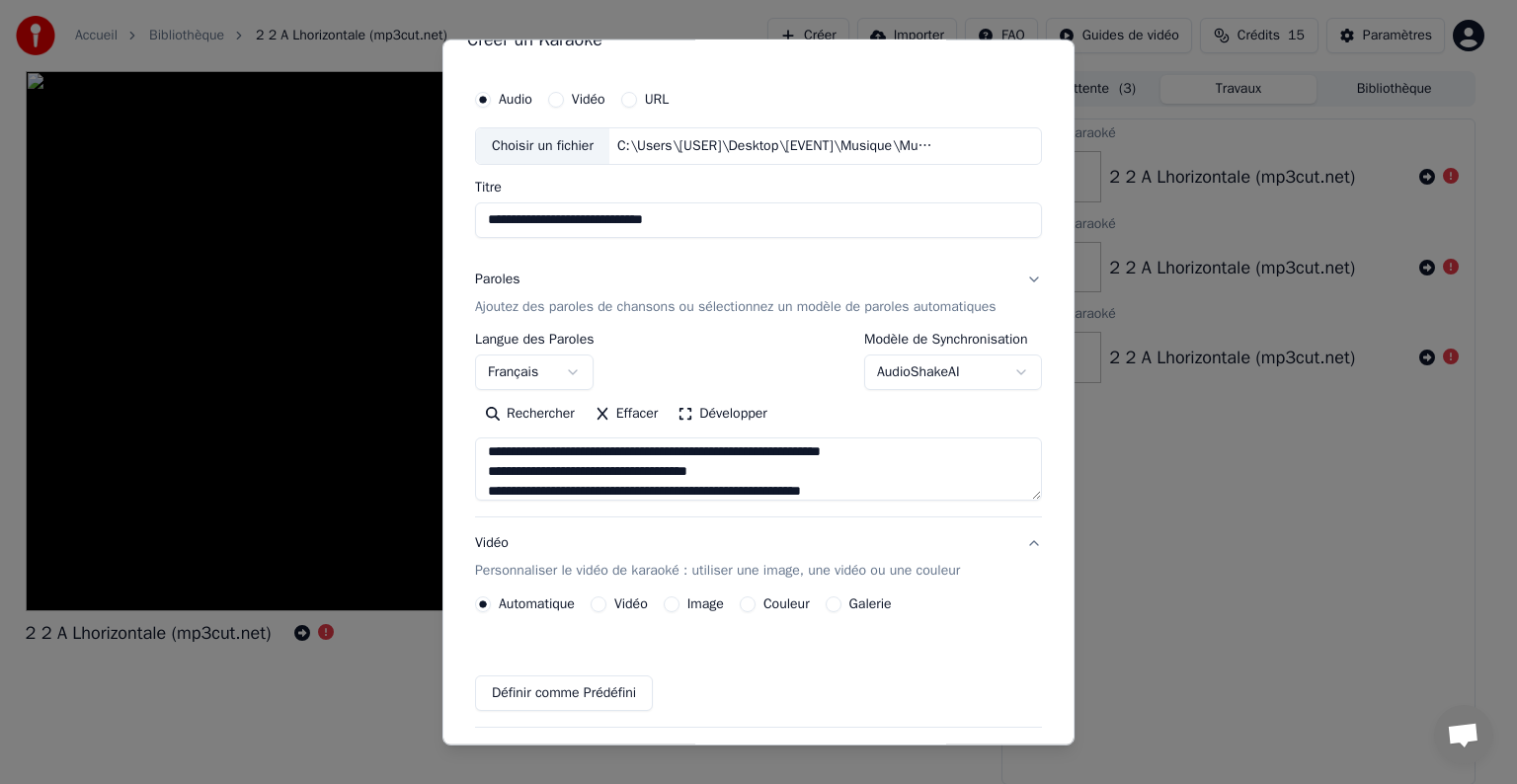 scroll, scrollTop: 22, scrollLeft: 0, axis: vertical 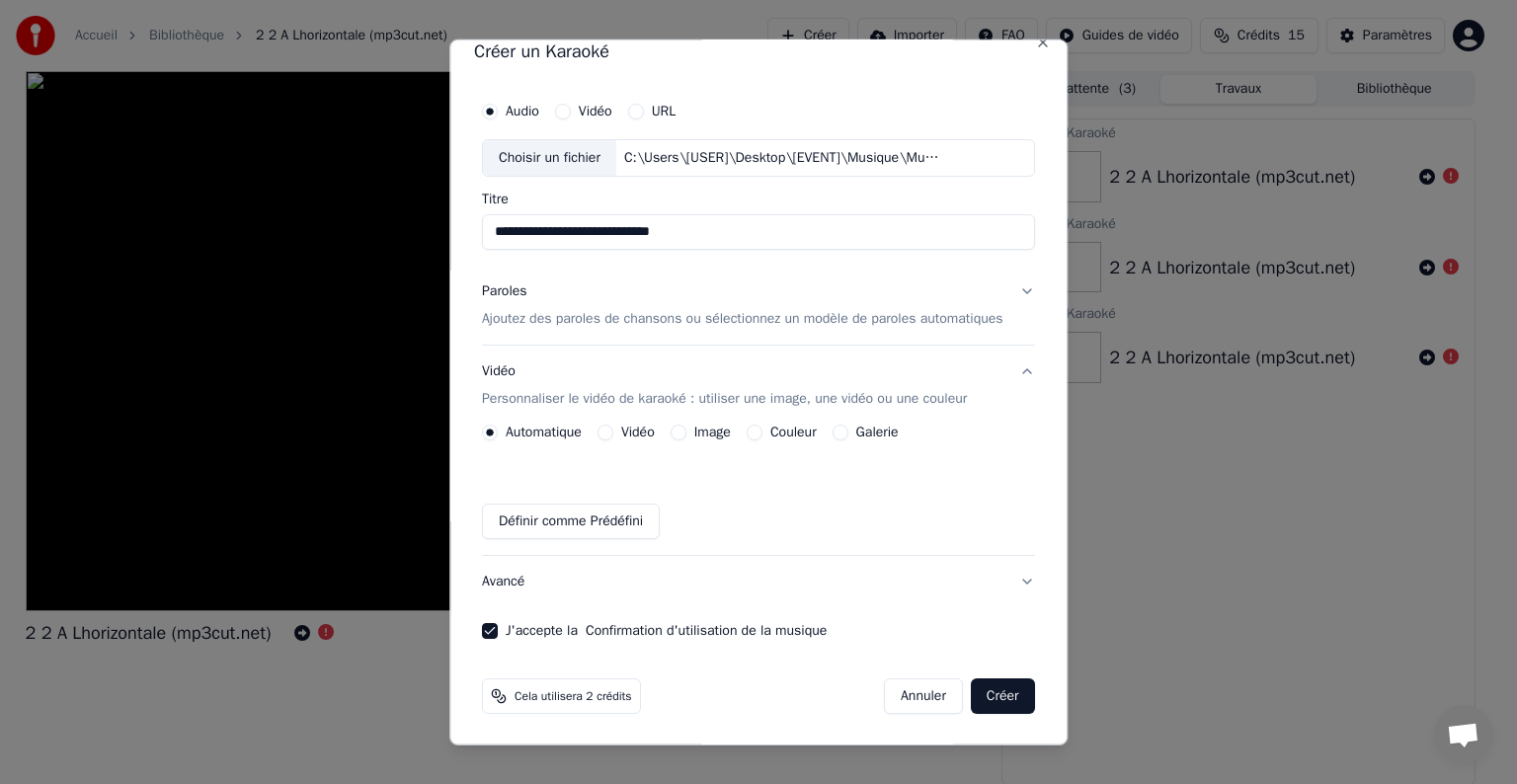 click on "Image" at bounding box center (700, 432) 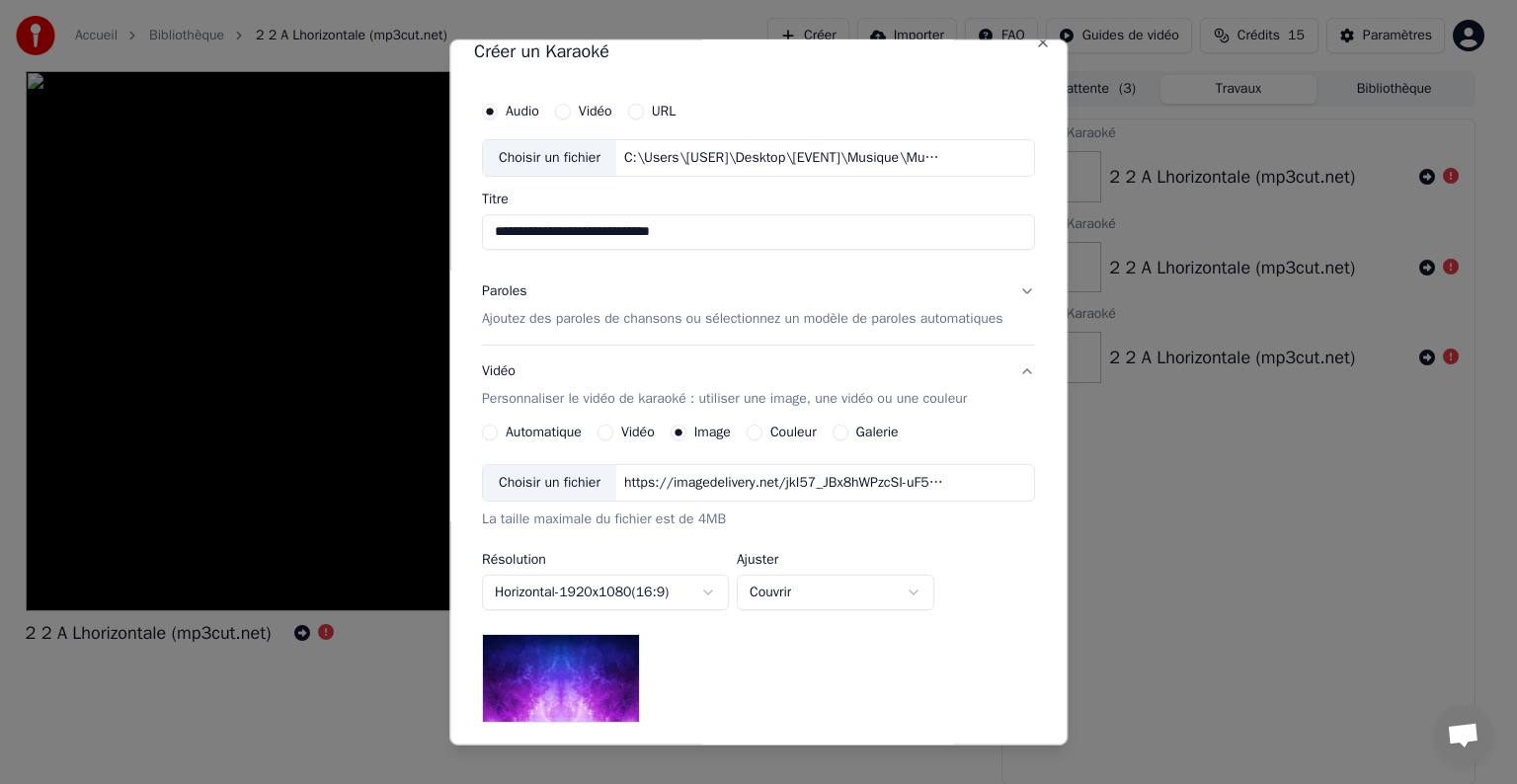 click on "Choisir un fichier" at bounding box center (549, 483) 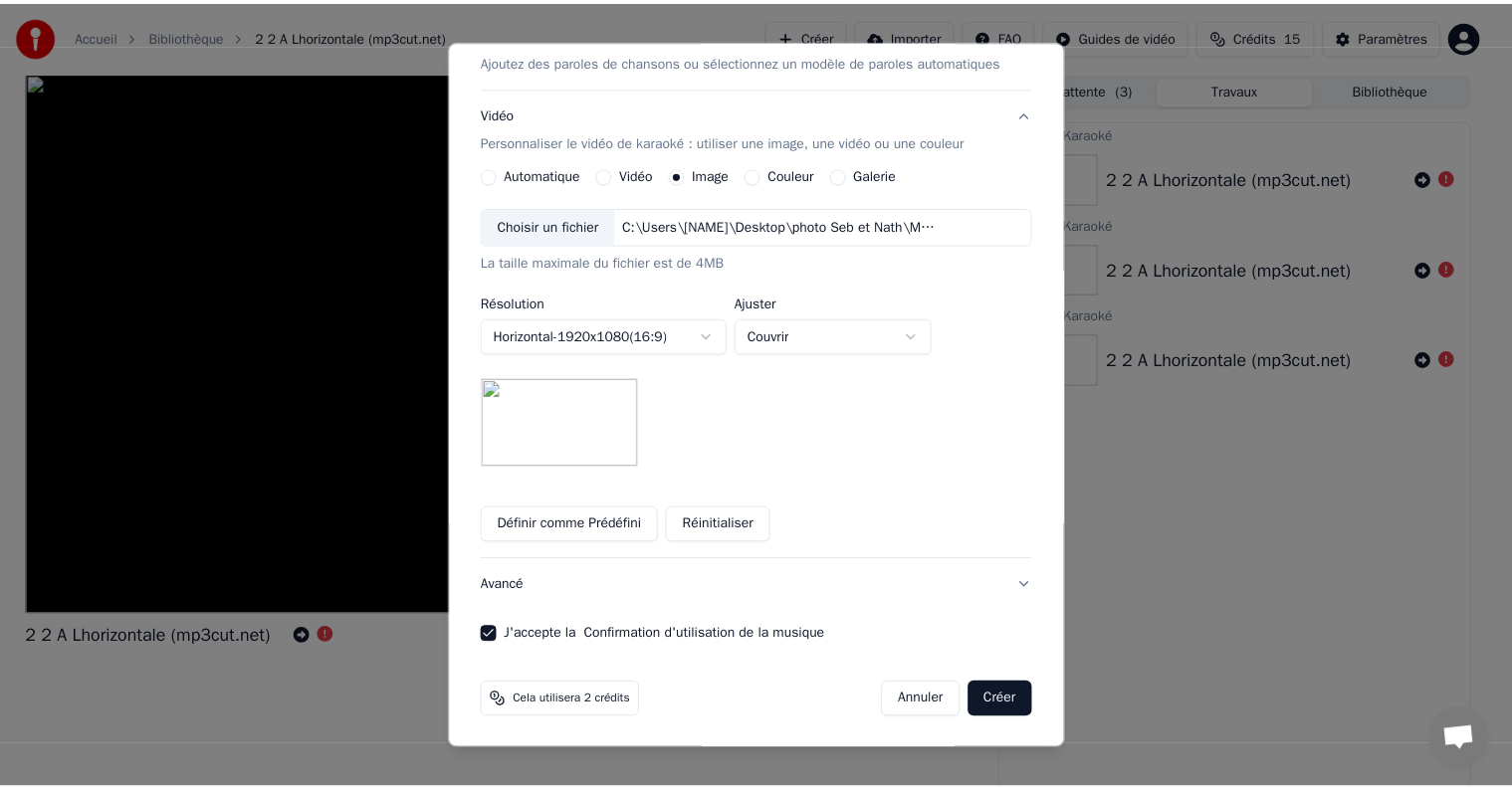 scroll, scrollTop: 283, scrollLeft: 0, axis: vertical 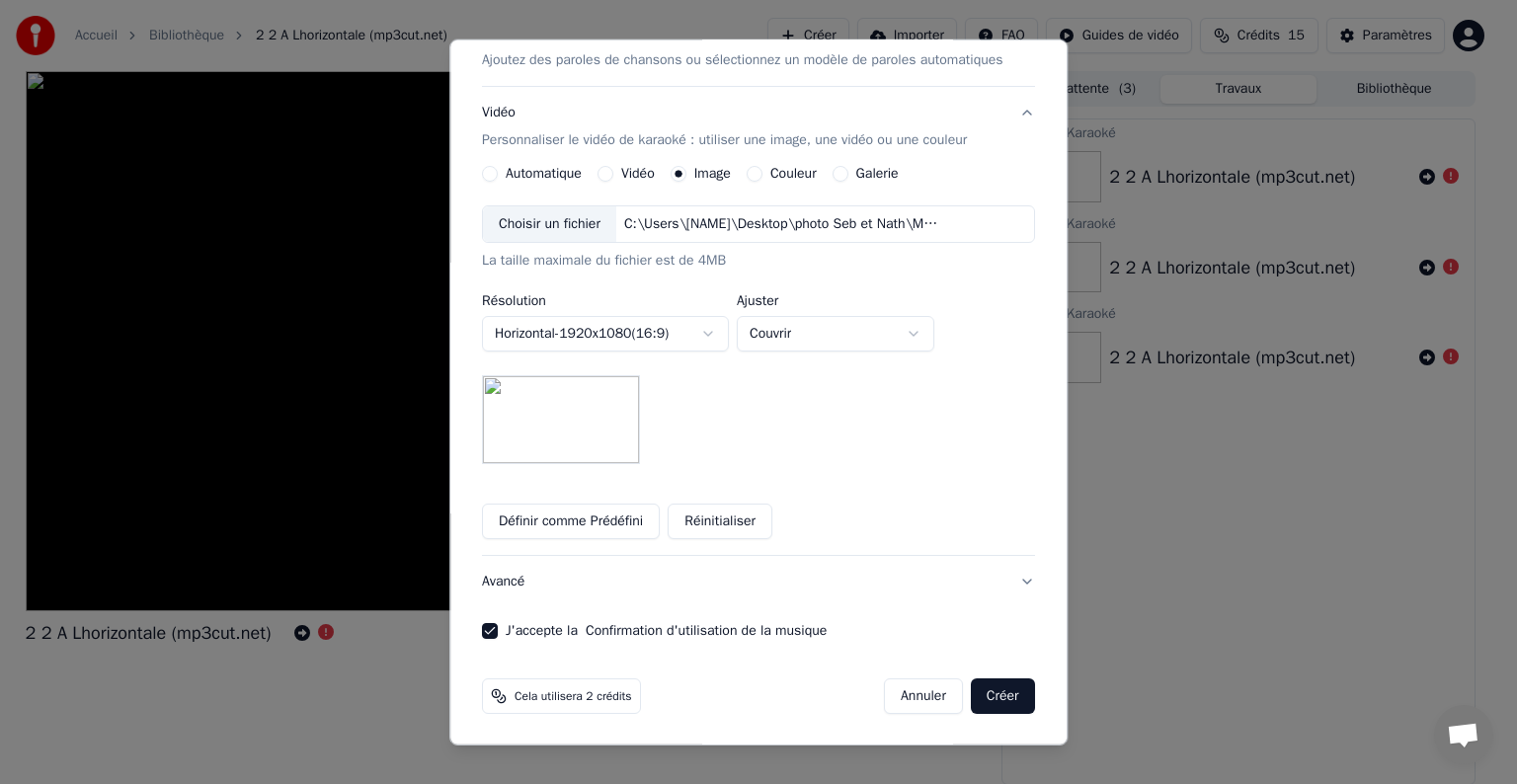 click on "Créer" at bounding box center (1002, 696) 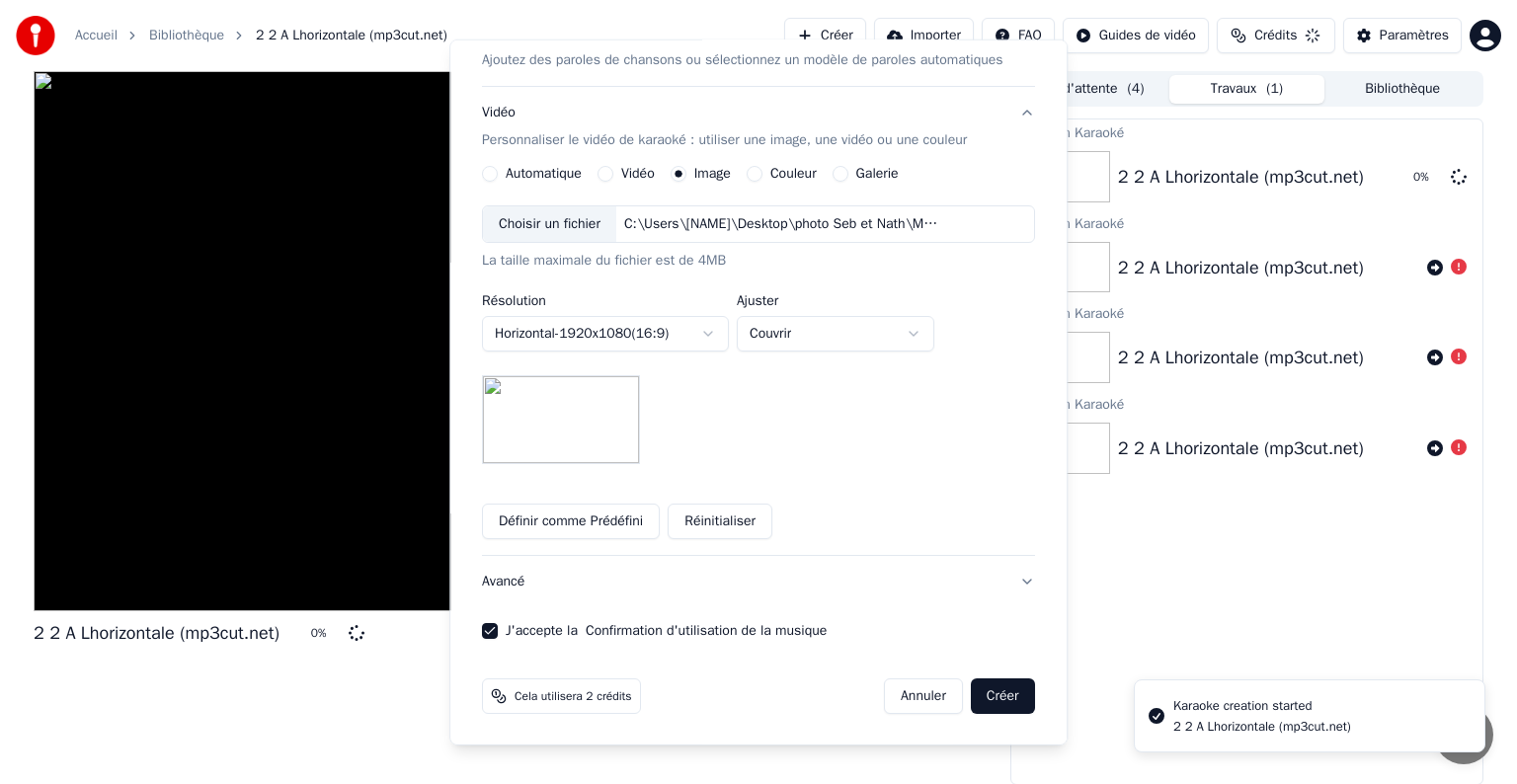 type 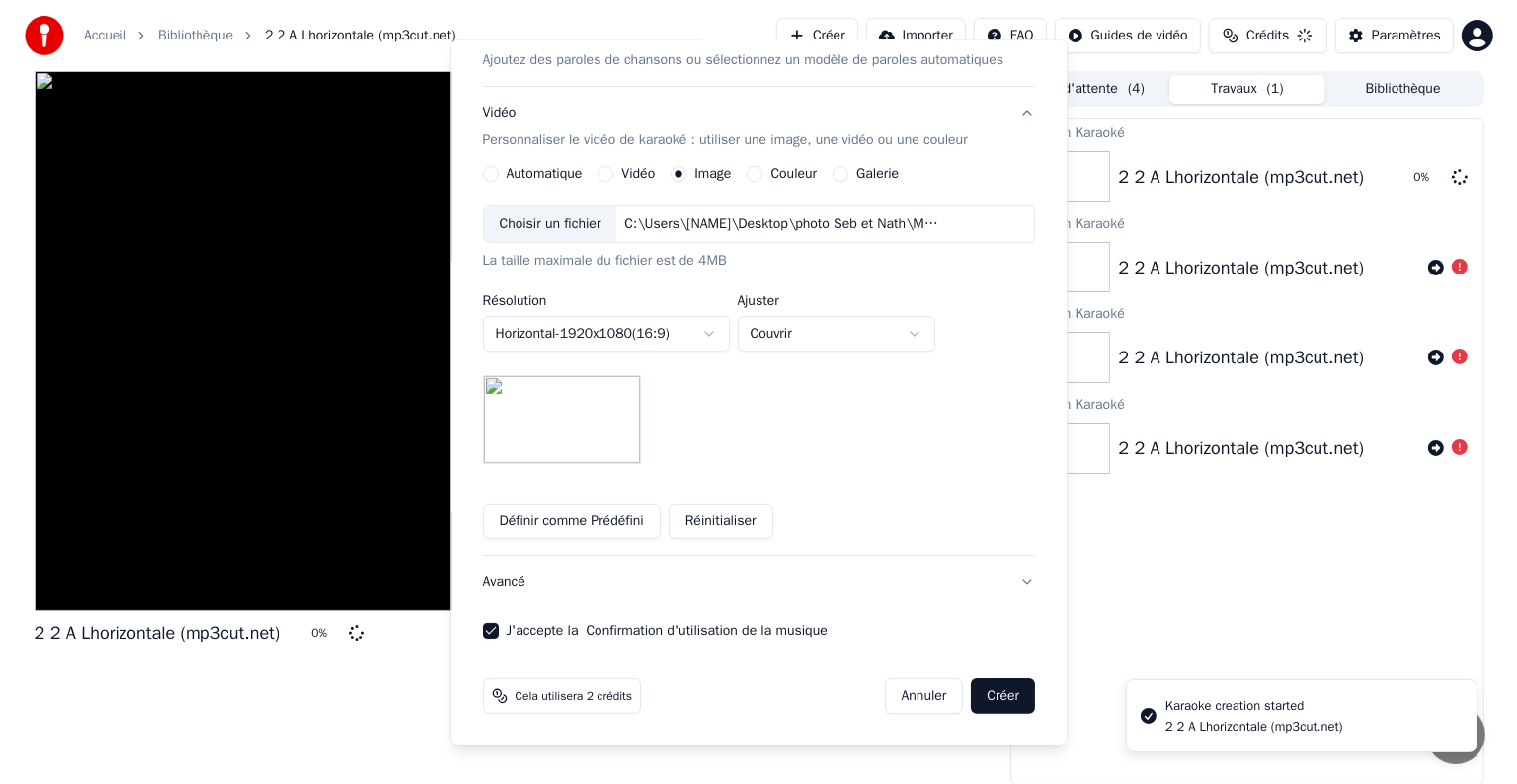 scroll, scrollTop: 22, scrollLeft: 0, axis: vertical 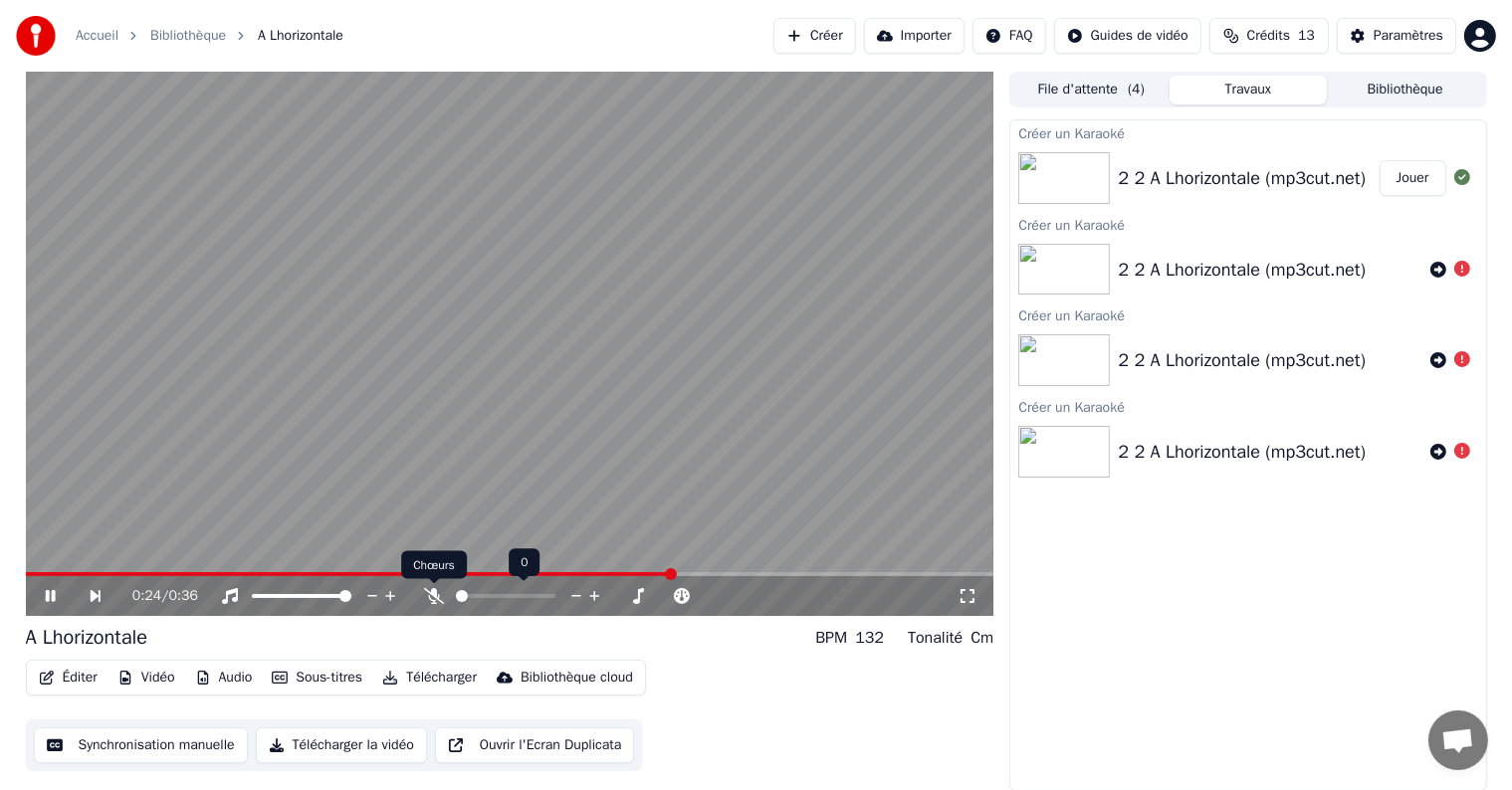 click 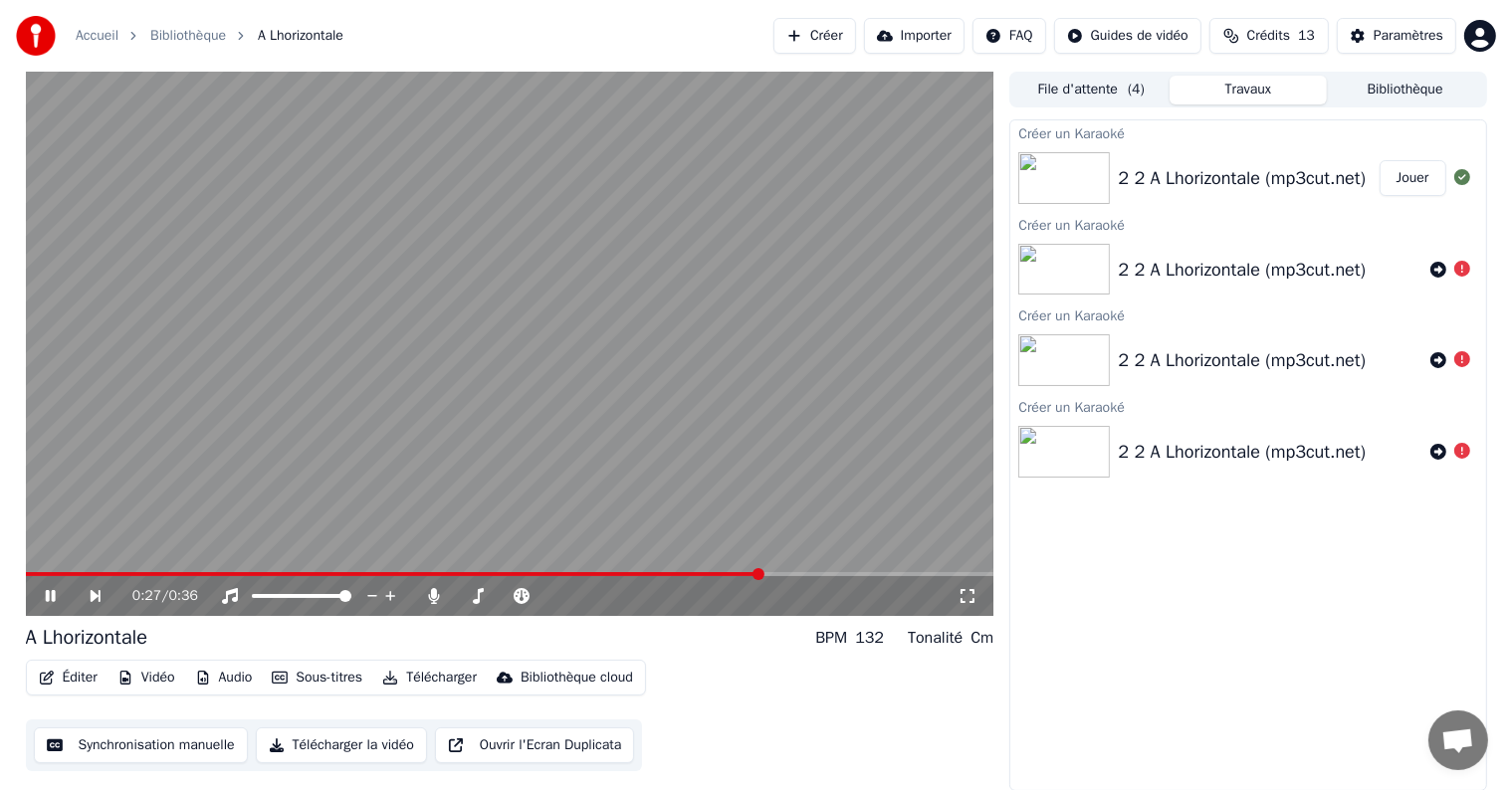click 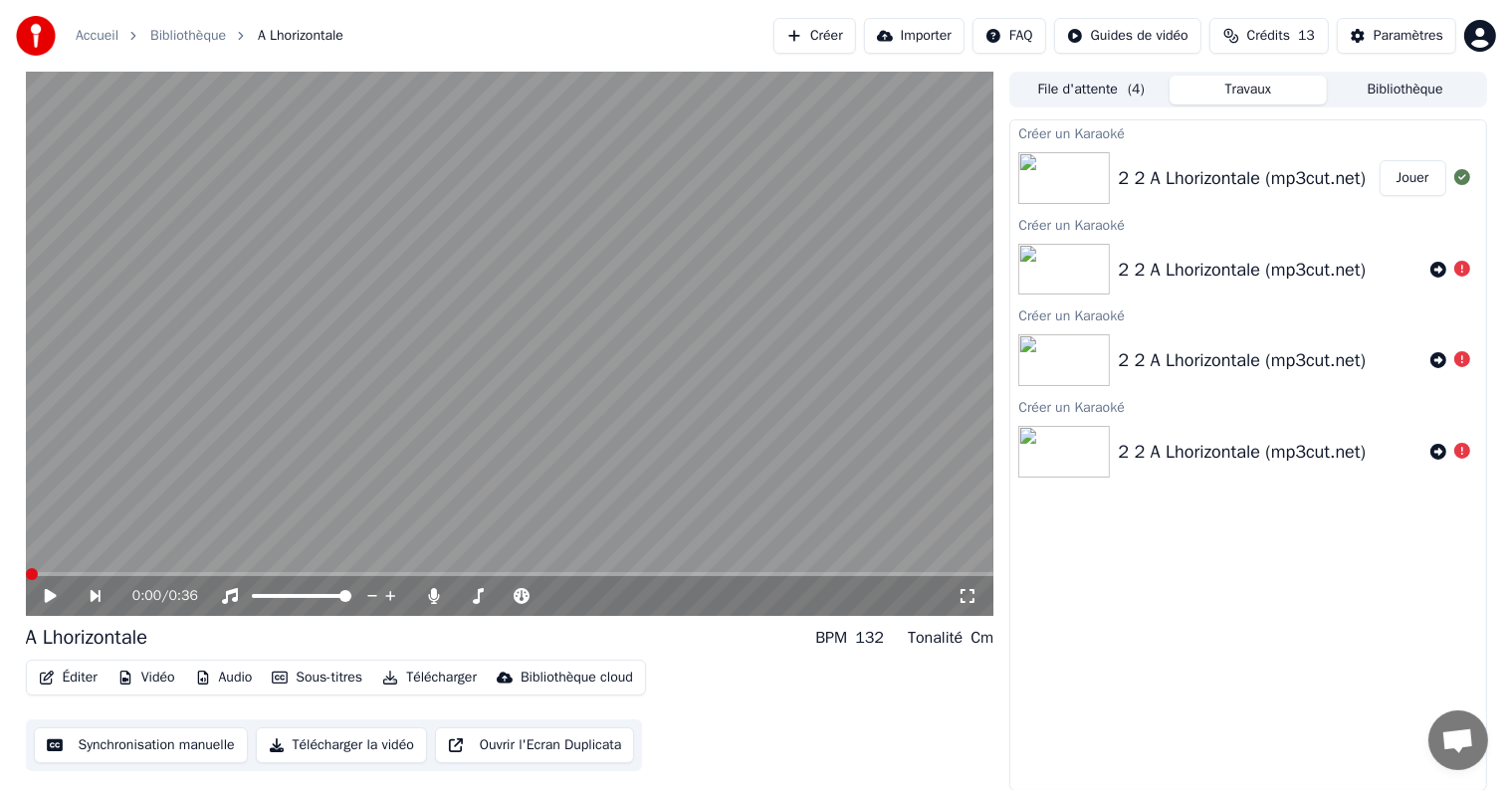 click at bounding box center (32, 574) 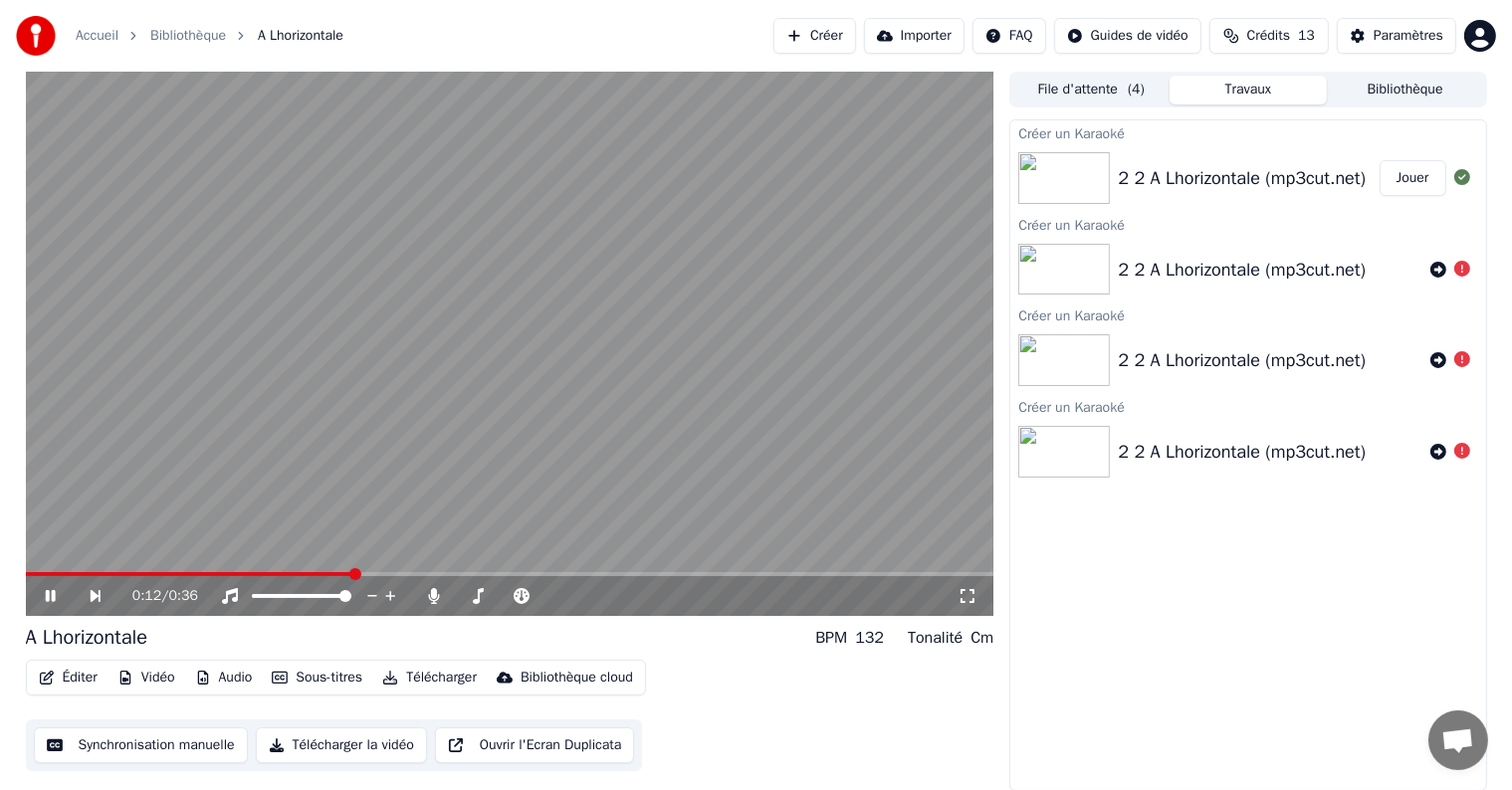 click 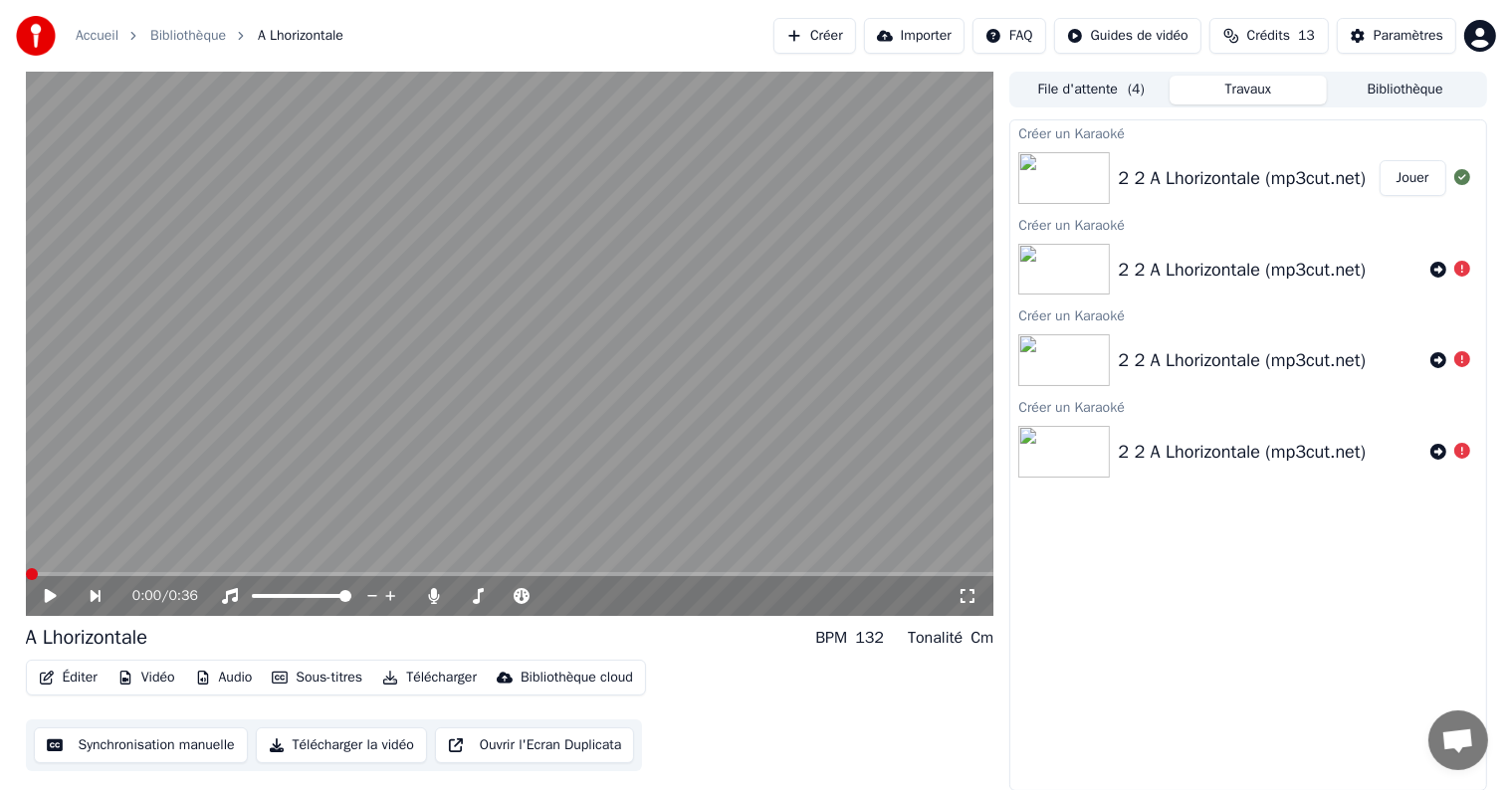 click at bounding box center [32, 574] 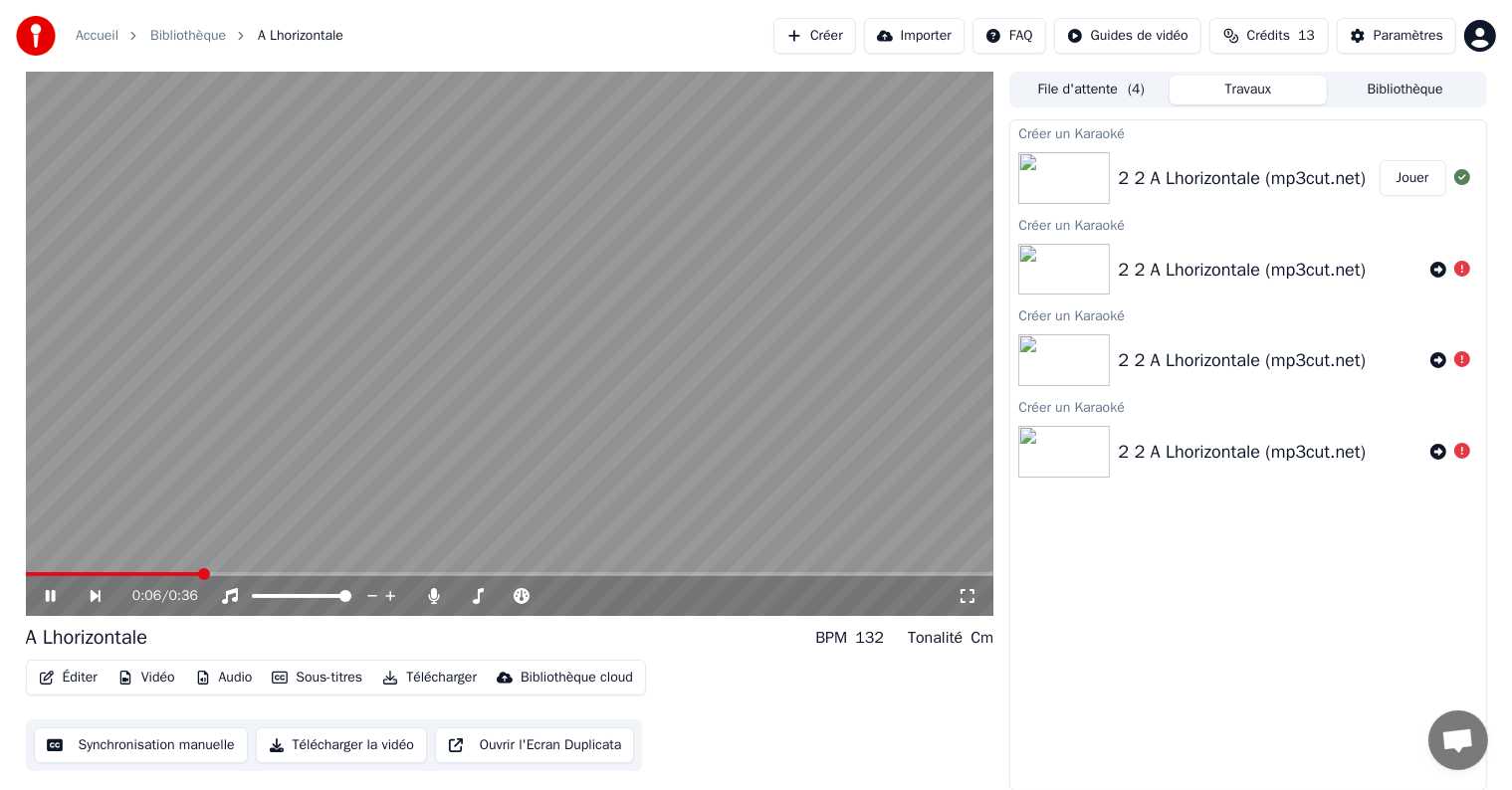 click 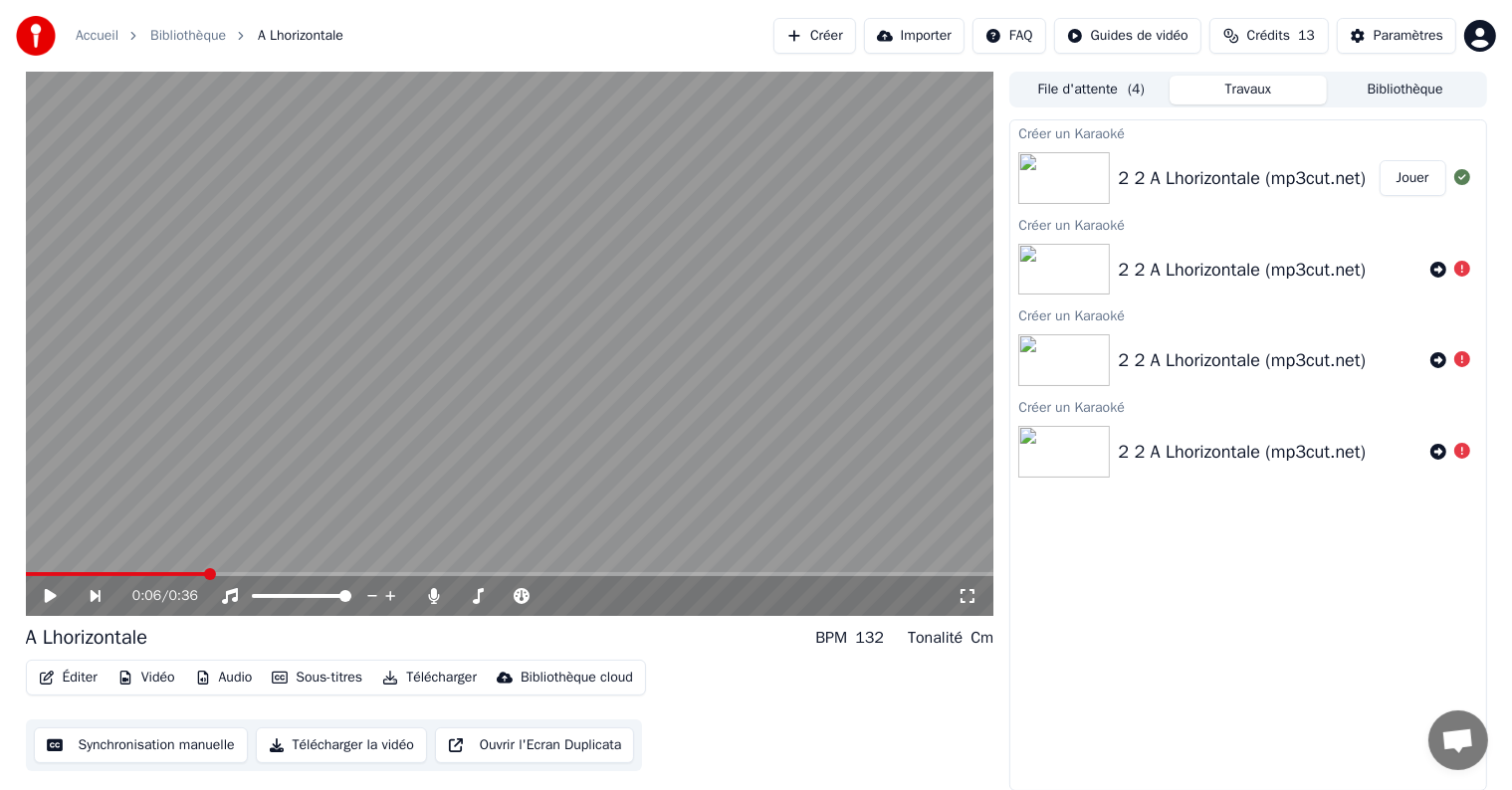 click on "Éditer" at bounding box center (68, 678) 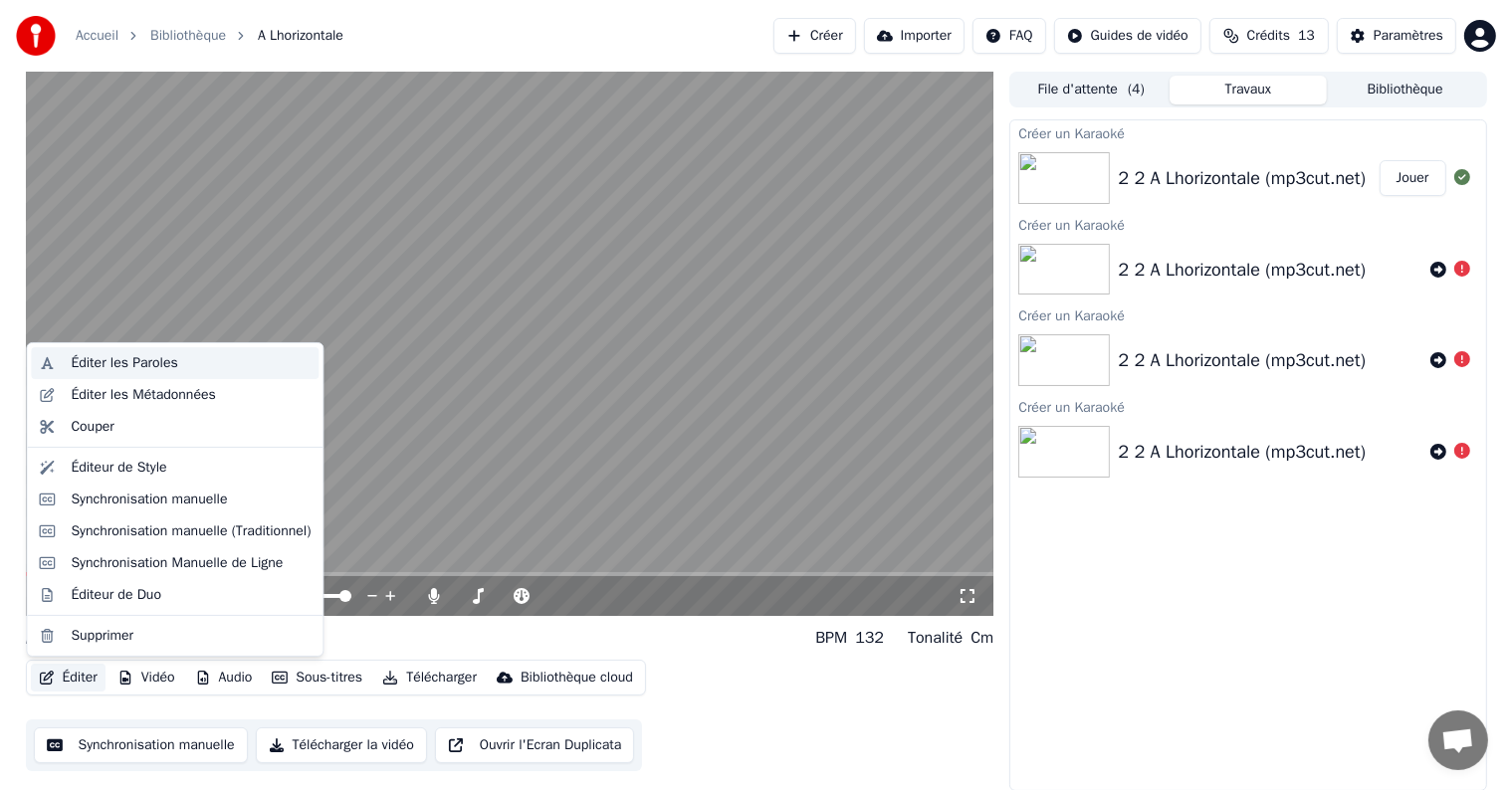 click on "Éditer les Paroles" at bounding box center [123, 363] 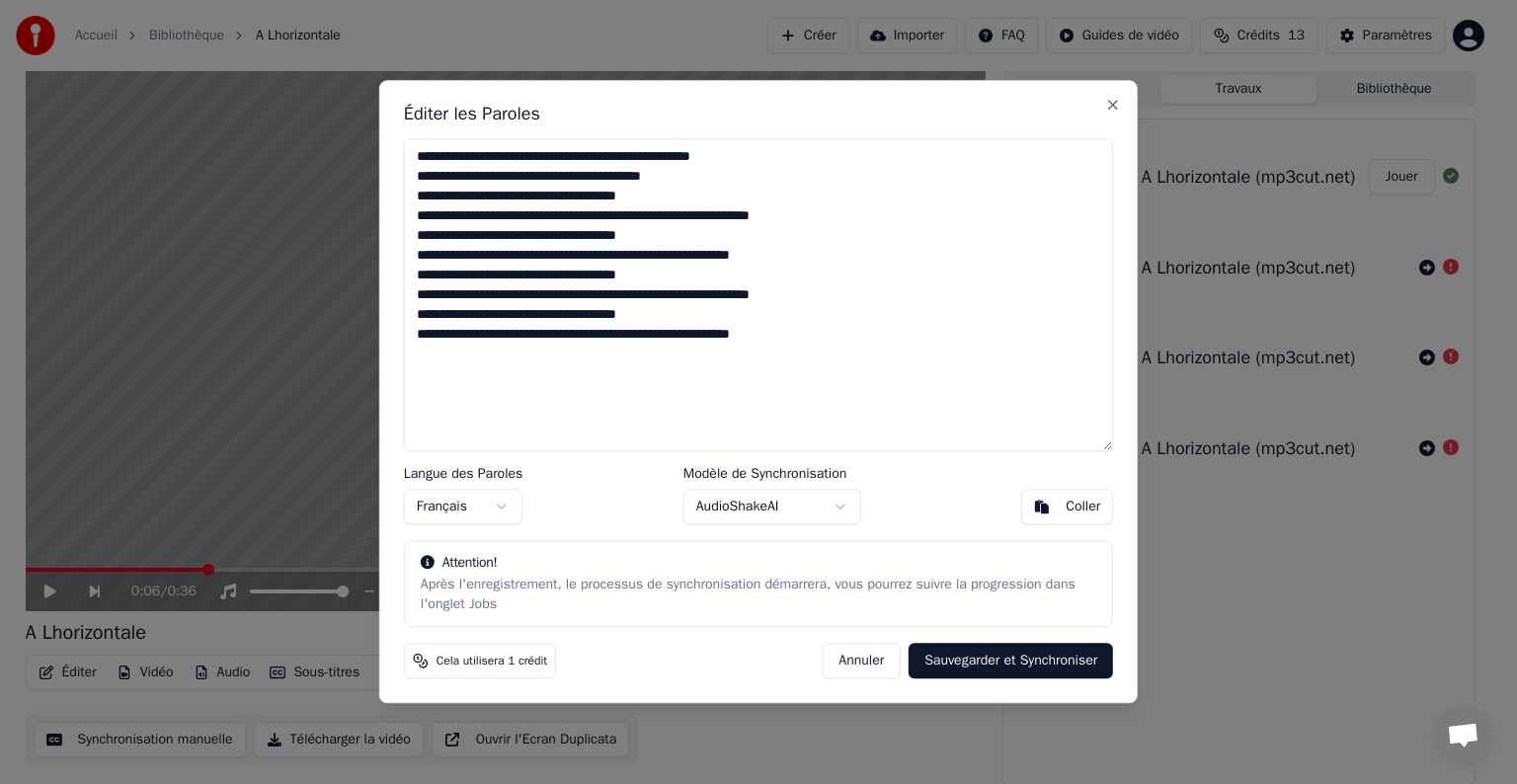 click on "Annuler" at bounding box center (861, 662) 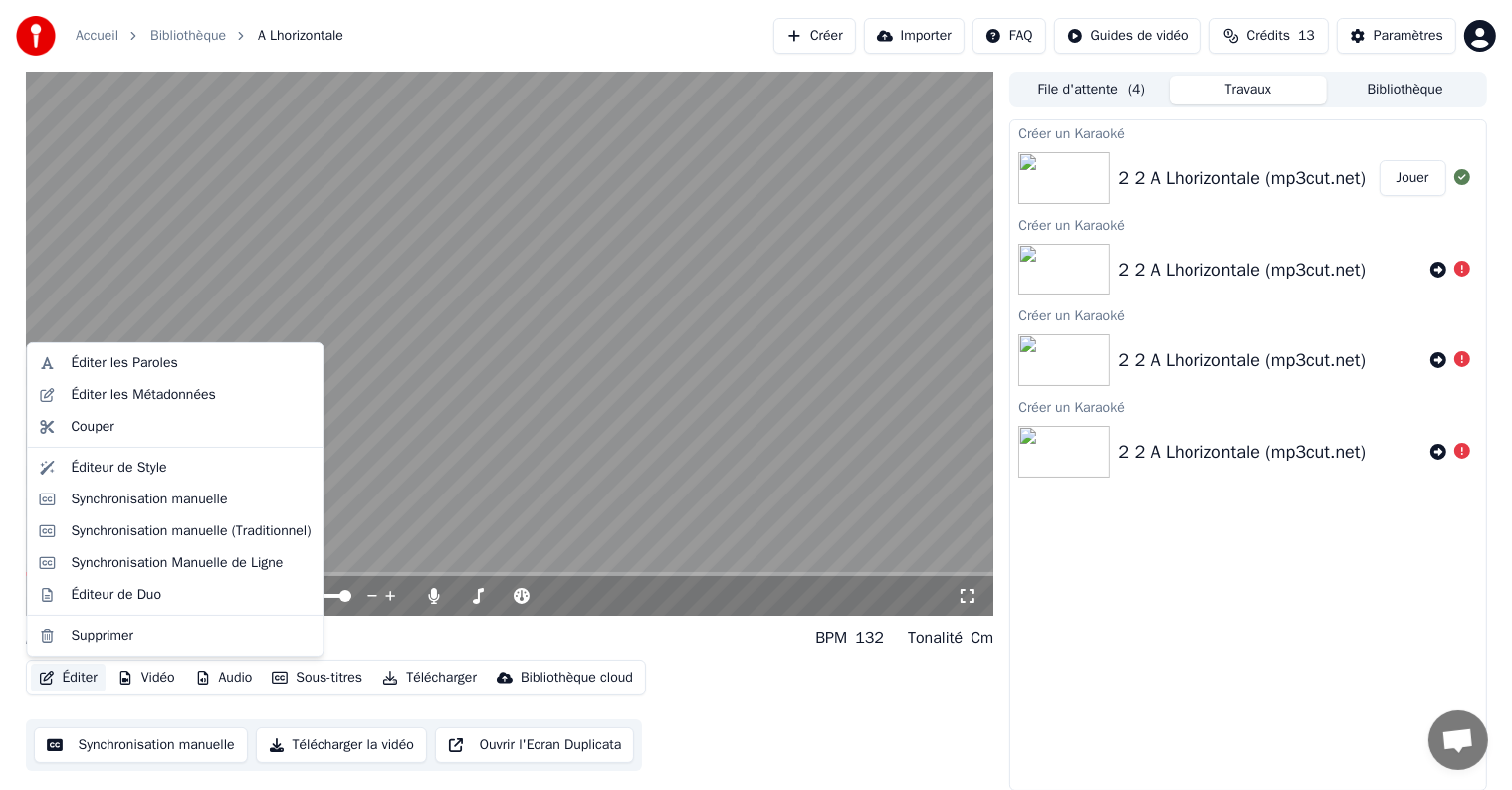 click on "Éditer" at bounding box center [68, 678] 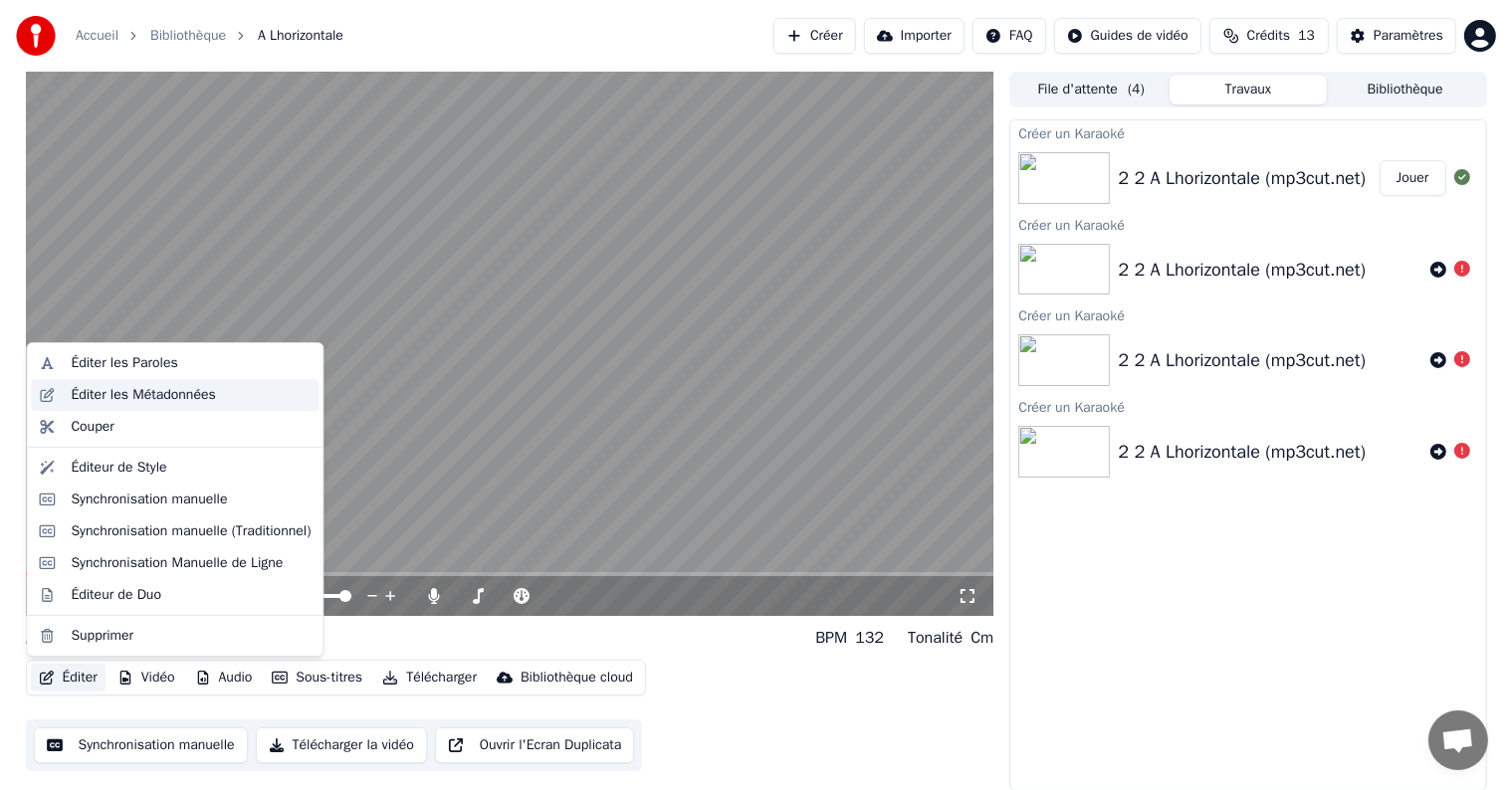 click on "Éditer les Métadonnées" at bounding box center (142, 395) 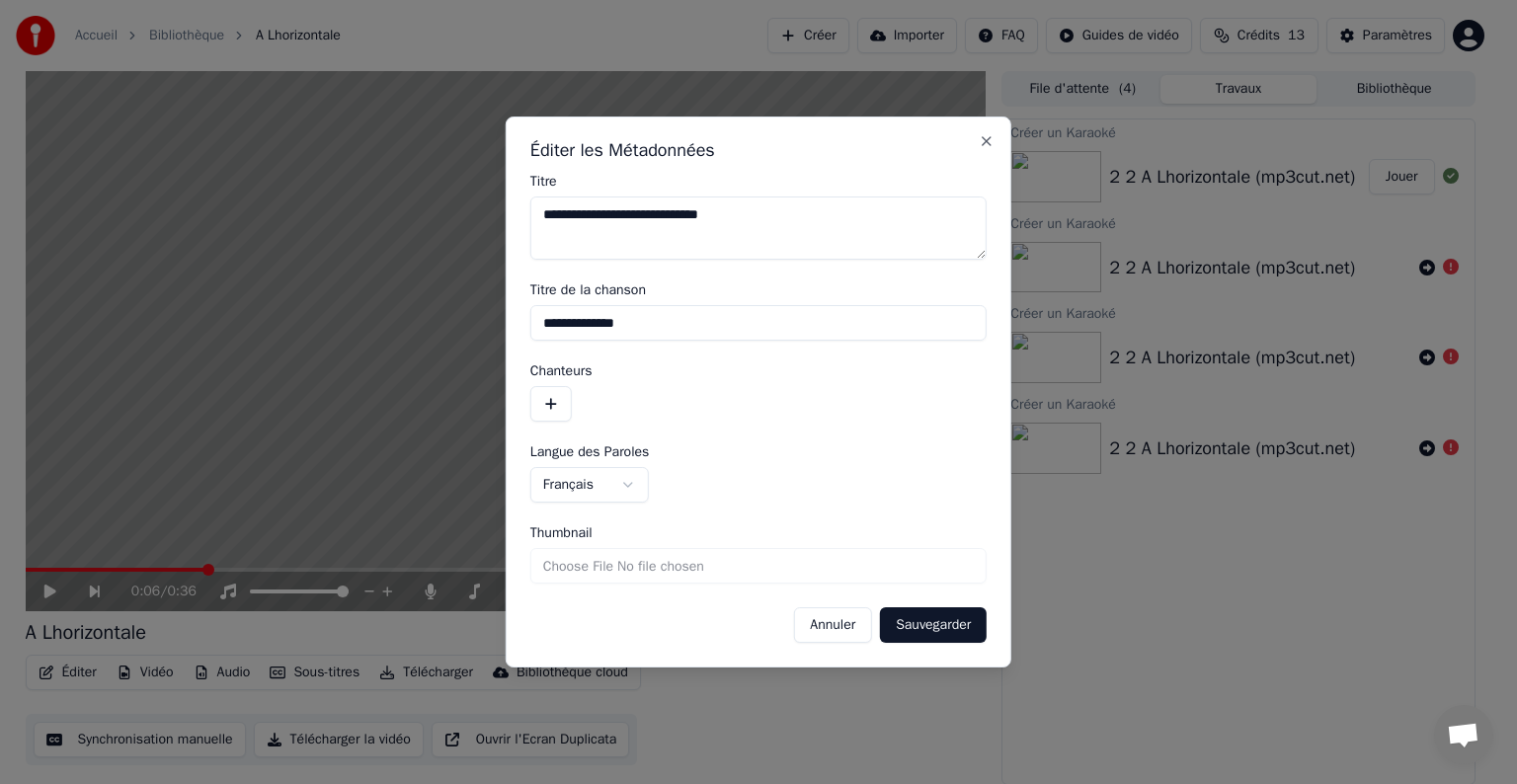 drag, startPoint x: 770, startPoint y: 202, endPoint x: 101, endPoint y: 215, distance: 669.1263 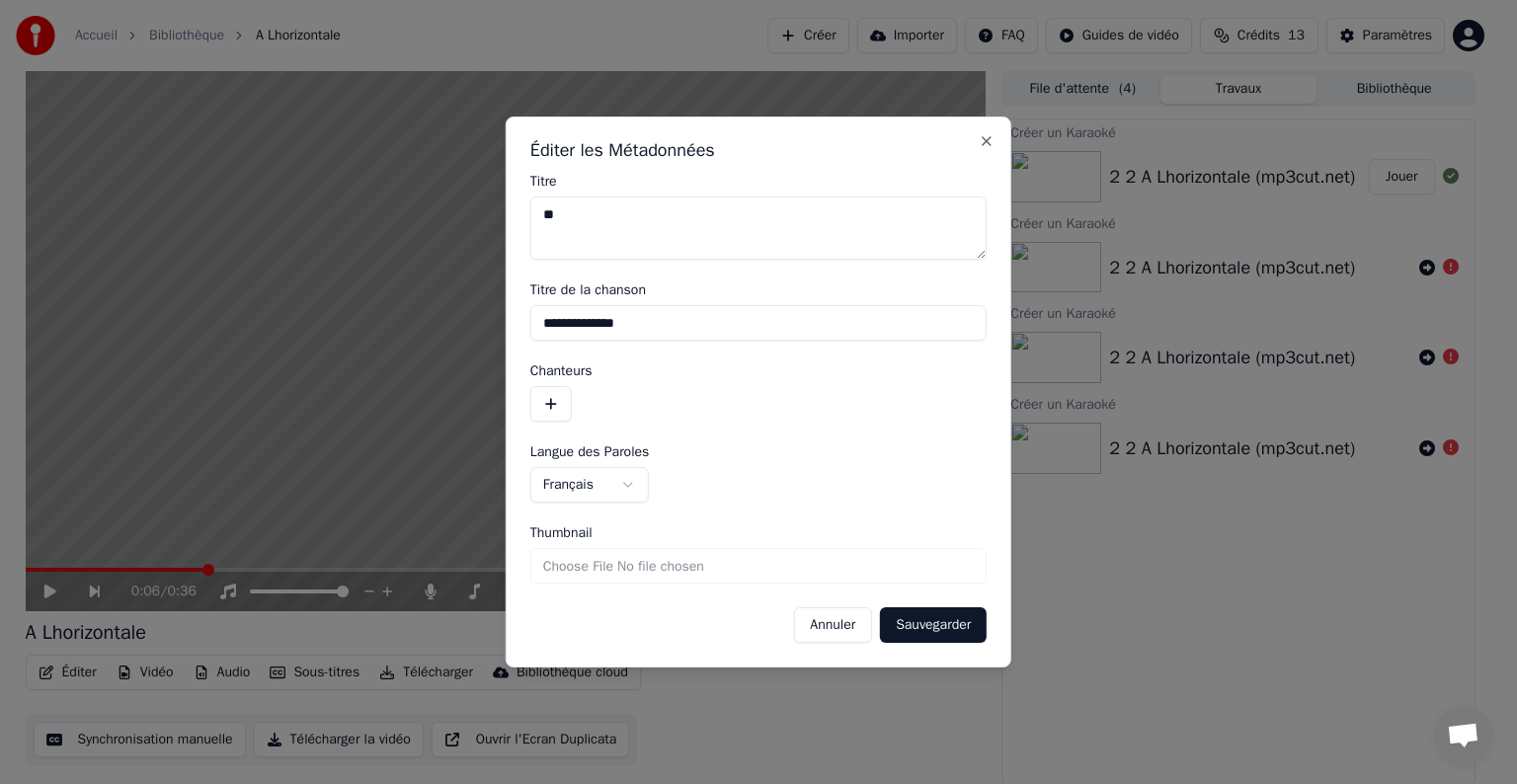 type 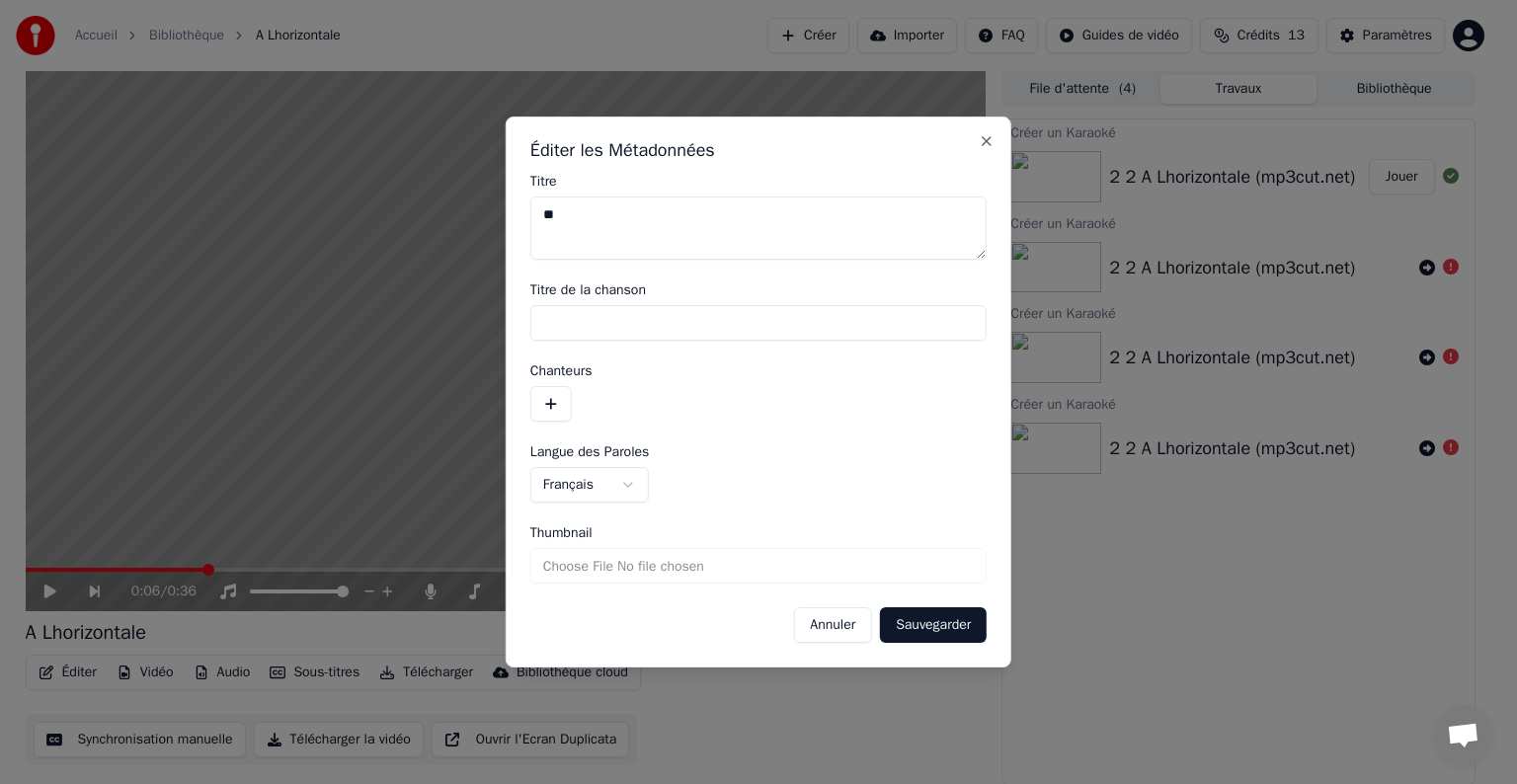 type 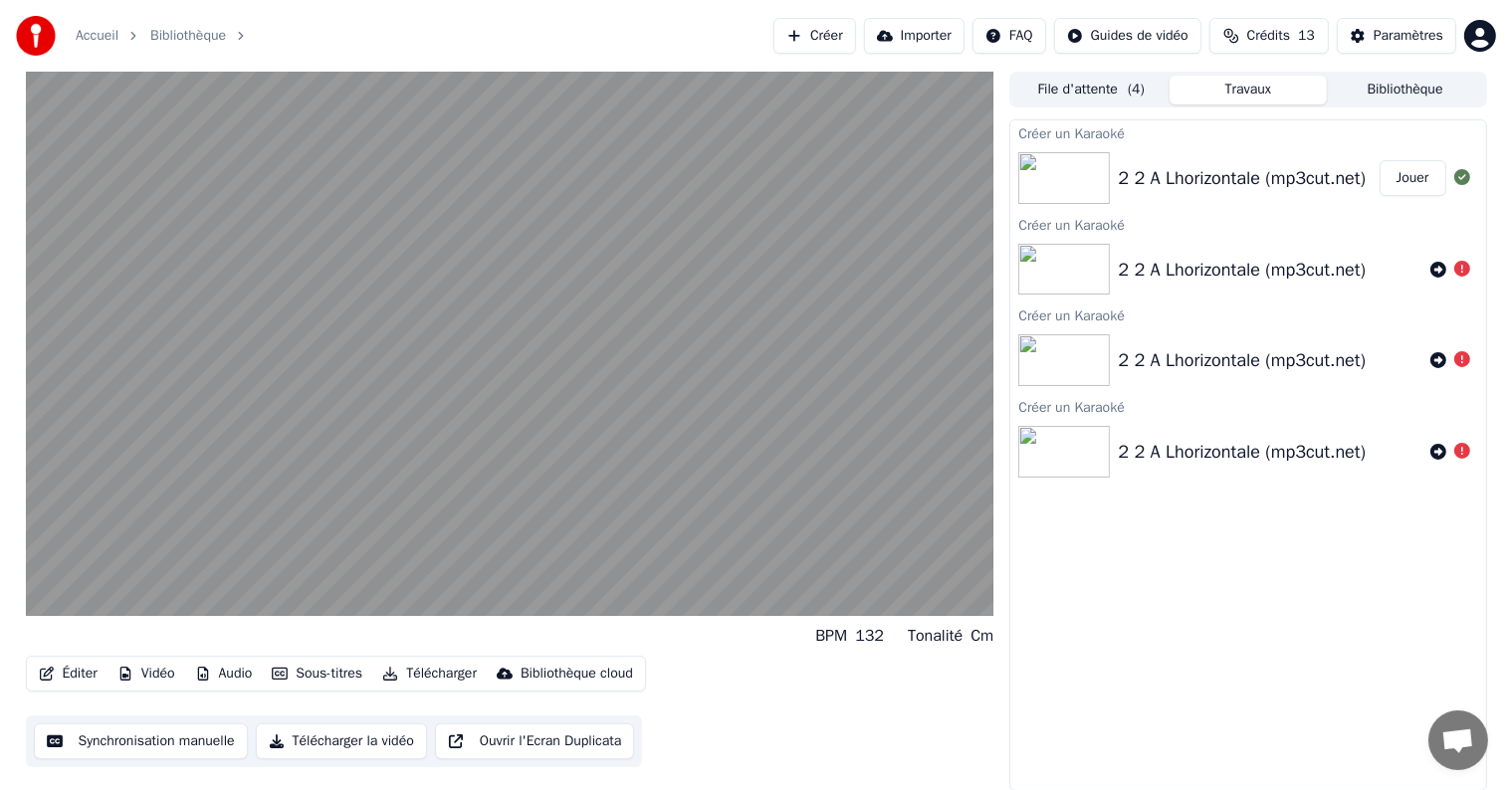 click on "Télécharger la vidéo" at bounding box center (341, 741) 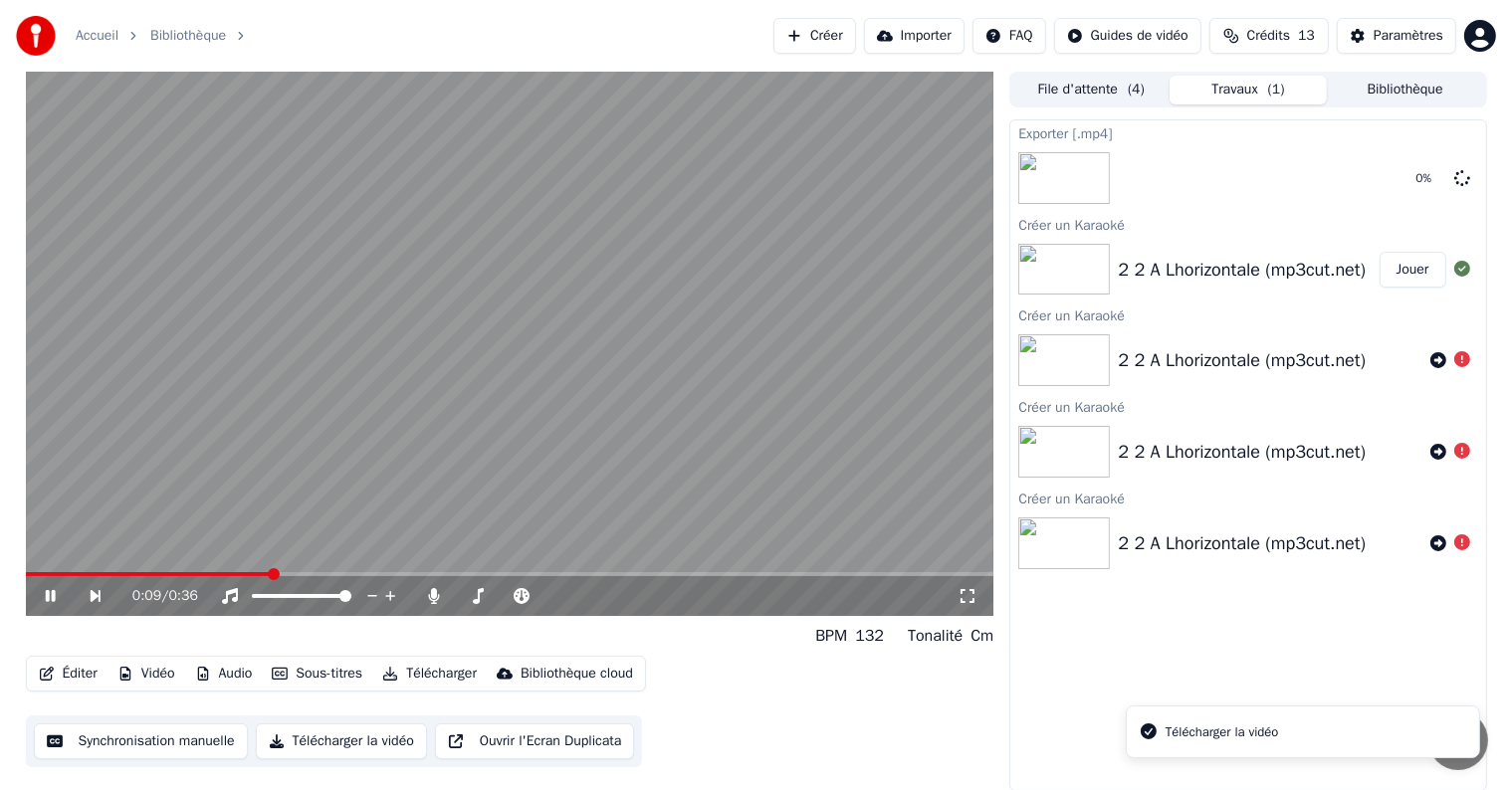 click 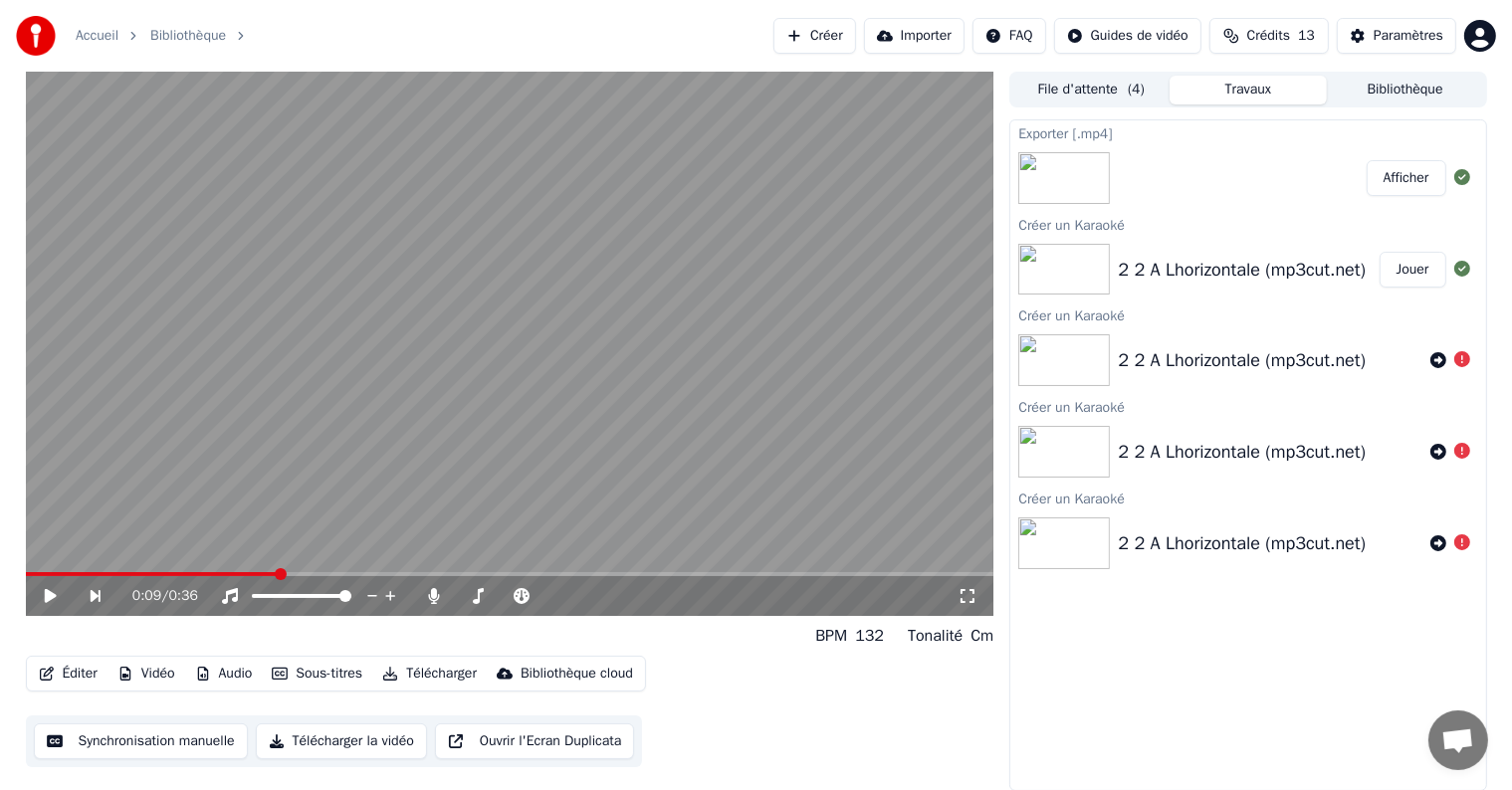click on "Créer" at bounding box center [814, 36] 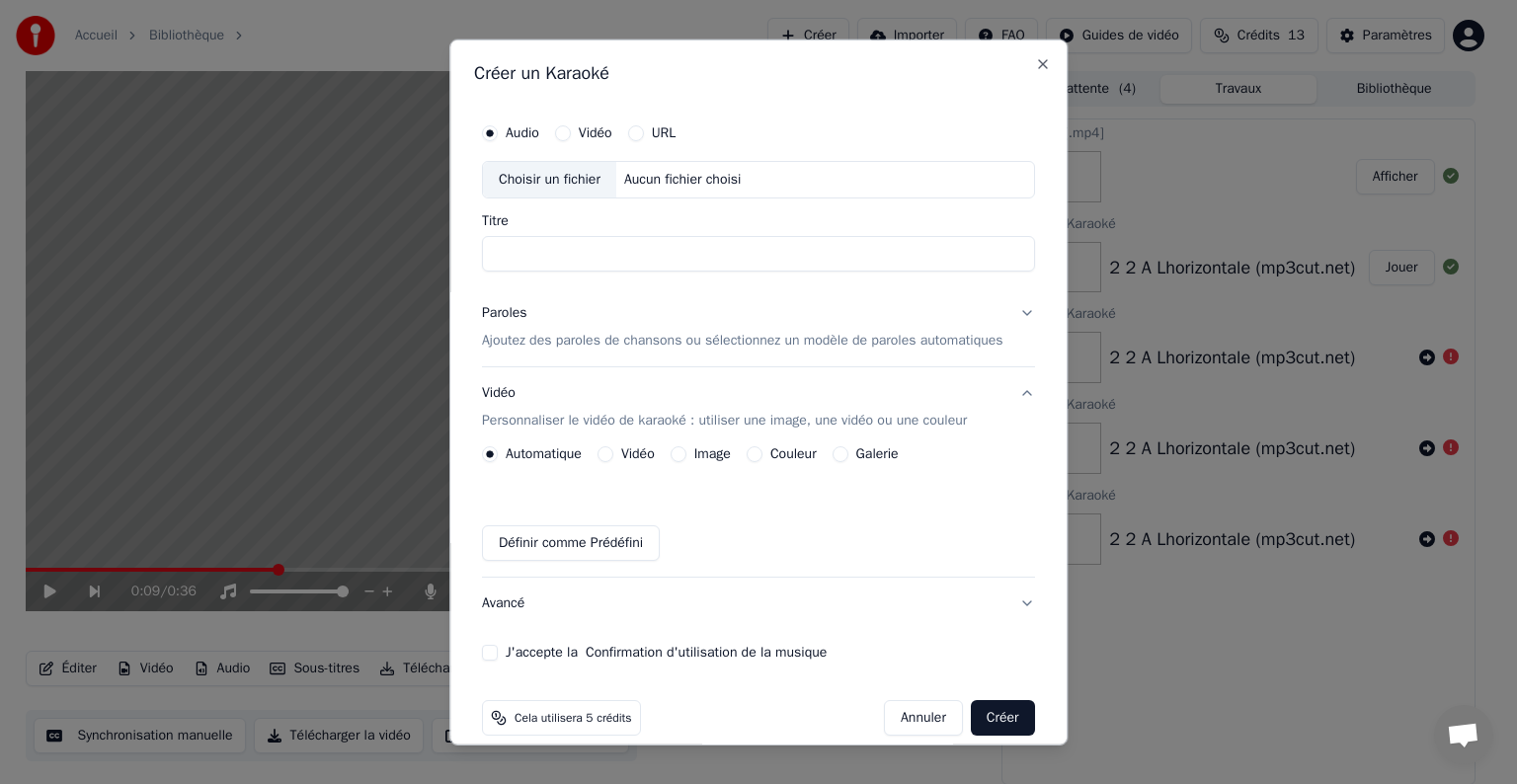 click on "Choisir un fichier" at bounding box center (549, 180) 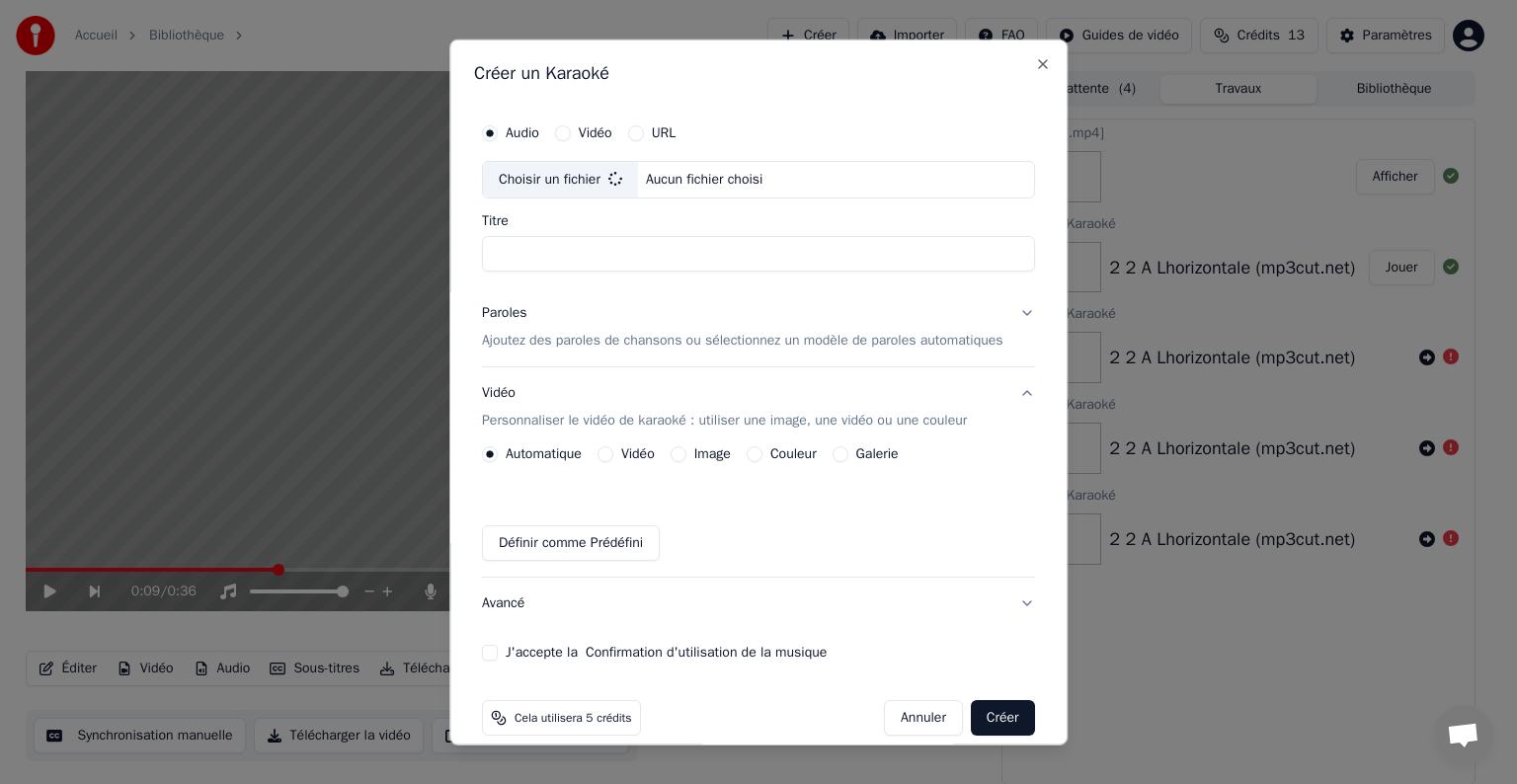 type on "**********" 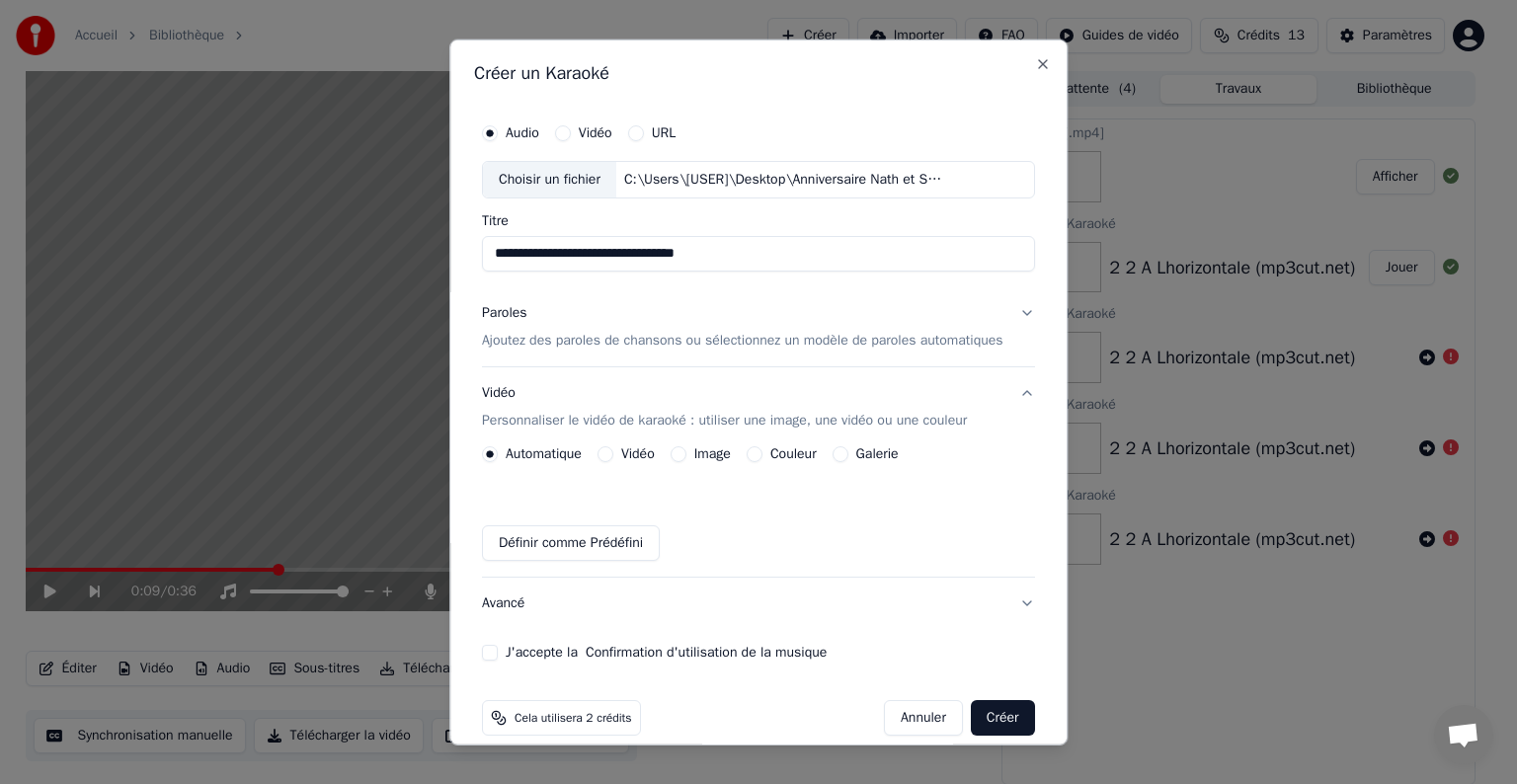 click on "Image" at bounding box center (679, 454) 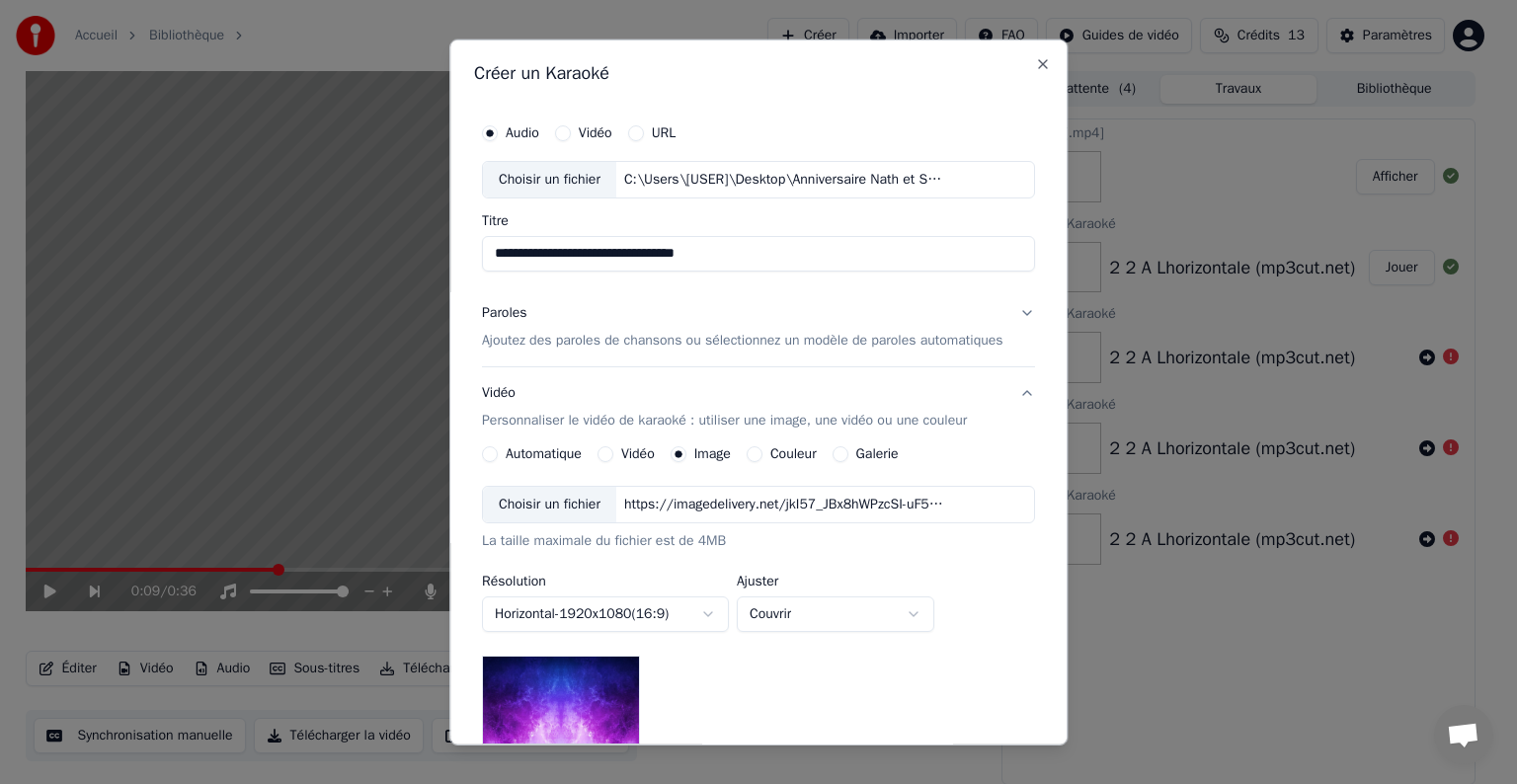 click on "Choisir un fichier" at bounding box center (549, 505) 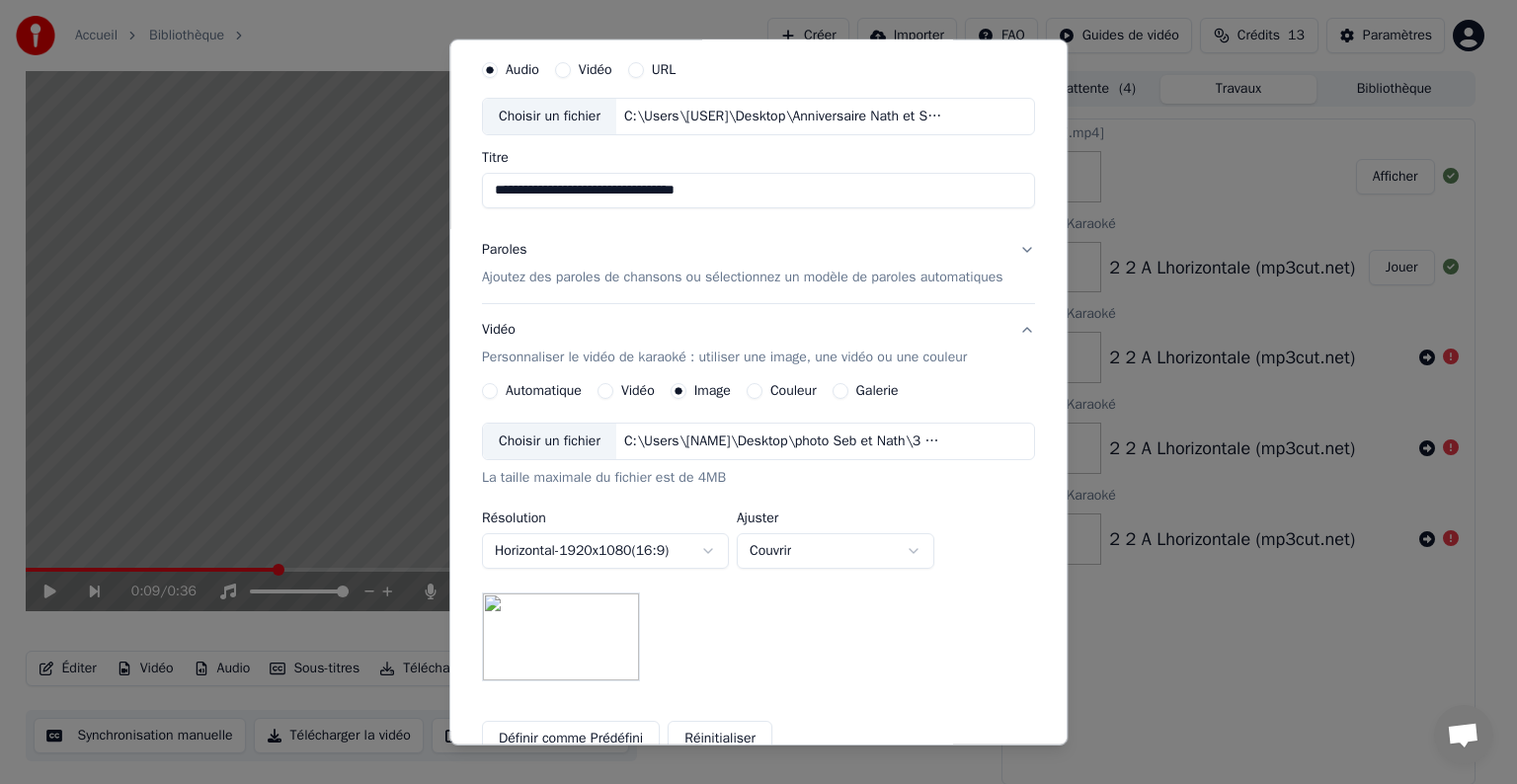 scroll, scrollTop: 131, scrollLeft: 0, axis: vertical 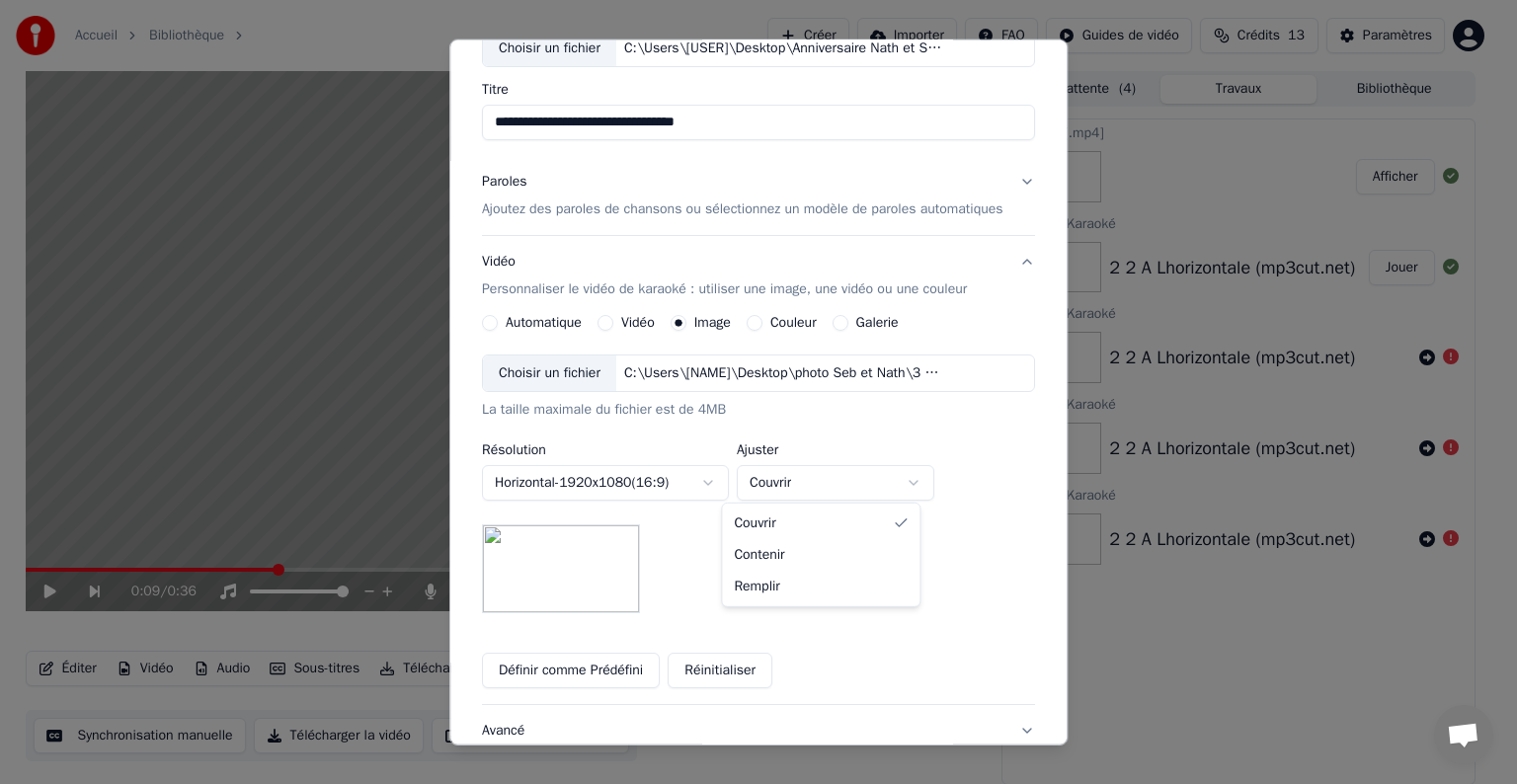 click on "**********" at bounding box center [750, 392] 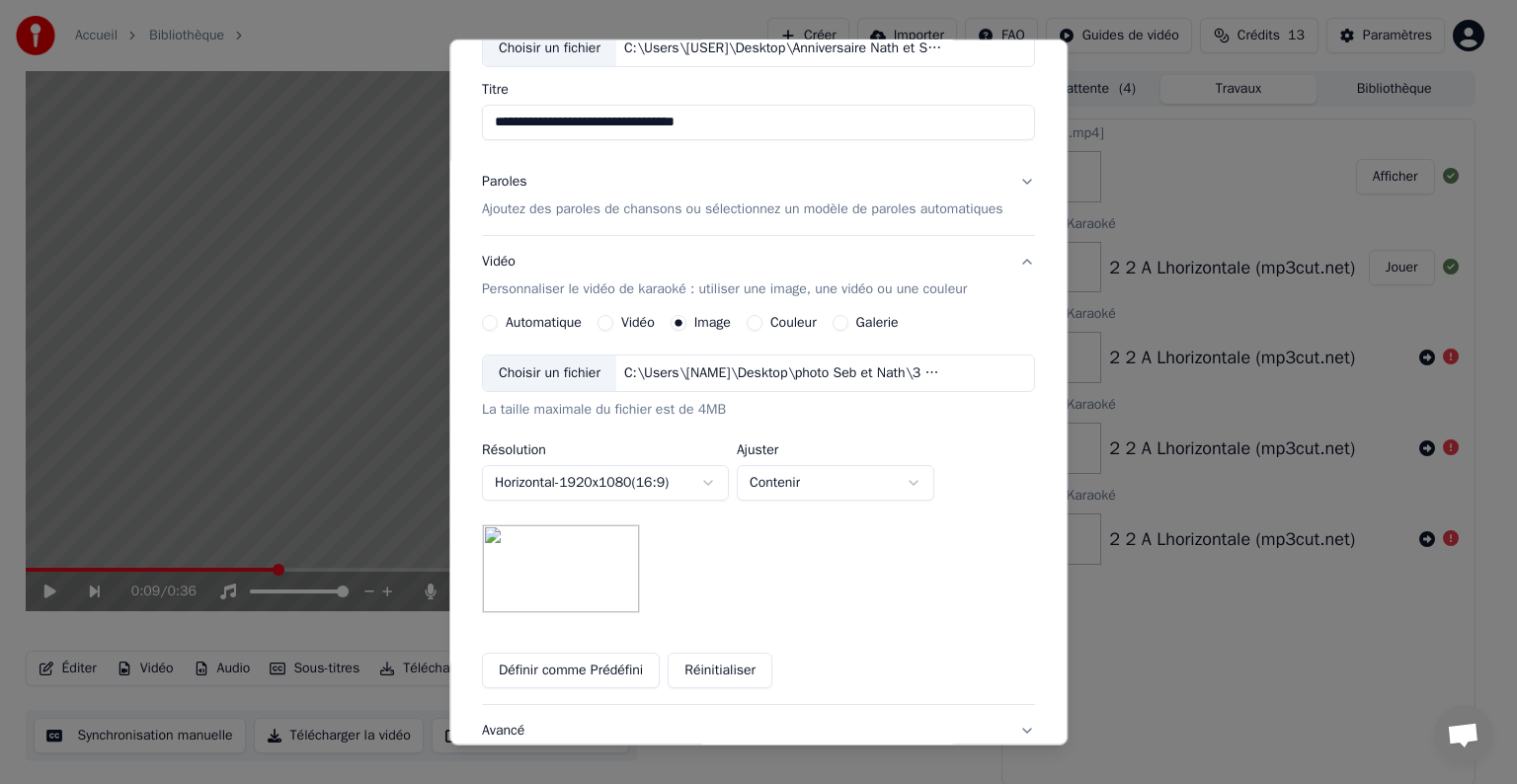 scroll, scrollTop: 0, scrollLeft: 0, axis: both 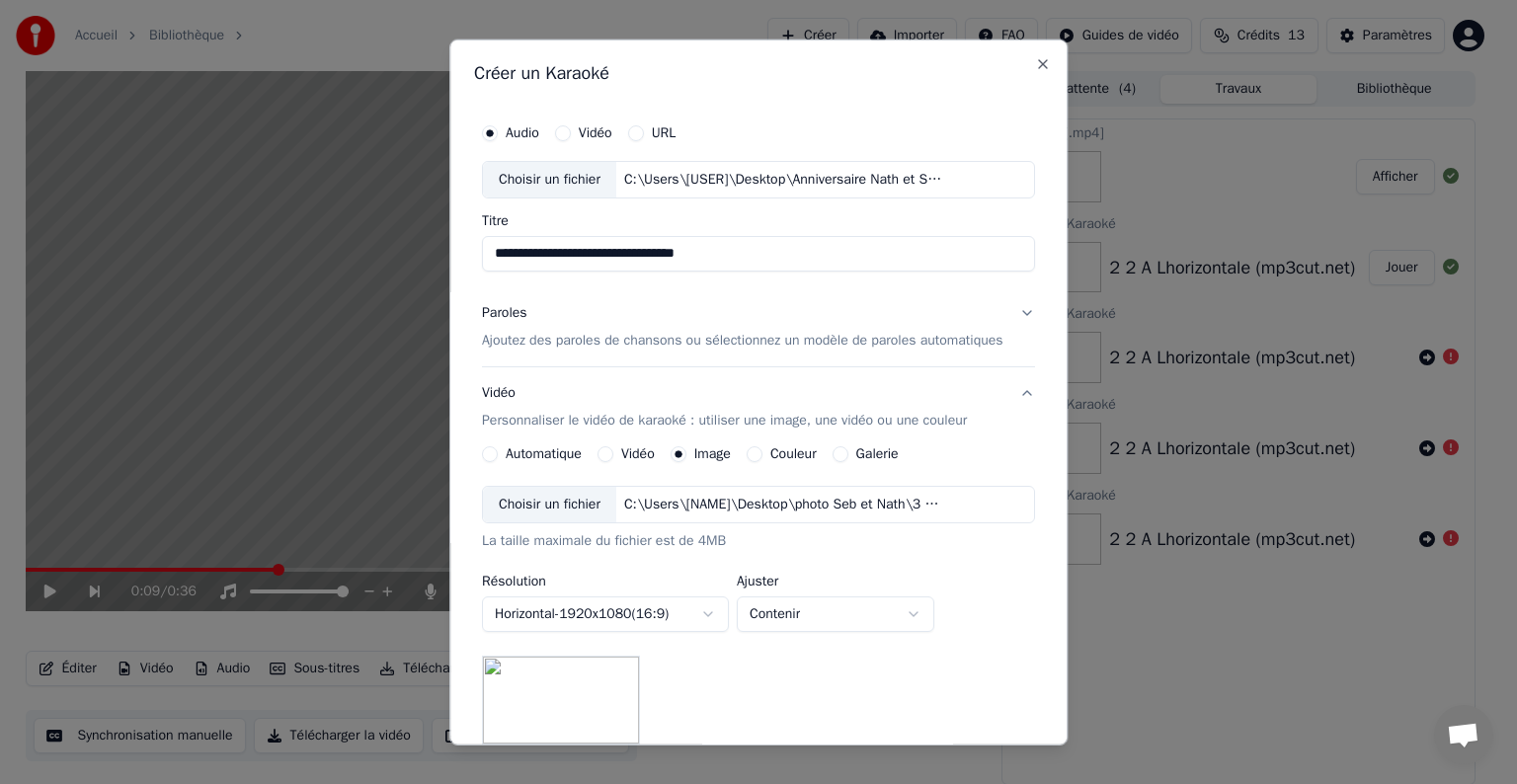 click on "Ajoutez des paroles de chansons ou sélectionnez un modèle de paroles automatiques" at bounding box center (743, 341) 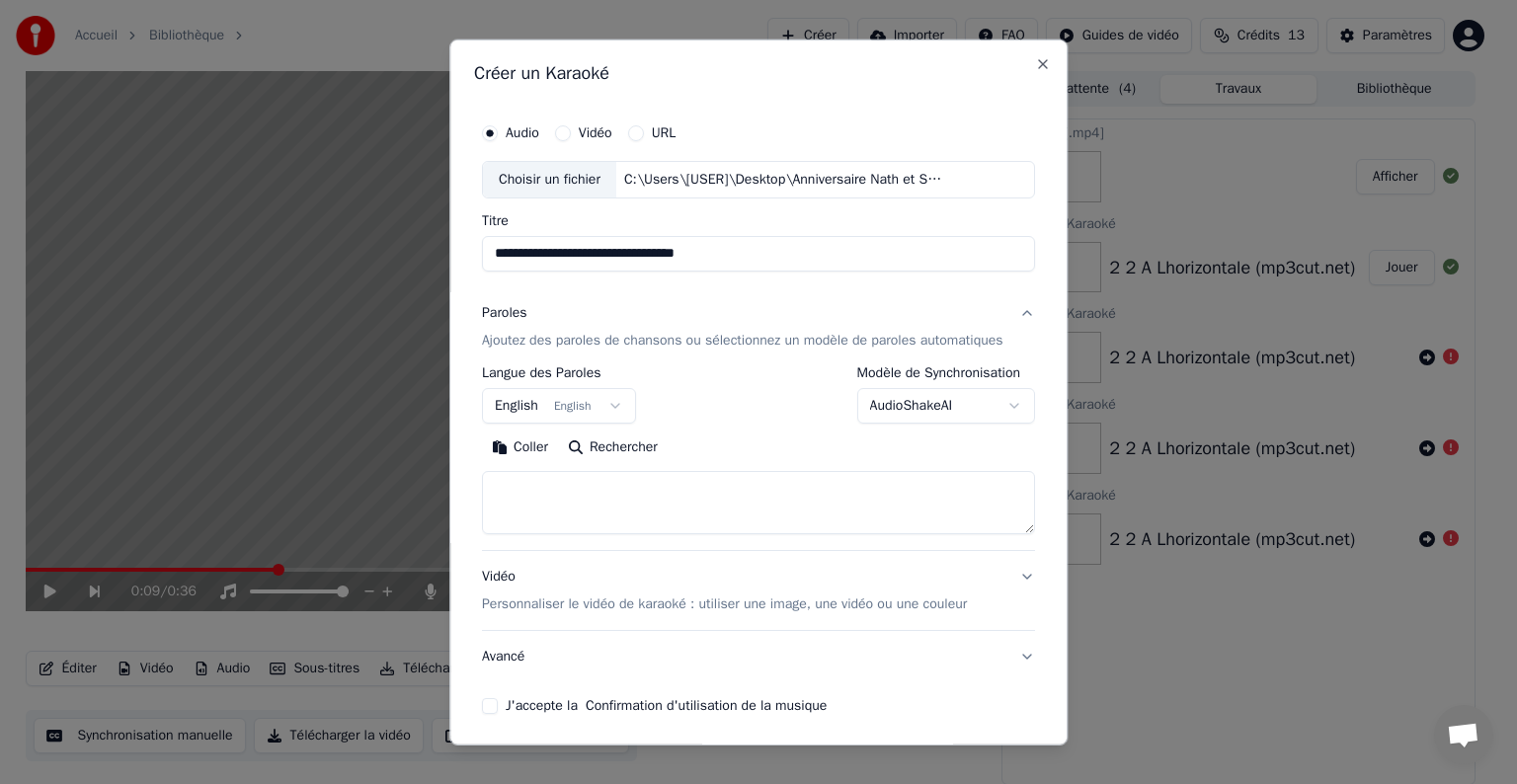 click at bounding box center (758, 503) 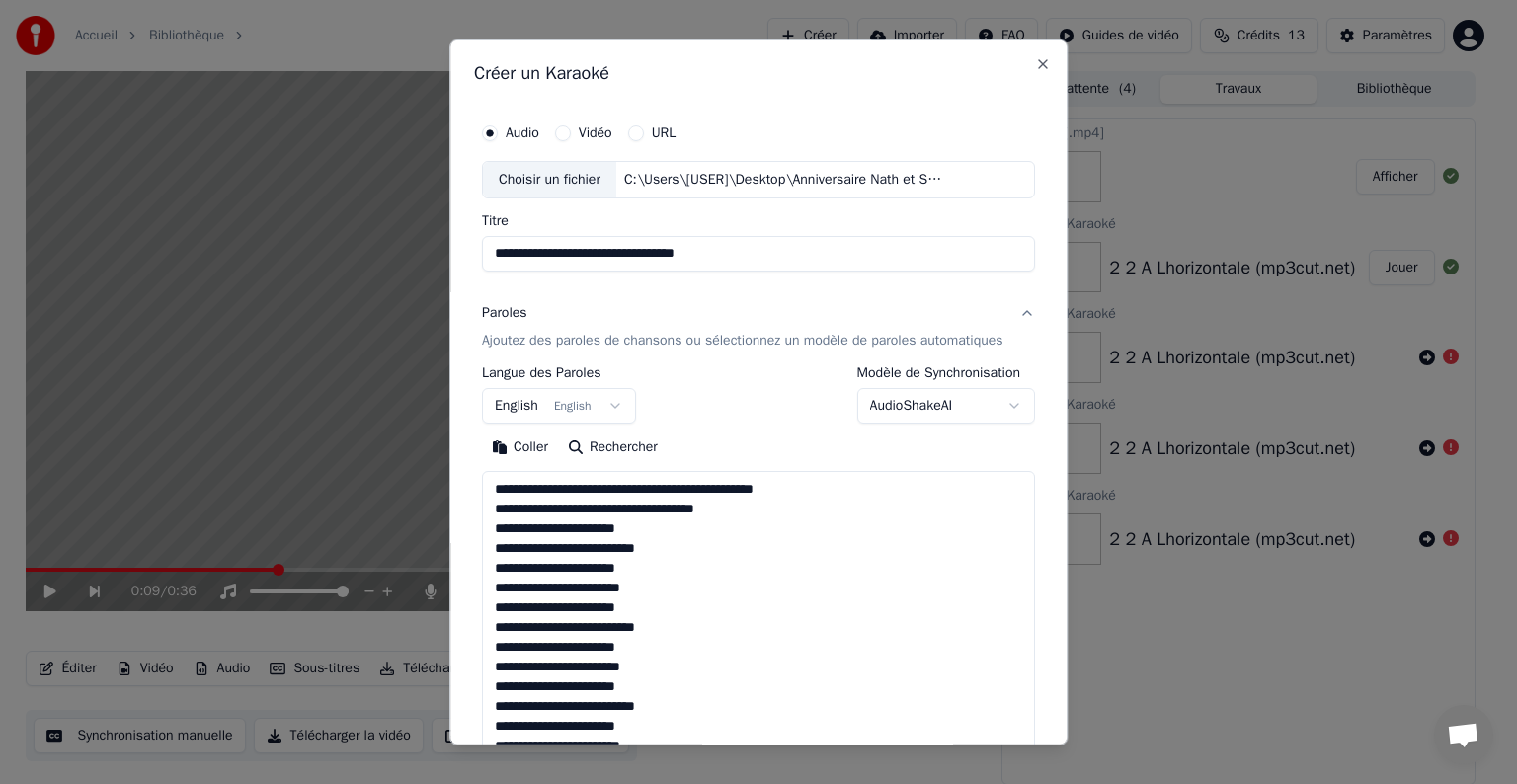 scroll, scrollTop: 438, scrollLeft: 0, axis: vertical 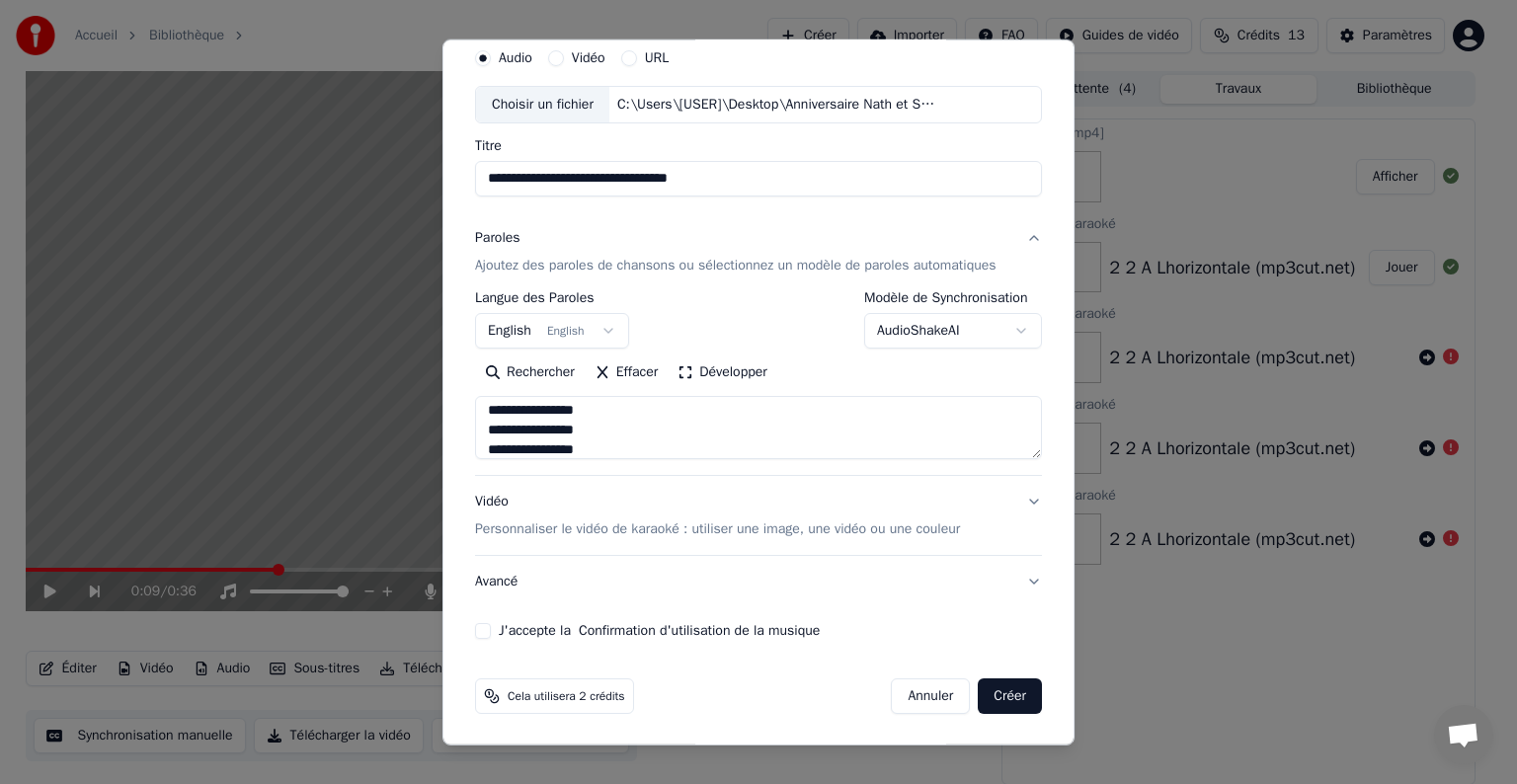 type on "**********" 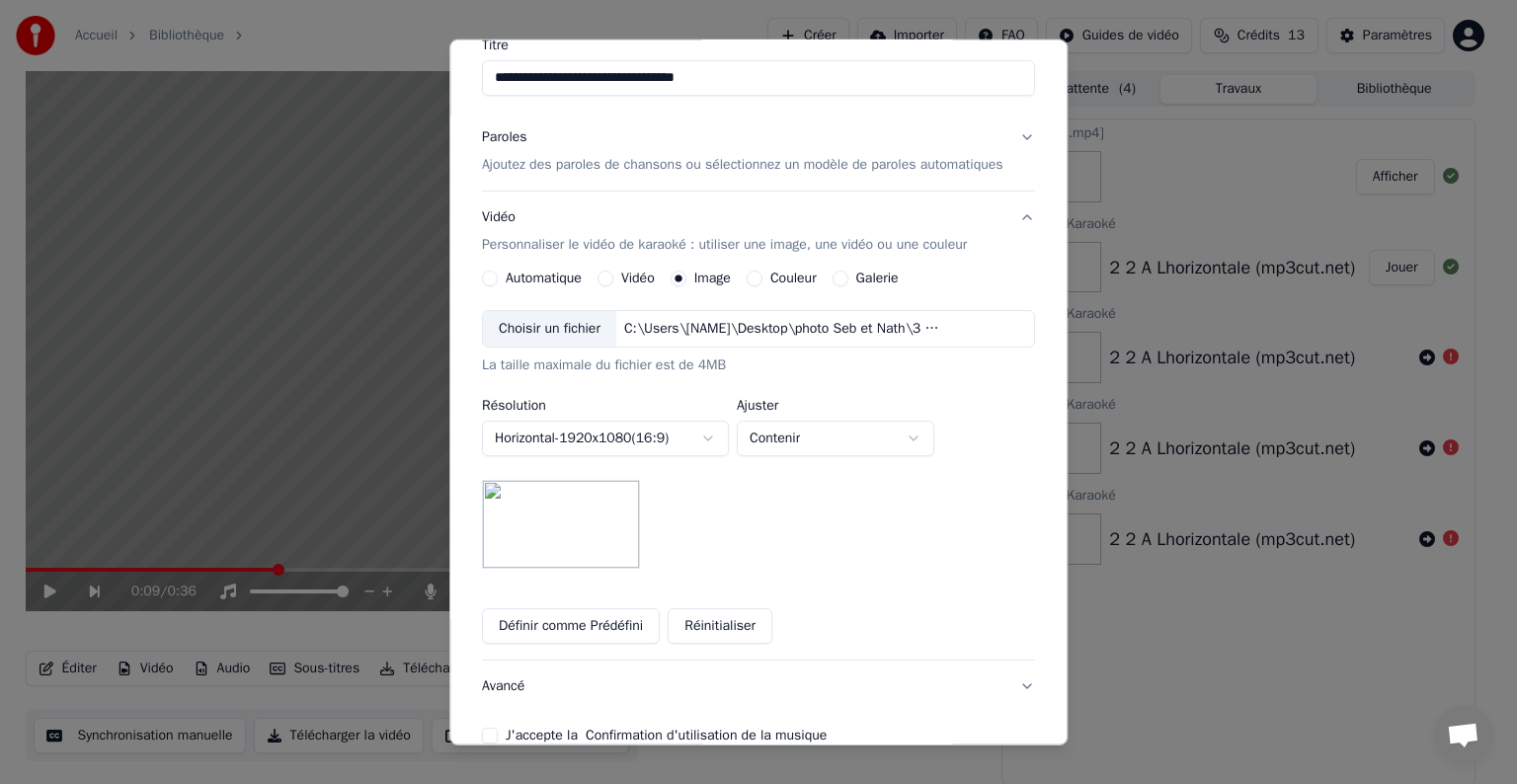 scroll, scrollTop: 280, scrollLeft: 0, axis: vertical 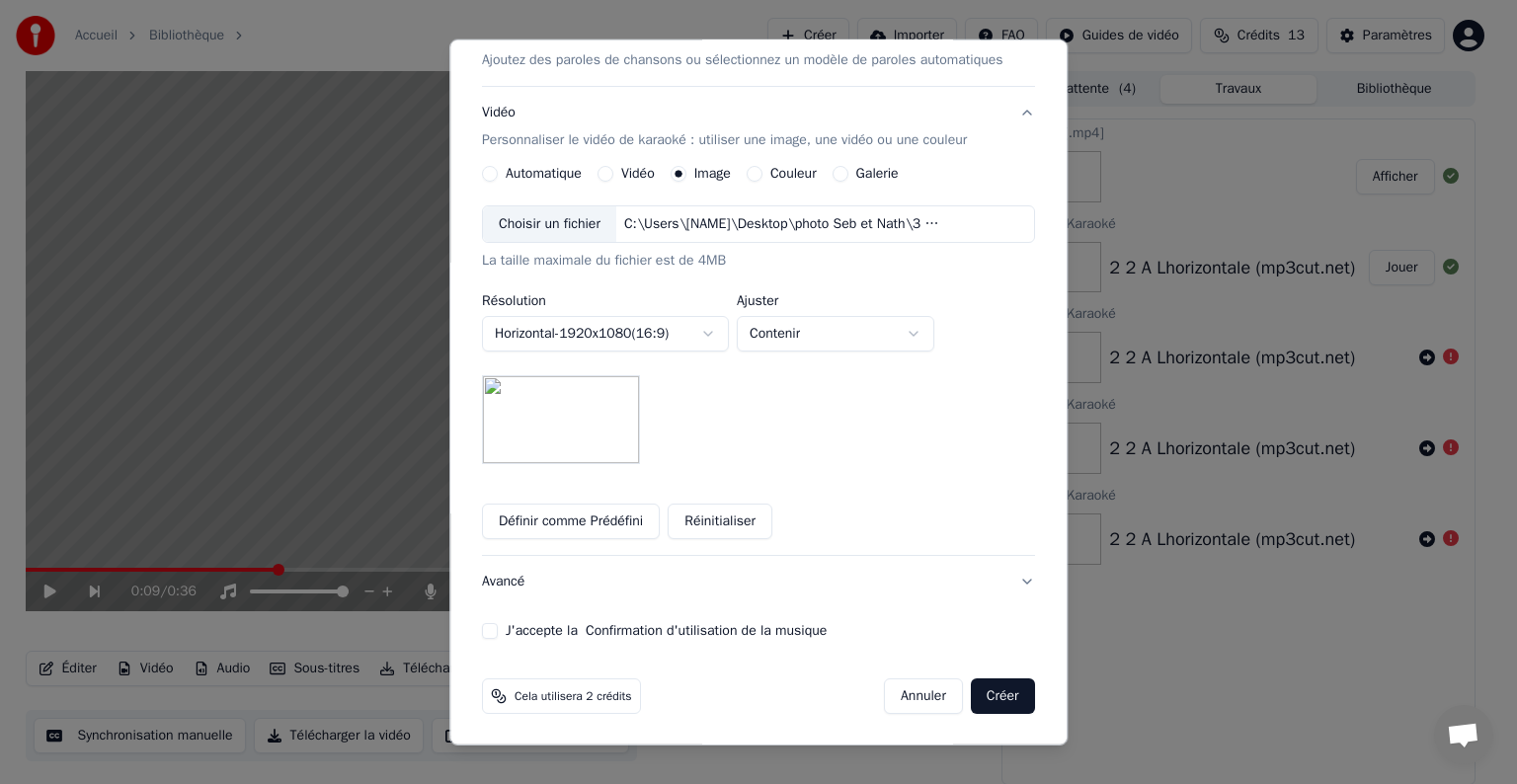 click on "J'accepte la   Confirmation d'utilisation de la musique" at bounding box center (490, 631) 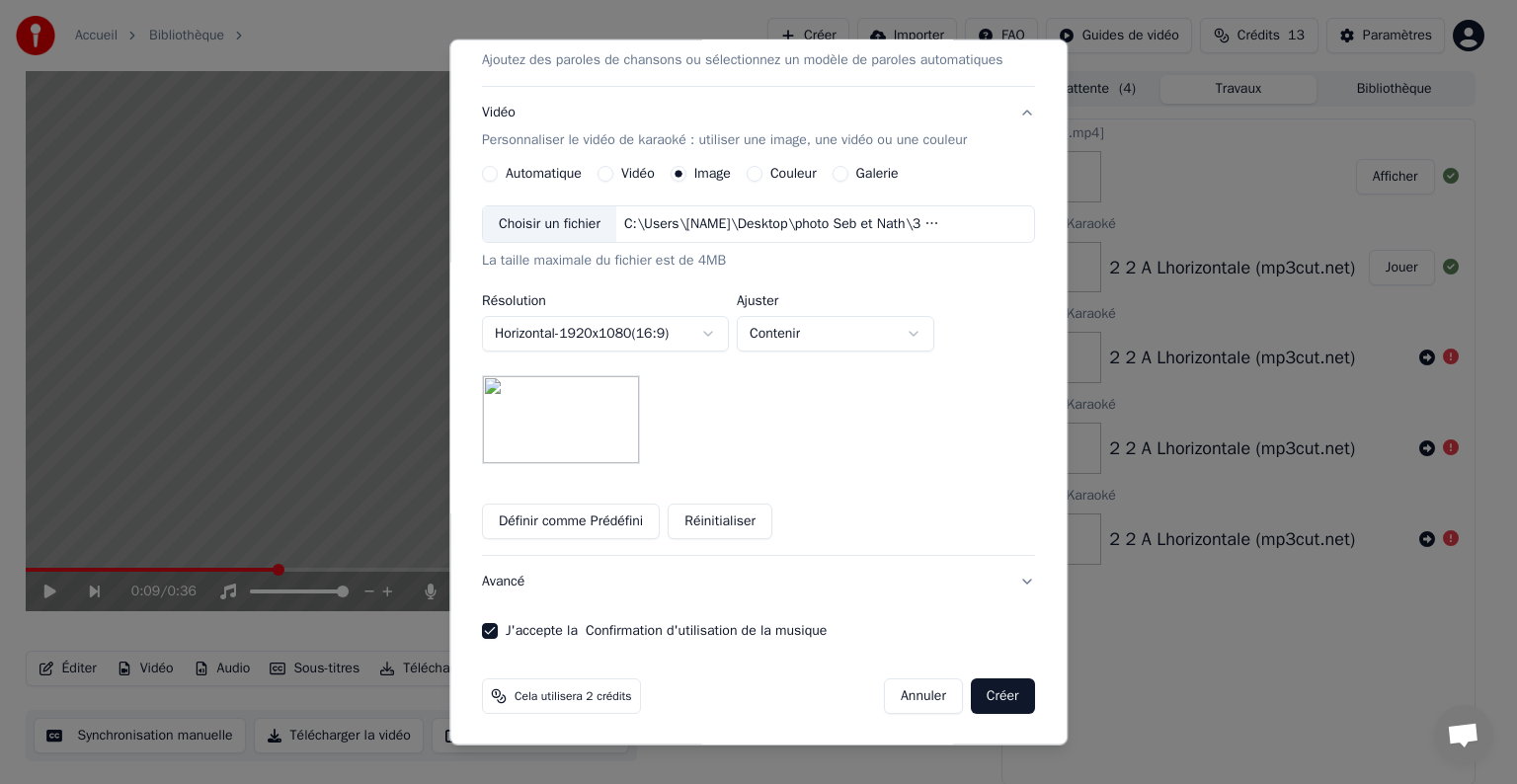 click on "Couleur" at bounding box center (755, 174) 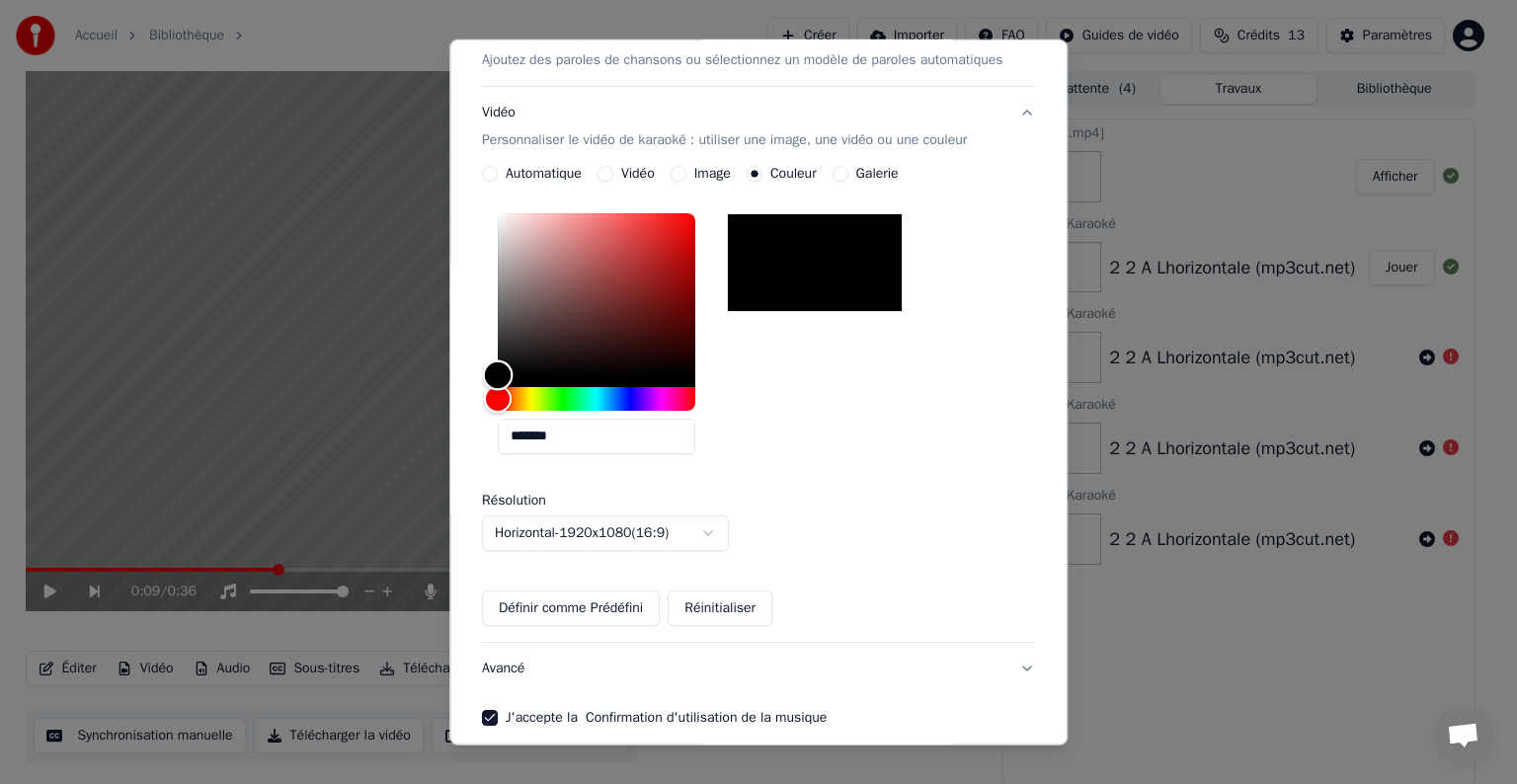 type on "*******" 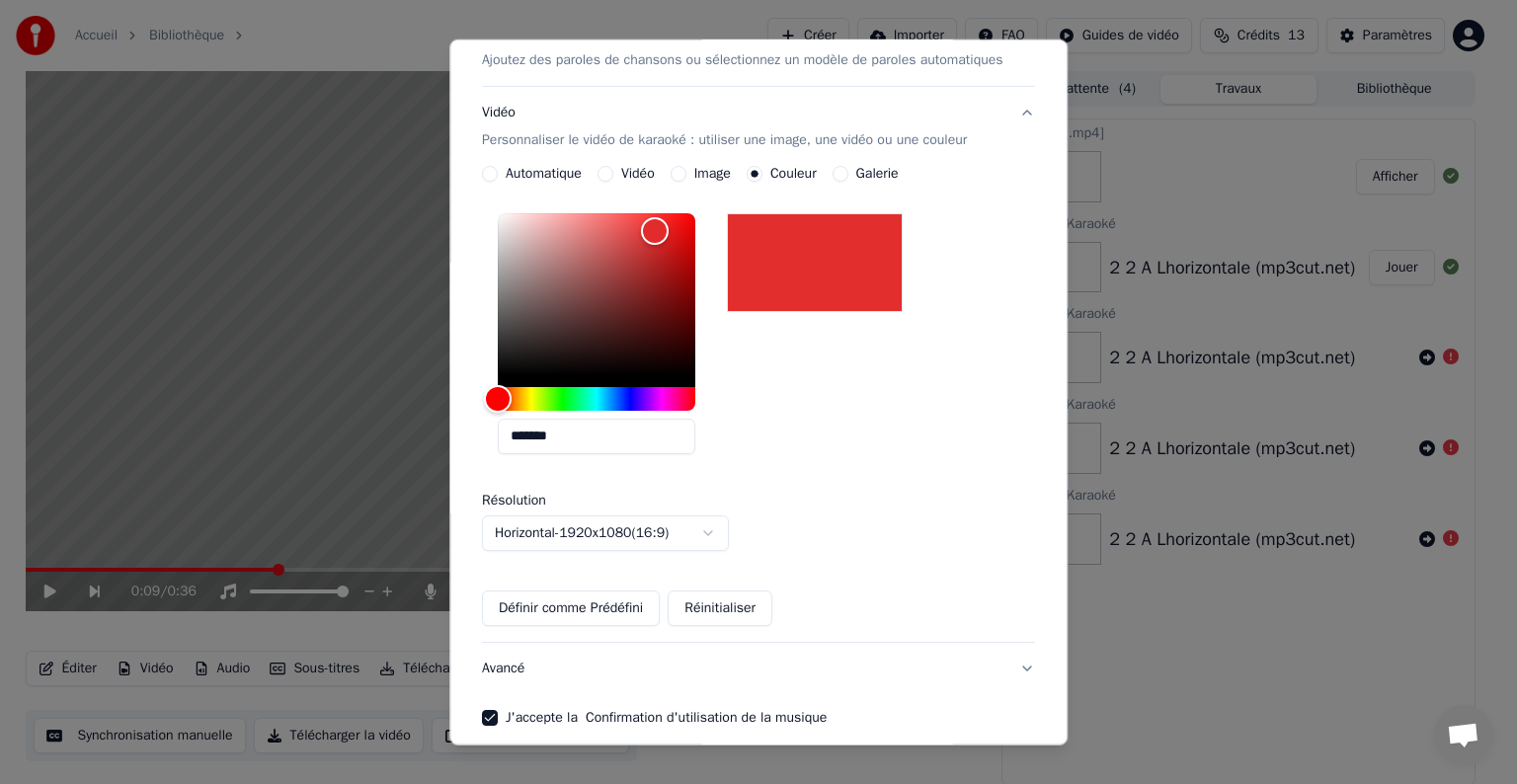 click on "**********" at bounding box center (758, 396) 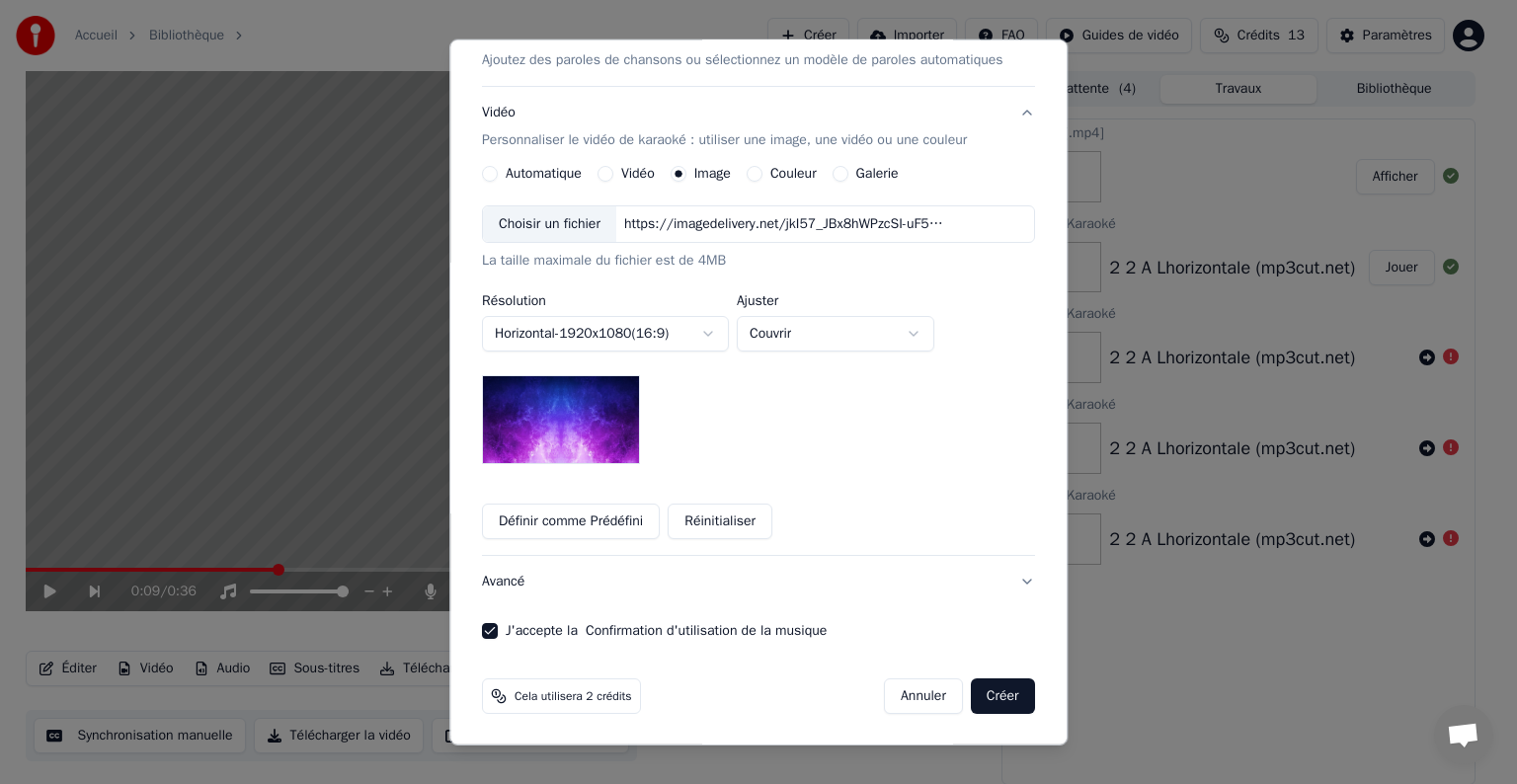 click on "Choisir un fichier" at bounding box center (549, 224) 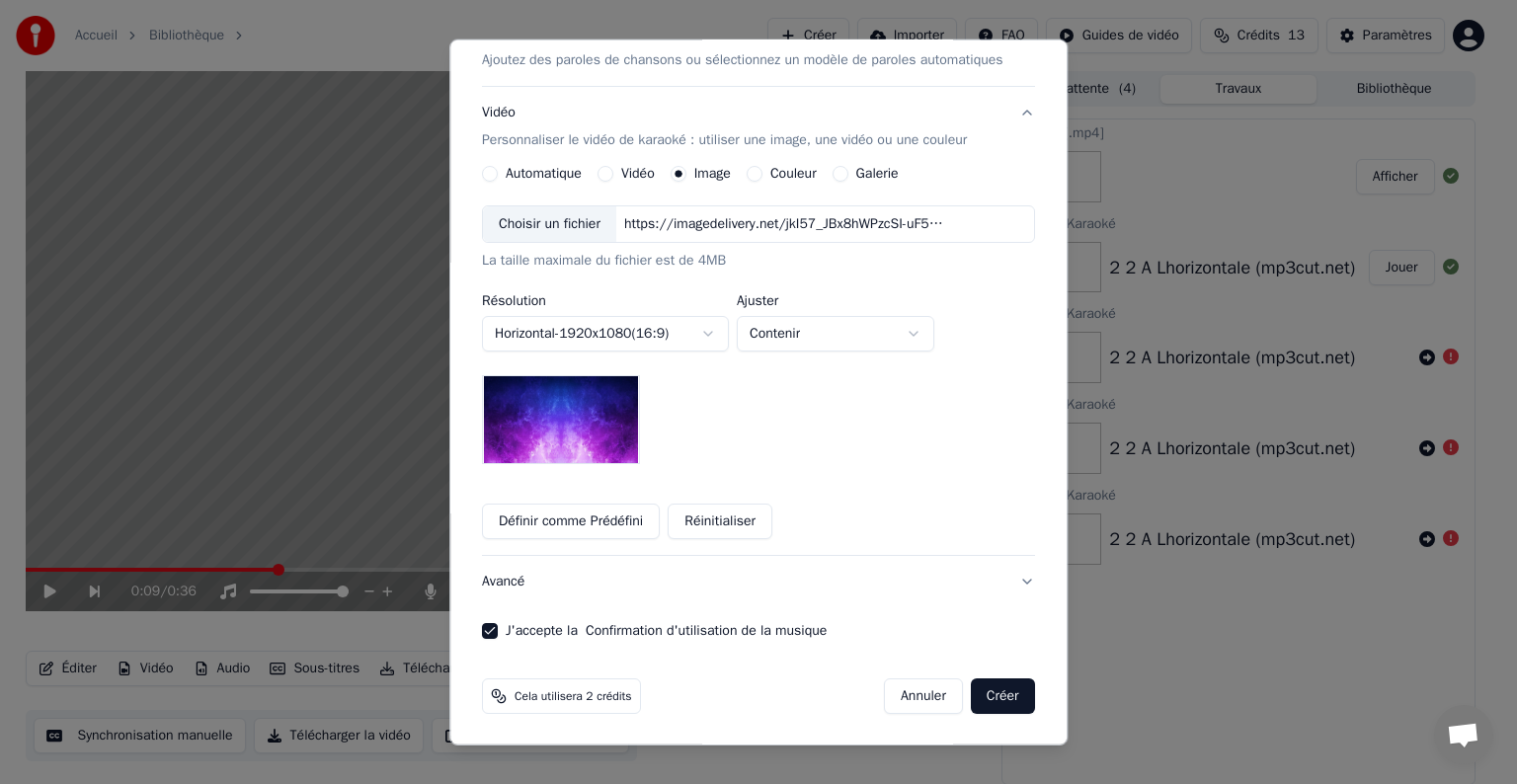 click on "Choisir un fichier" at bounding box center [549, 224] 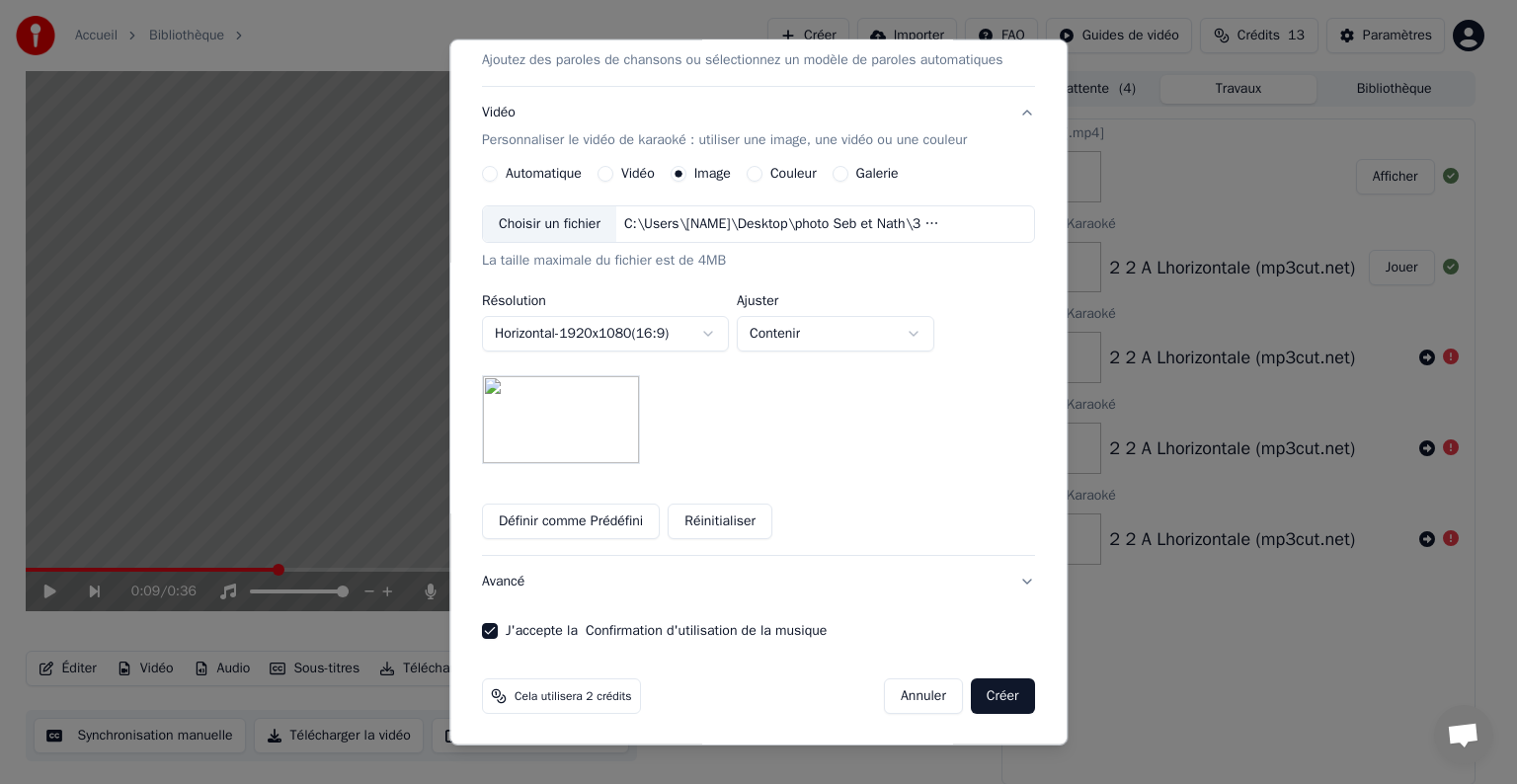 click on "**********" at bounding box center (750, 392) 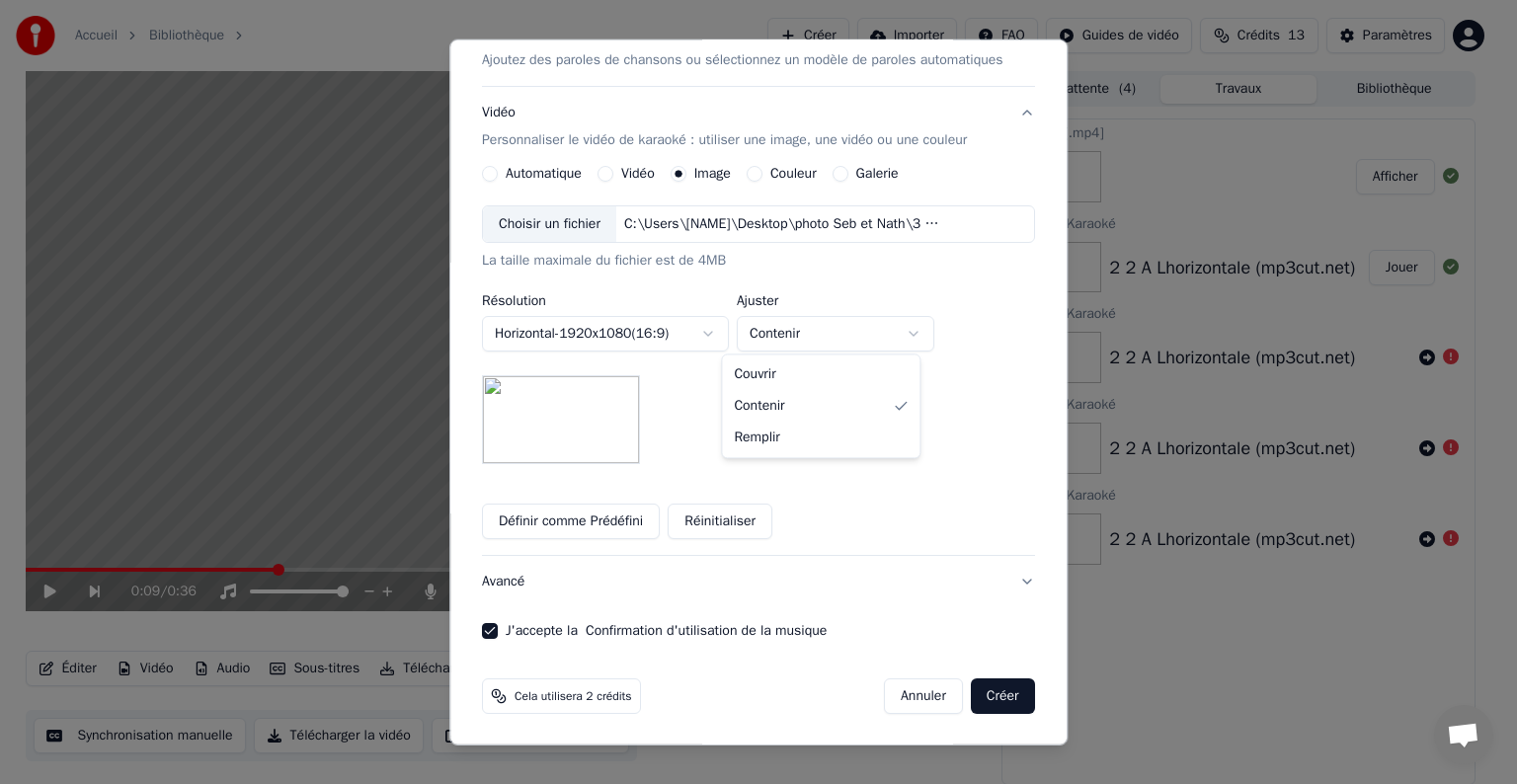 select on "*****" 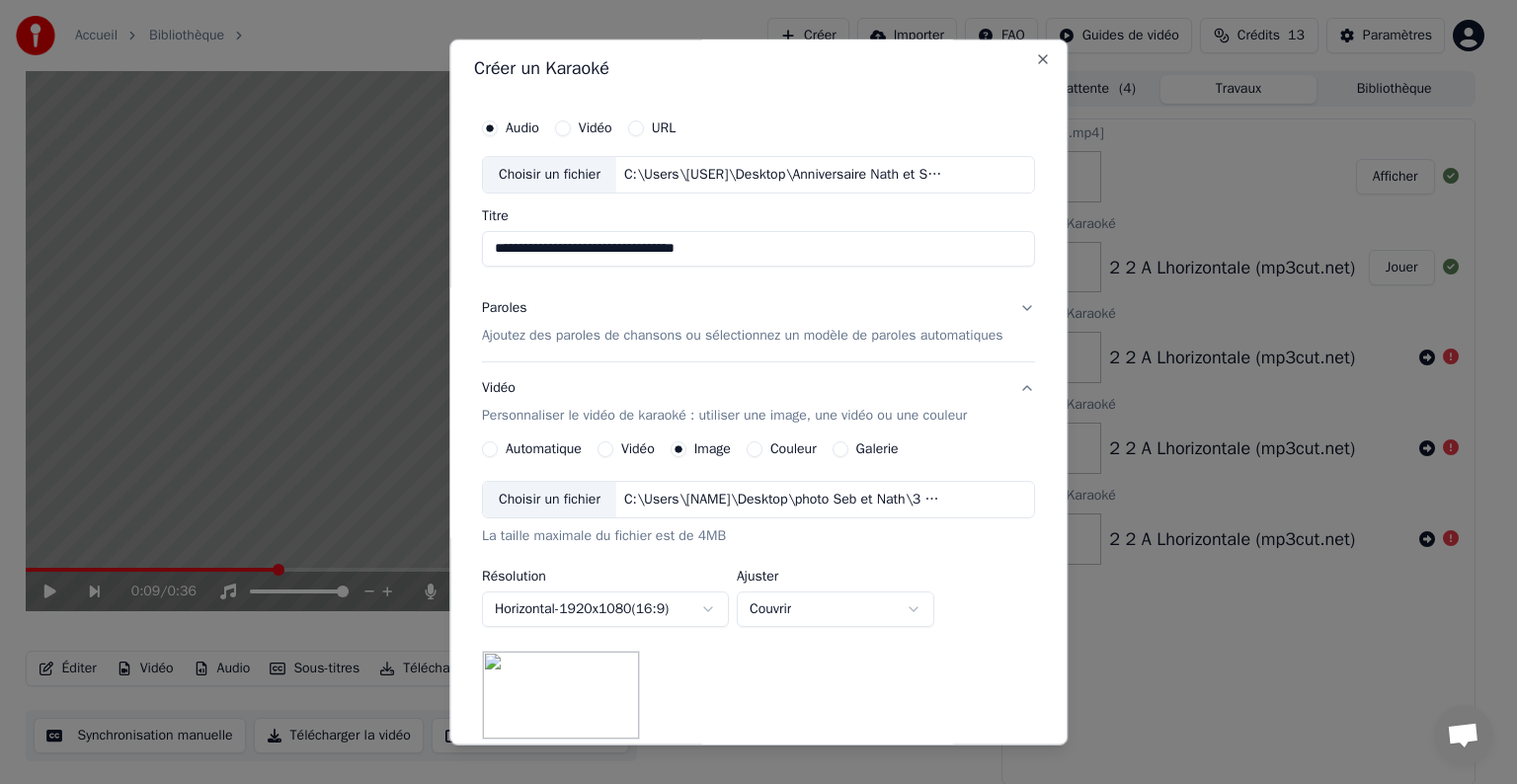 scroll, scrollTop: 0, scrollLeft: 0, axis: both 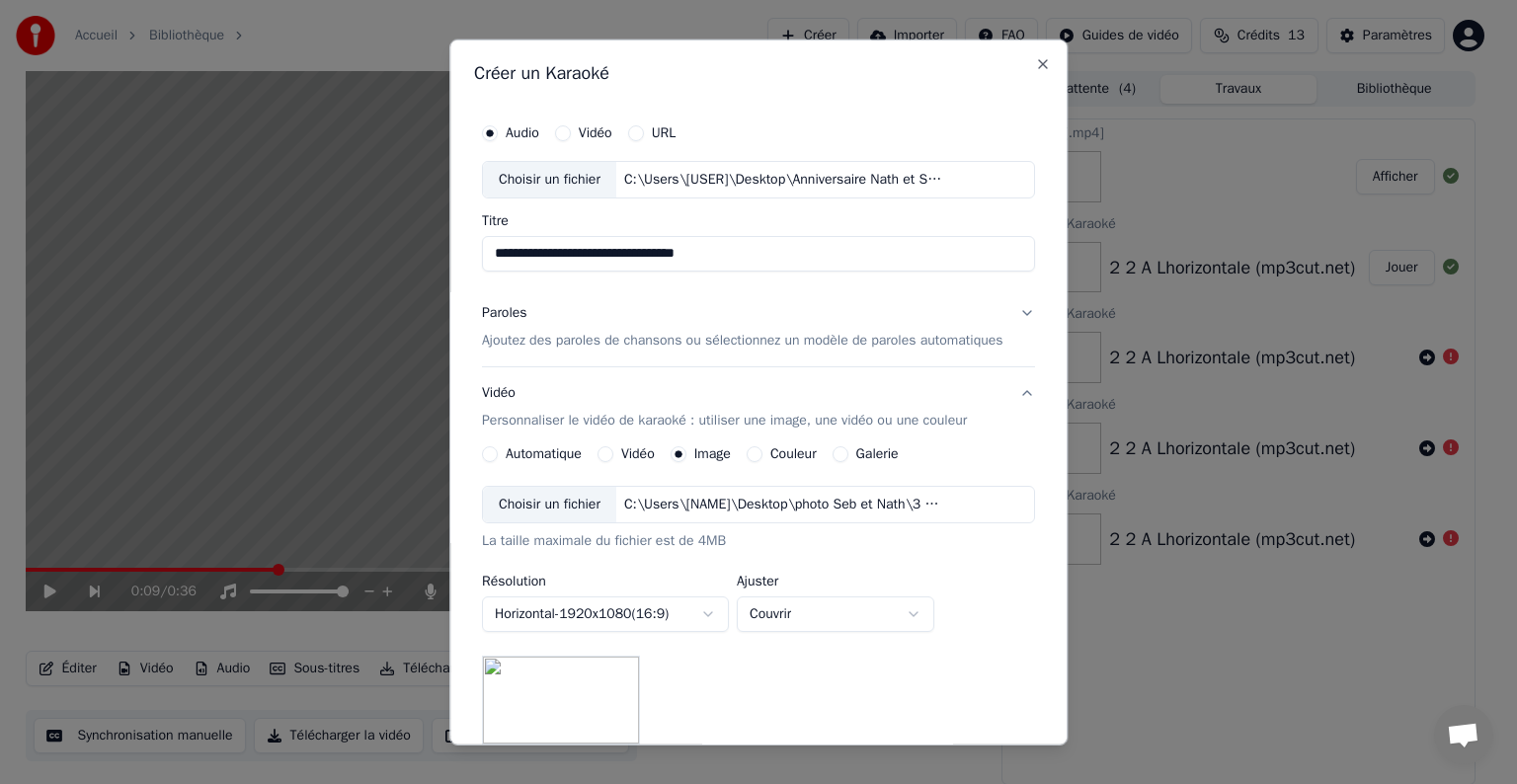 click on "Ajoutez des paroles de chansons ou sélectionnez un modèle de paroles automatiques" at bounding box center [743, 341] 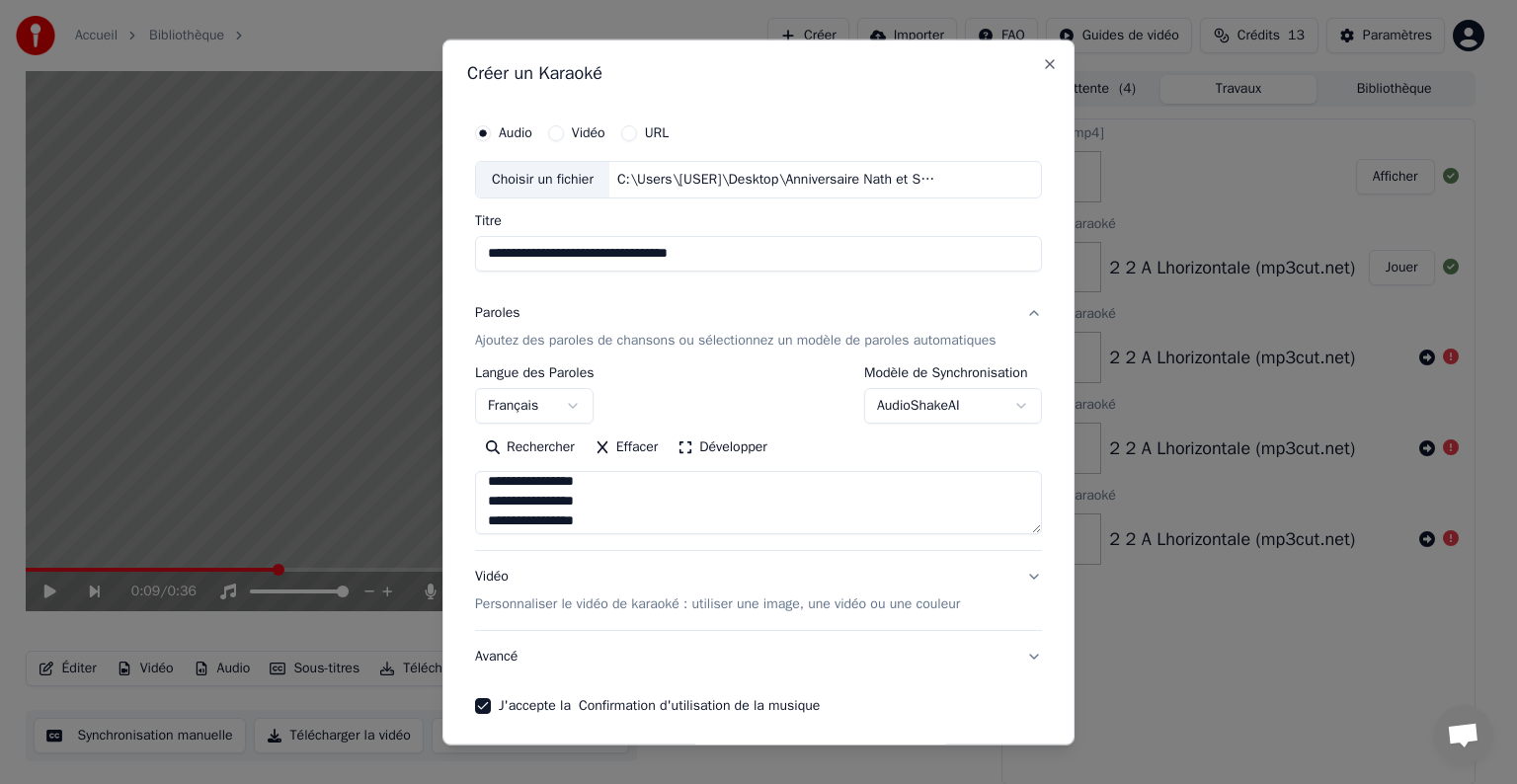 scroll, scrollTop: 447, scrollLeft: 0, axis: vertical 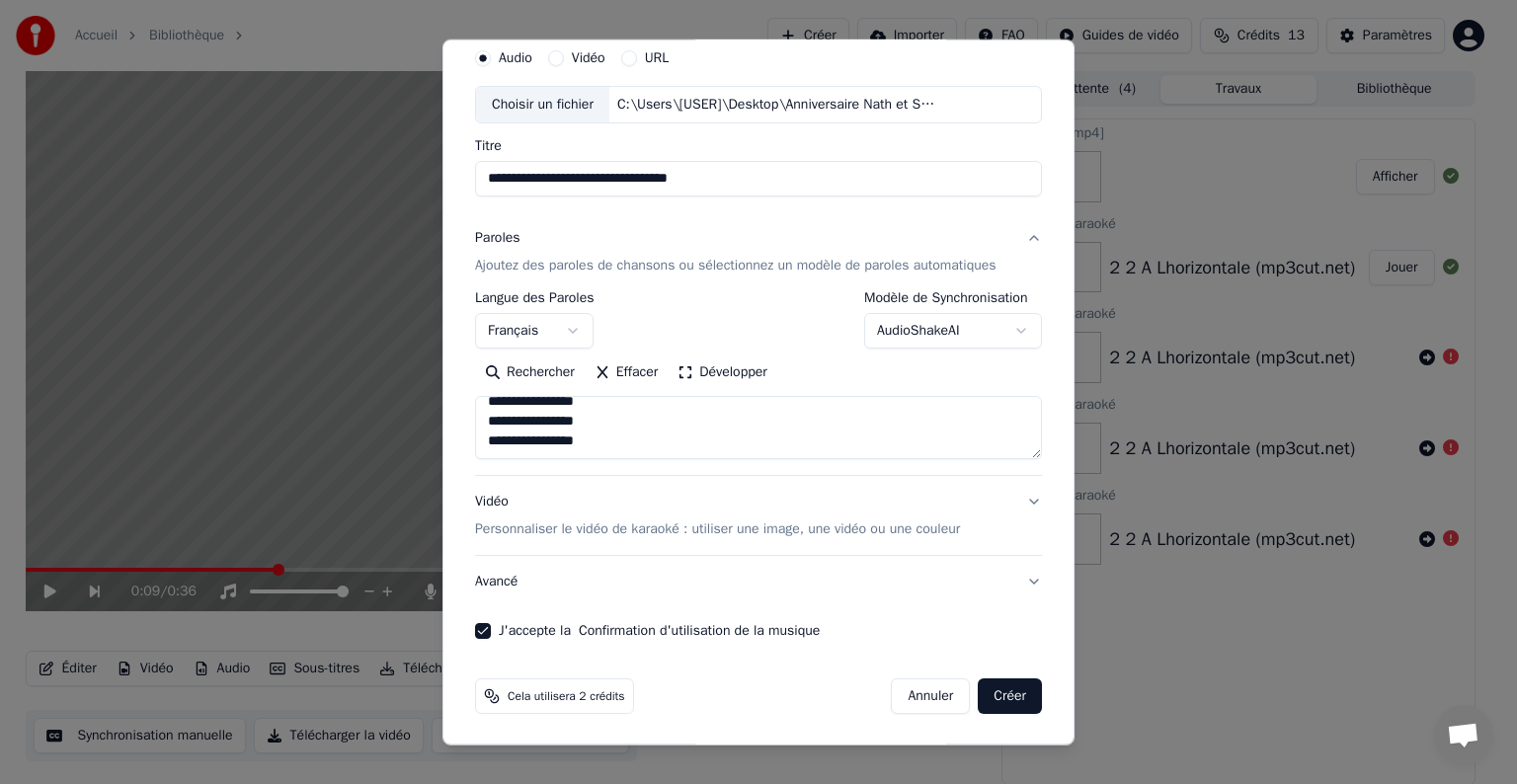 click on "Créer" at bounding box center (1009, 696) 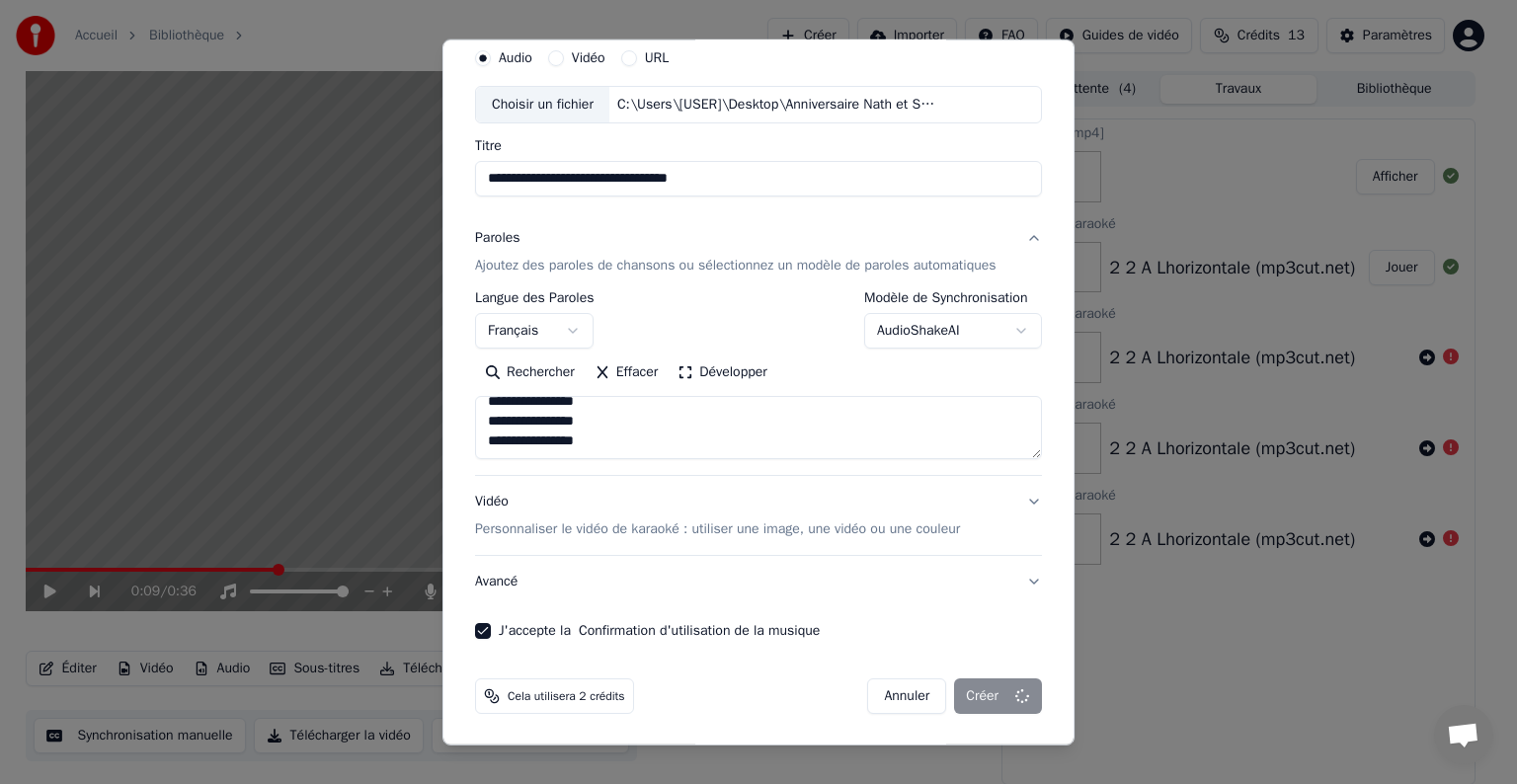 type 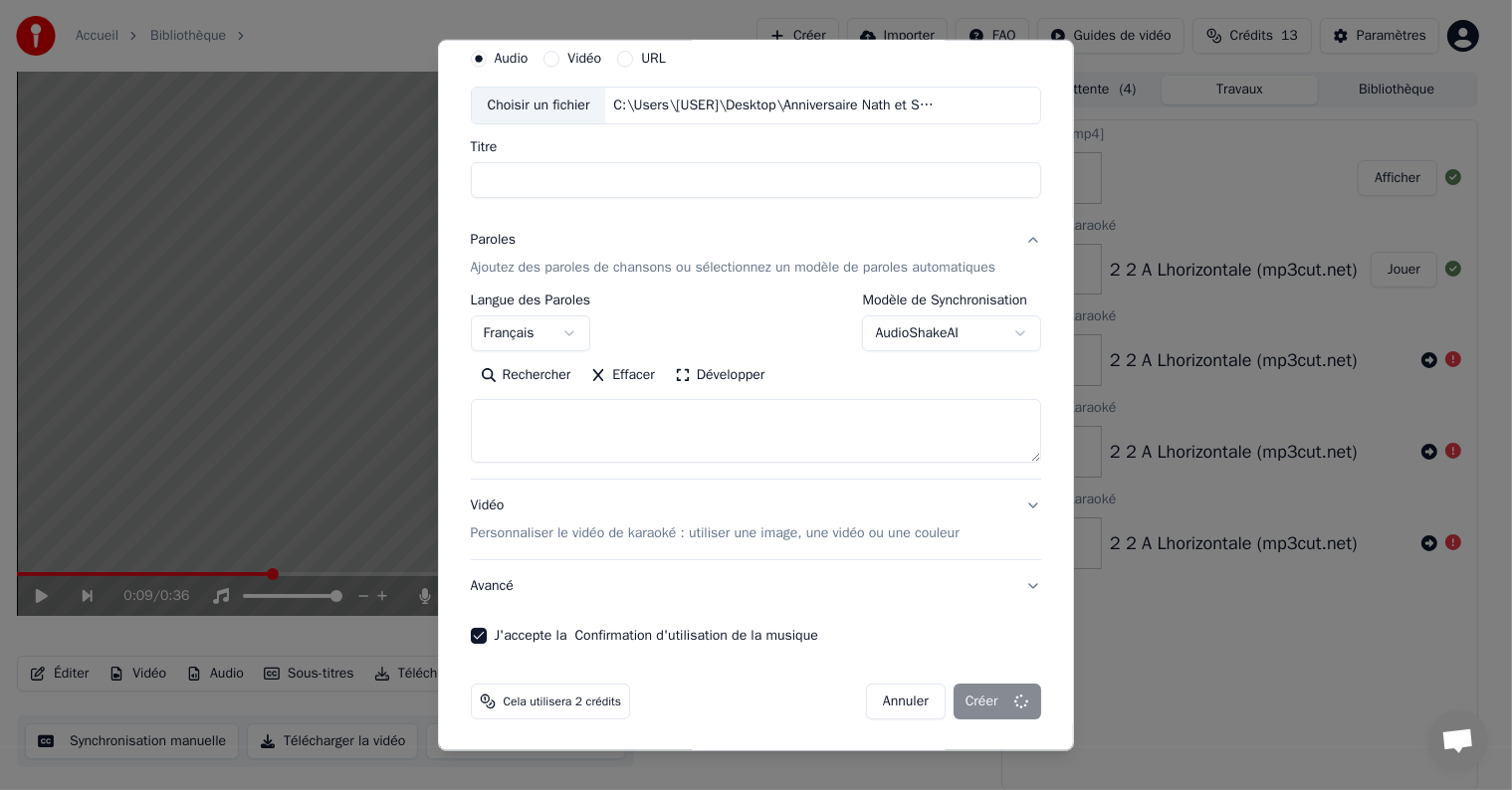 select 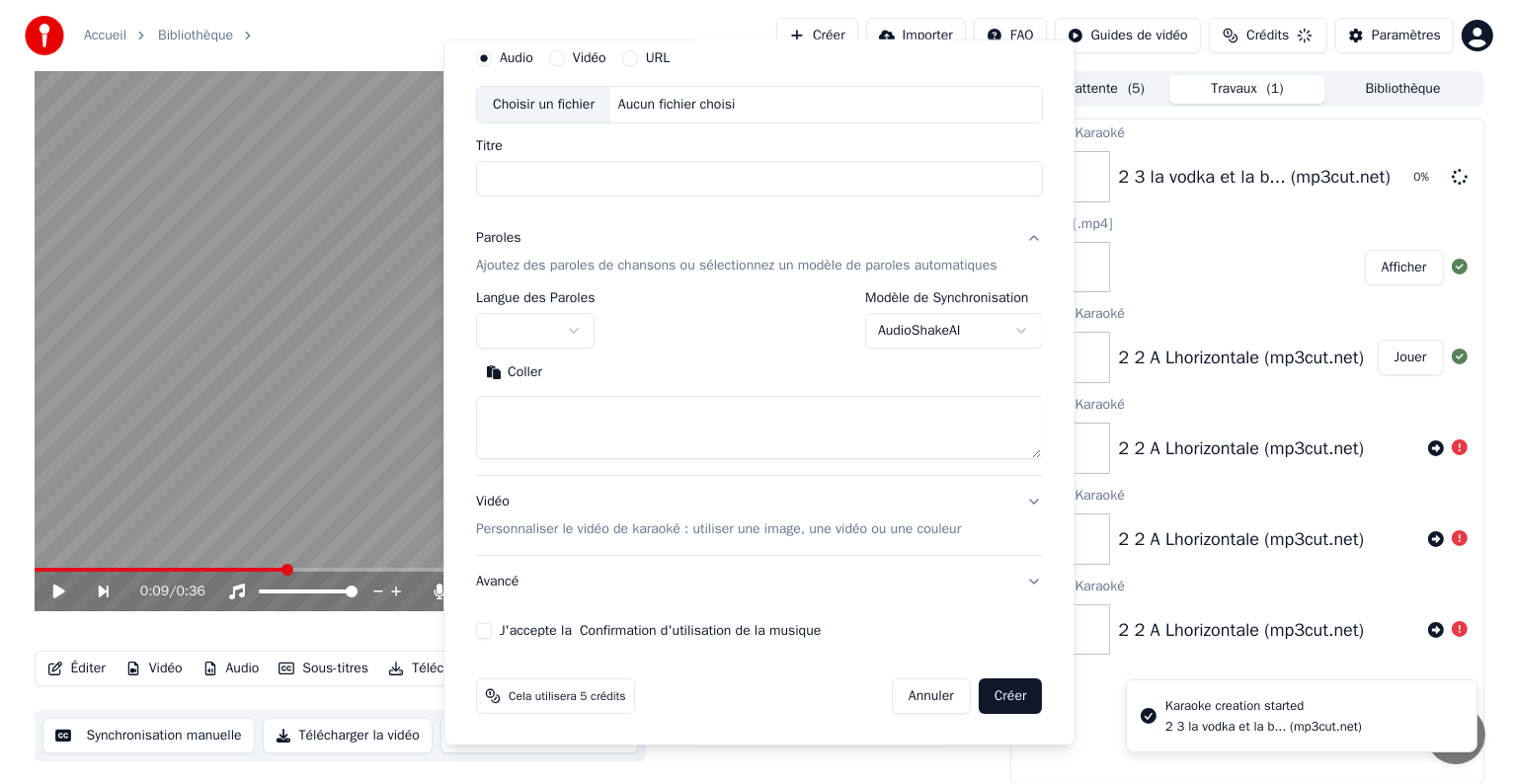 scroll, scrollTop: 0, scrollLeft: 0, axis: both 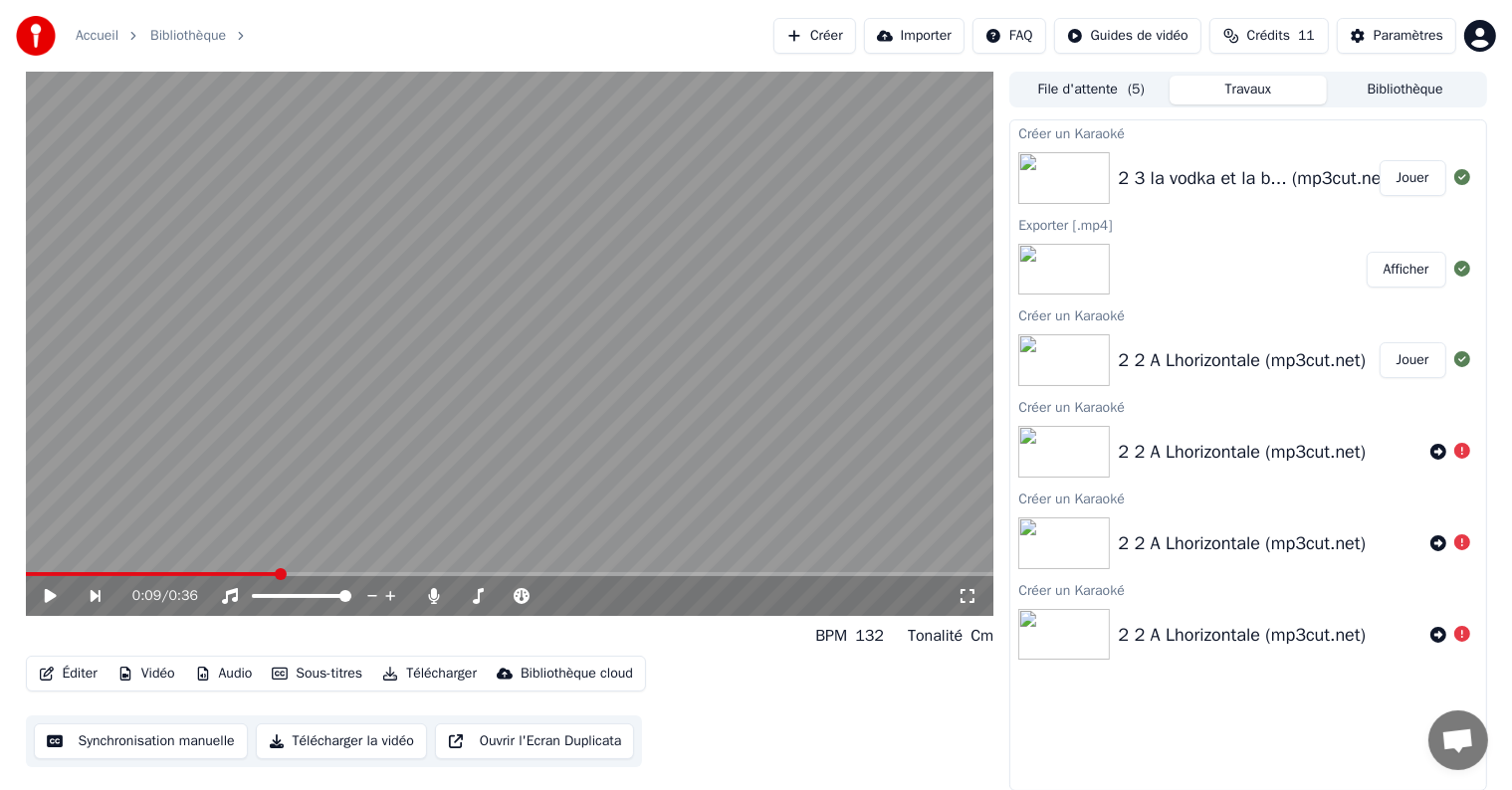 click on "Jouer" at bounding box center (1412, 178) 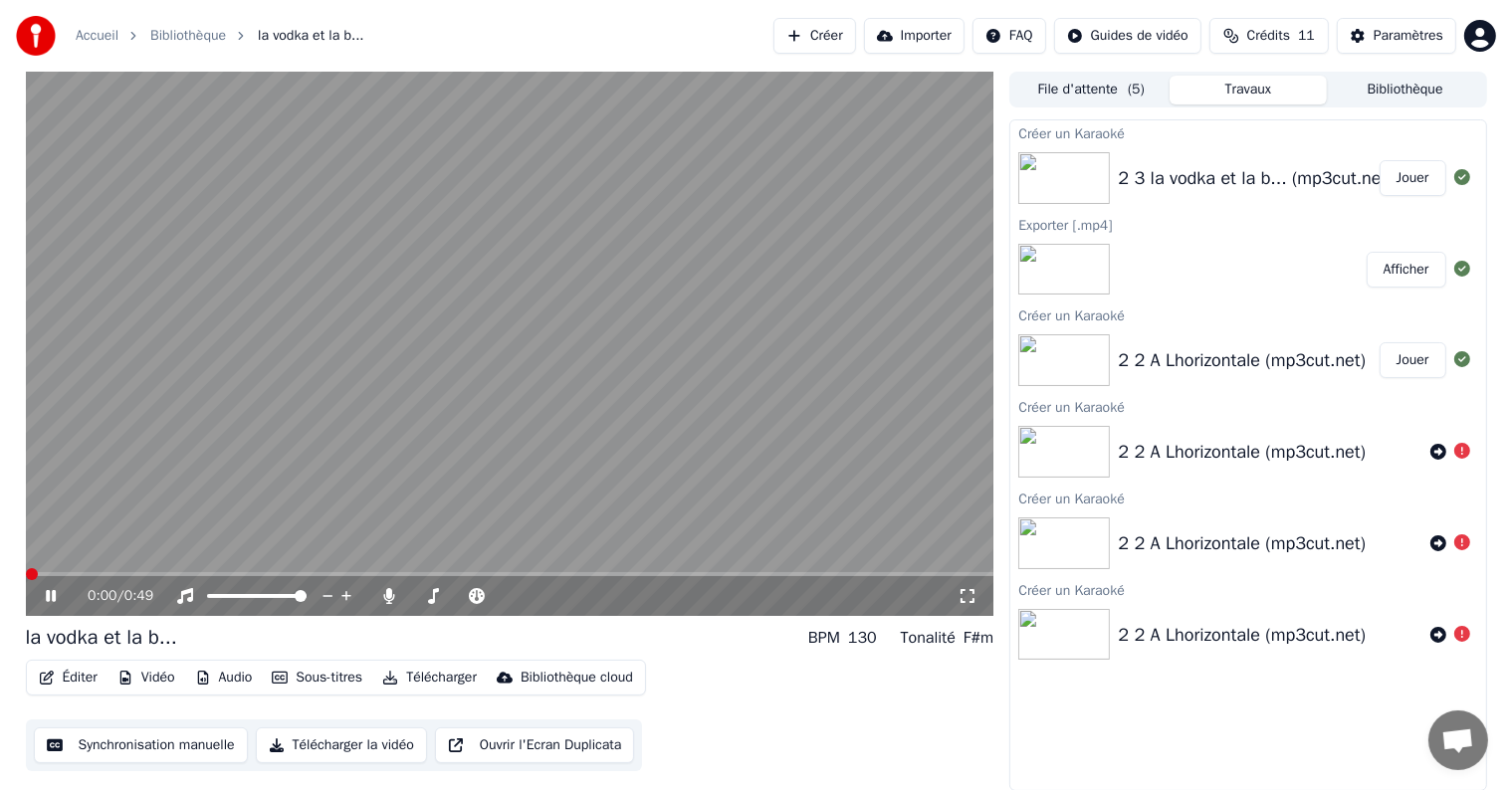 click at bounding box center [32, 574] 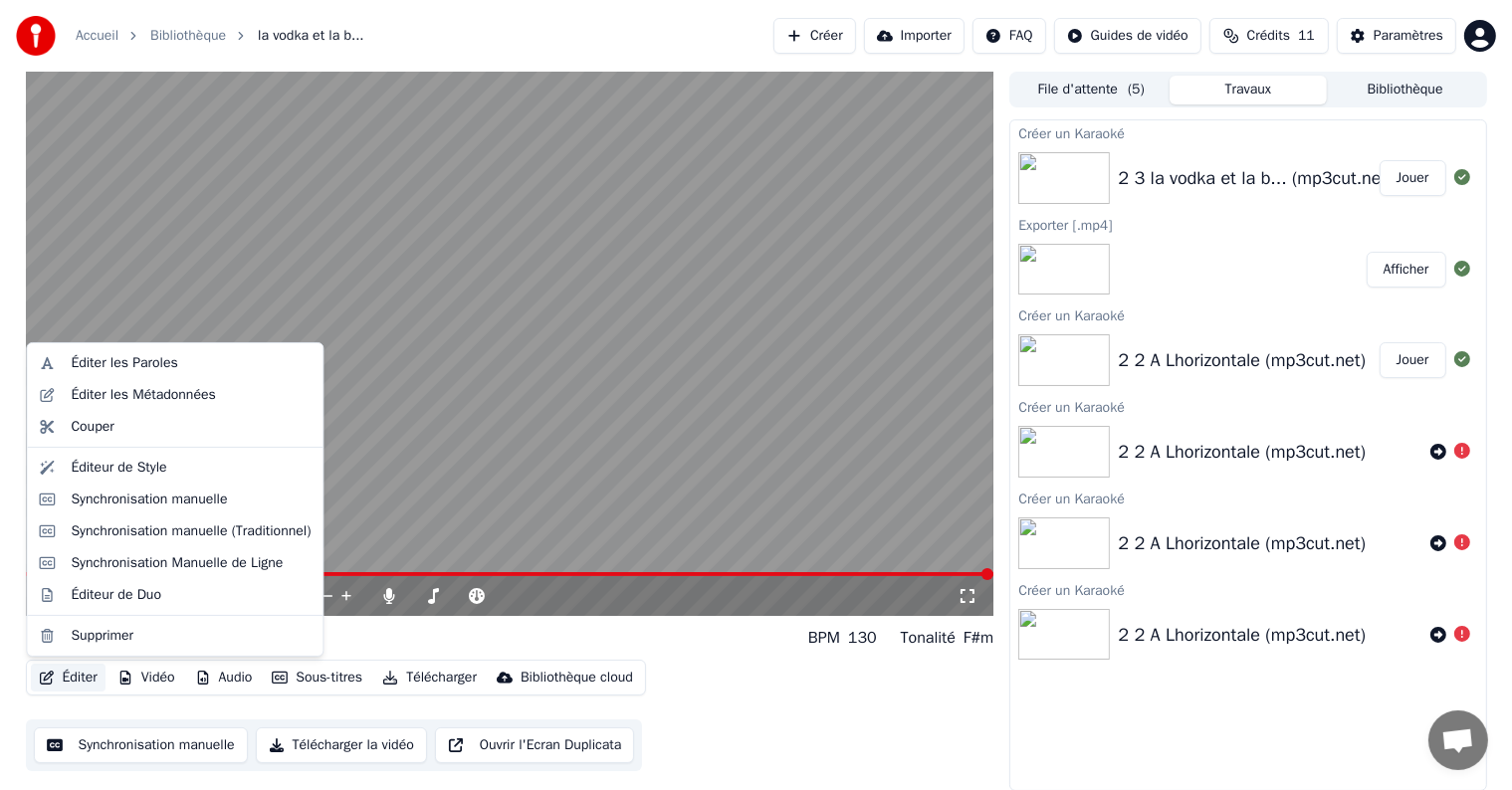 click on "Éditer" at bounding box center (68, 678) 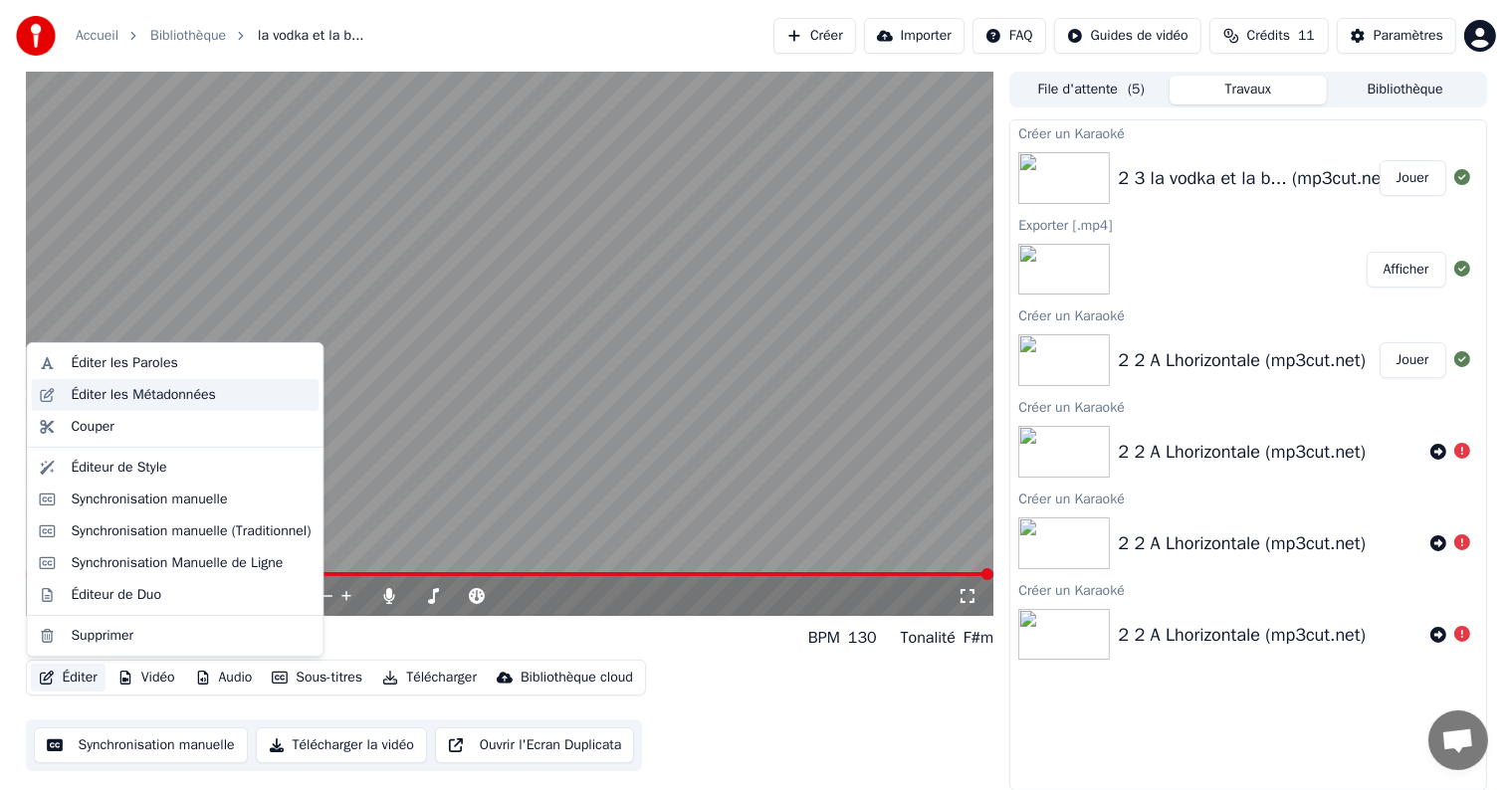 click on "Éditer les Métadonnées" at bounding box center (142, 395) 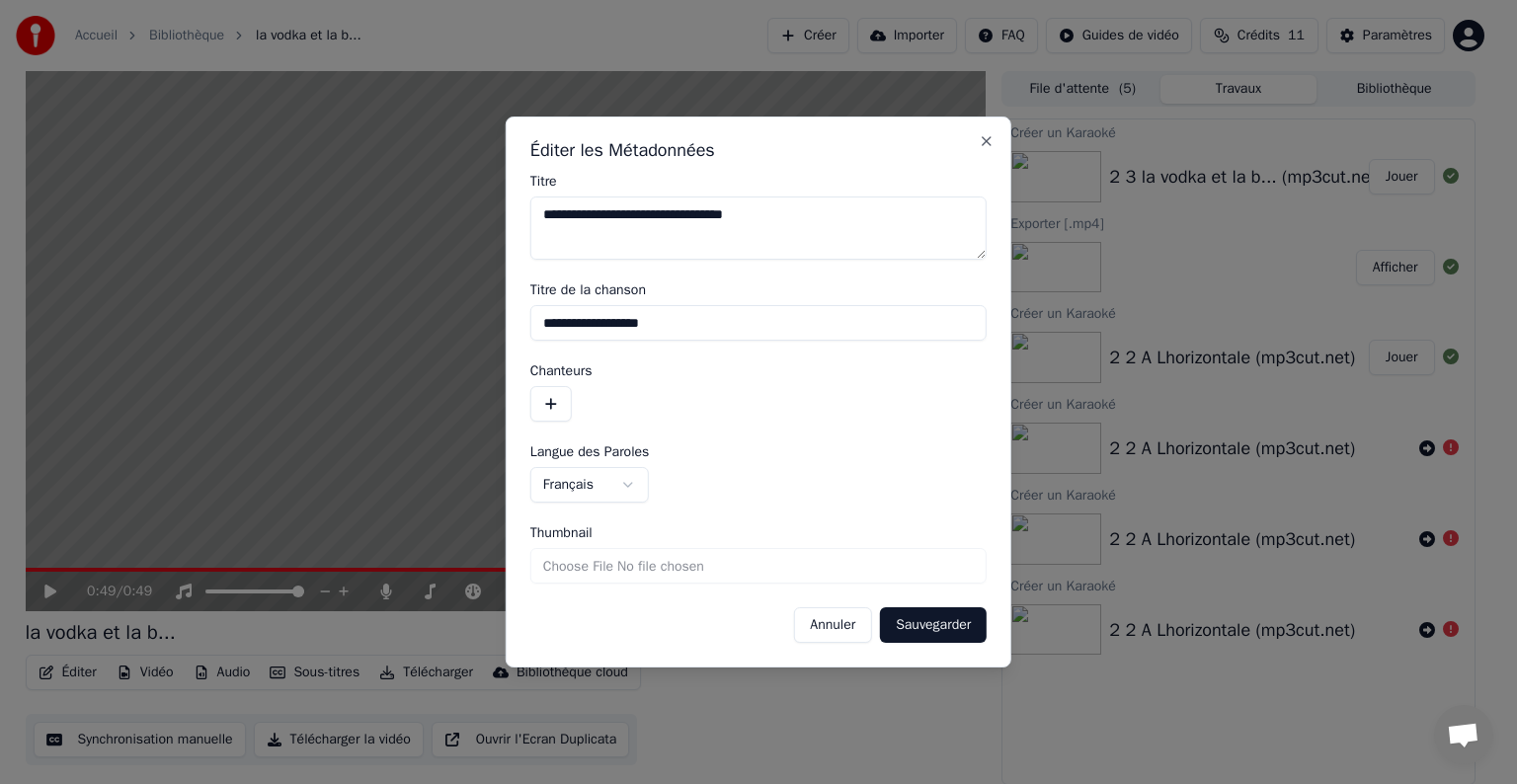 drag, startPoint x: 786, startPoint y: 213, endPoint x: 119, endPoint y: 205, distance: 667.04797 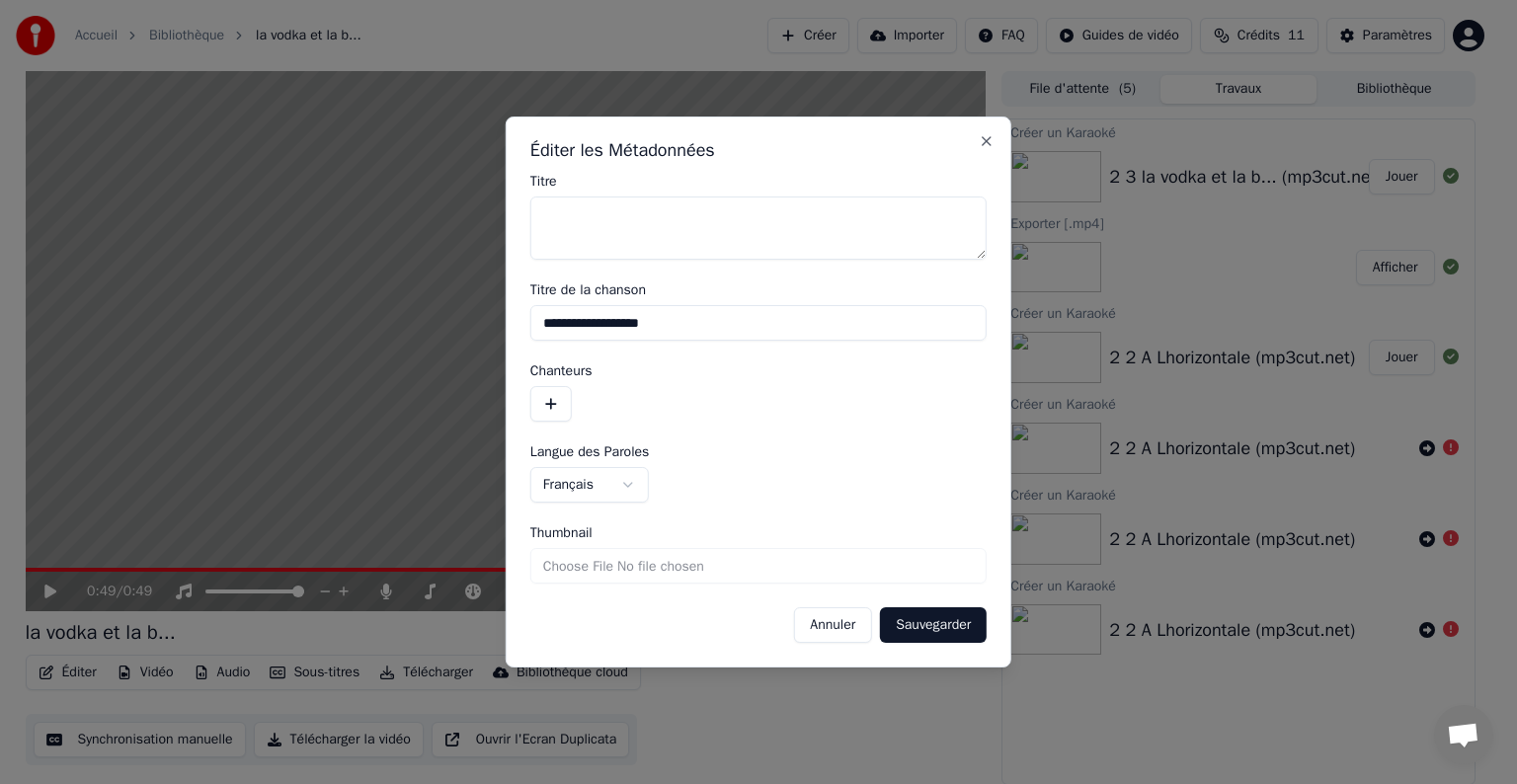 type 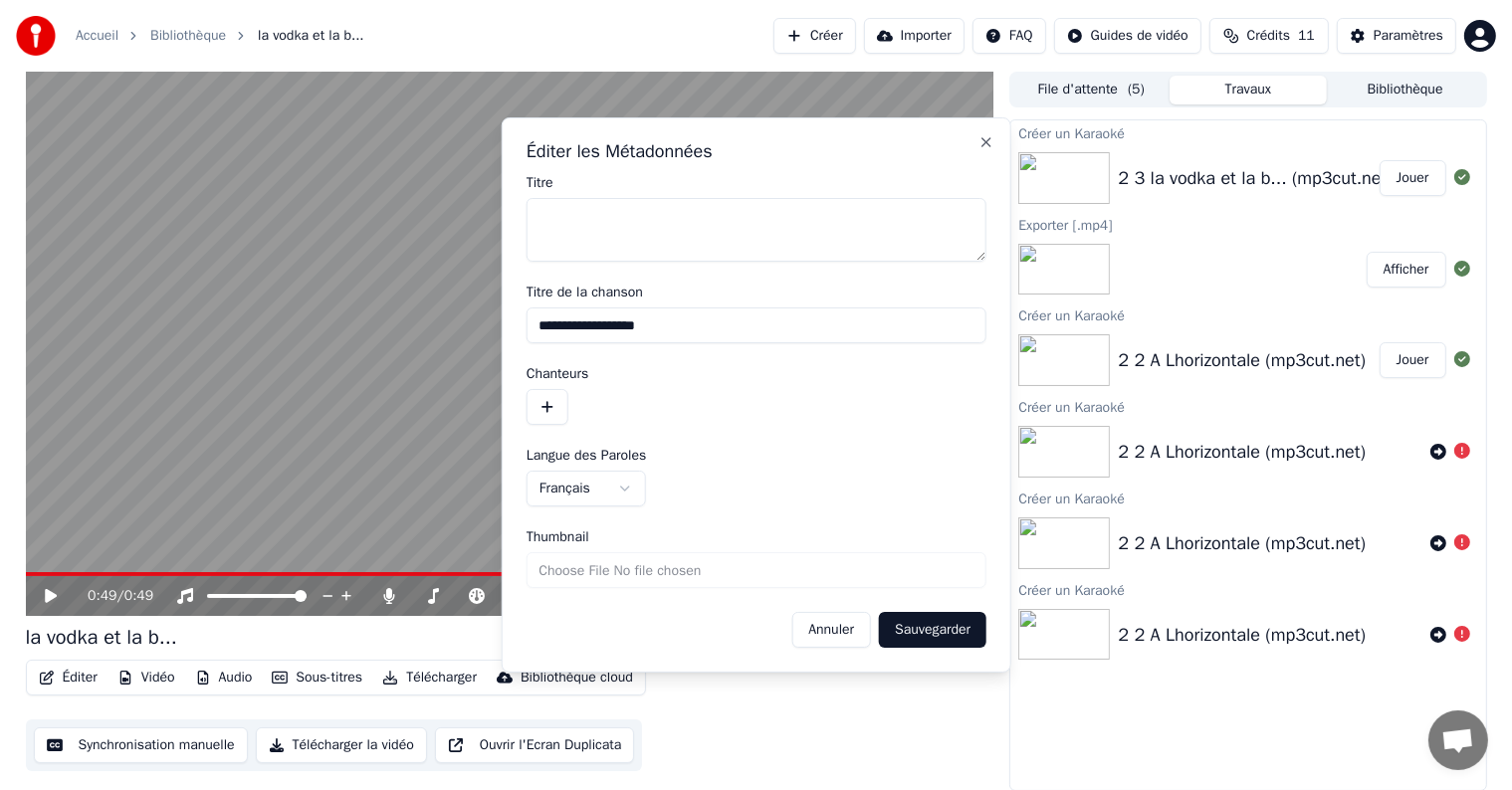 drag, startPoint x: 245, startPoint y: 275, endPoint x: 307, endPoint y: 298, distance: 66.12866 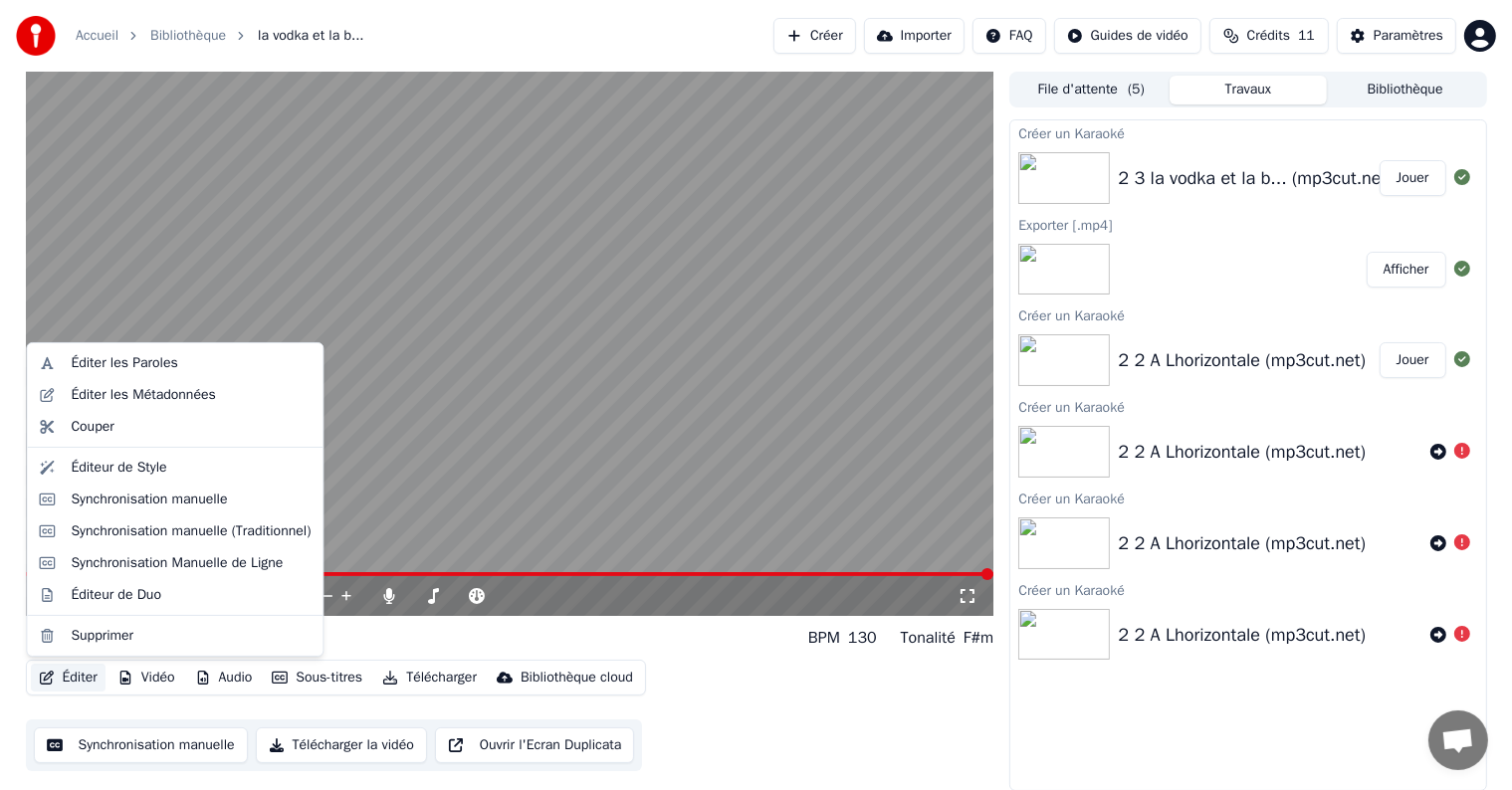 click on "Éditer" at bounding box center [68, 678] 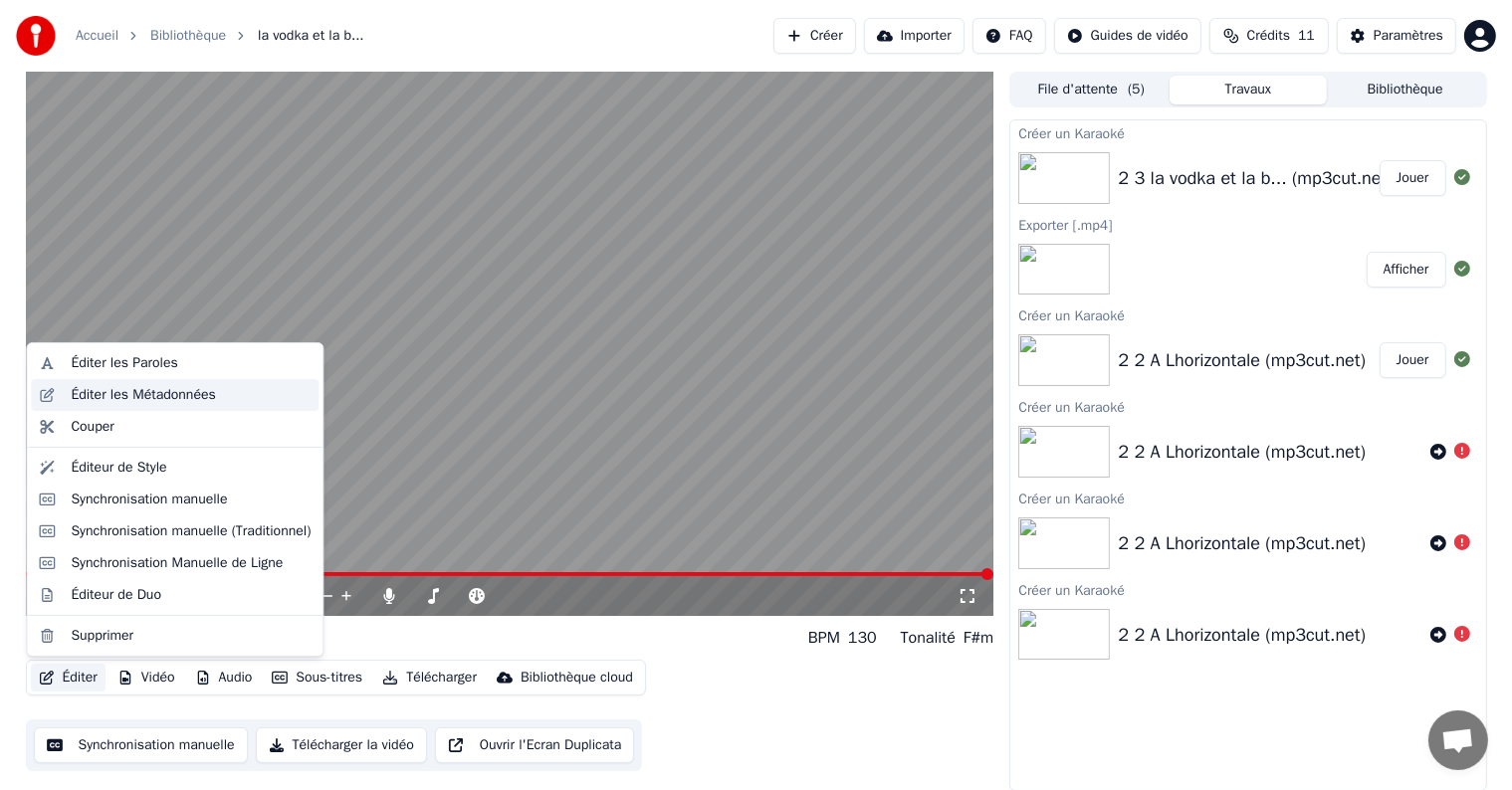 click on "Éditer les Métadonnées" at bounding box center (142, 395) 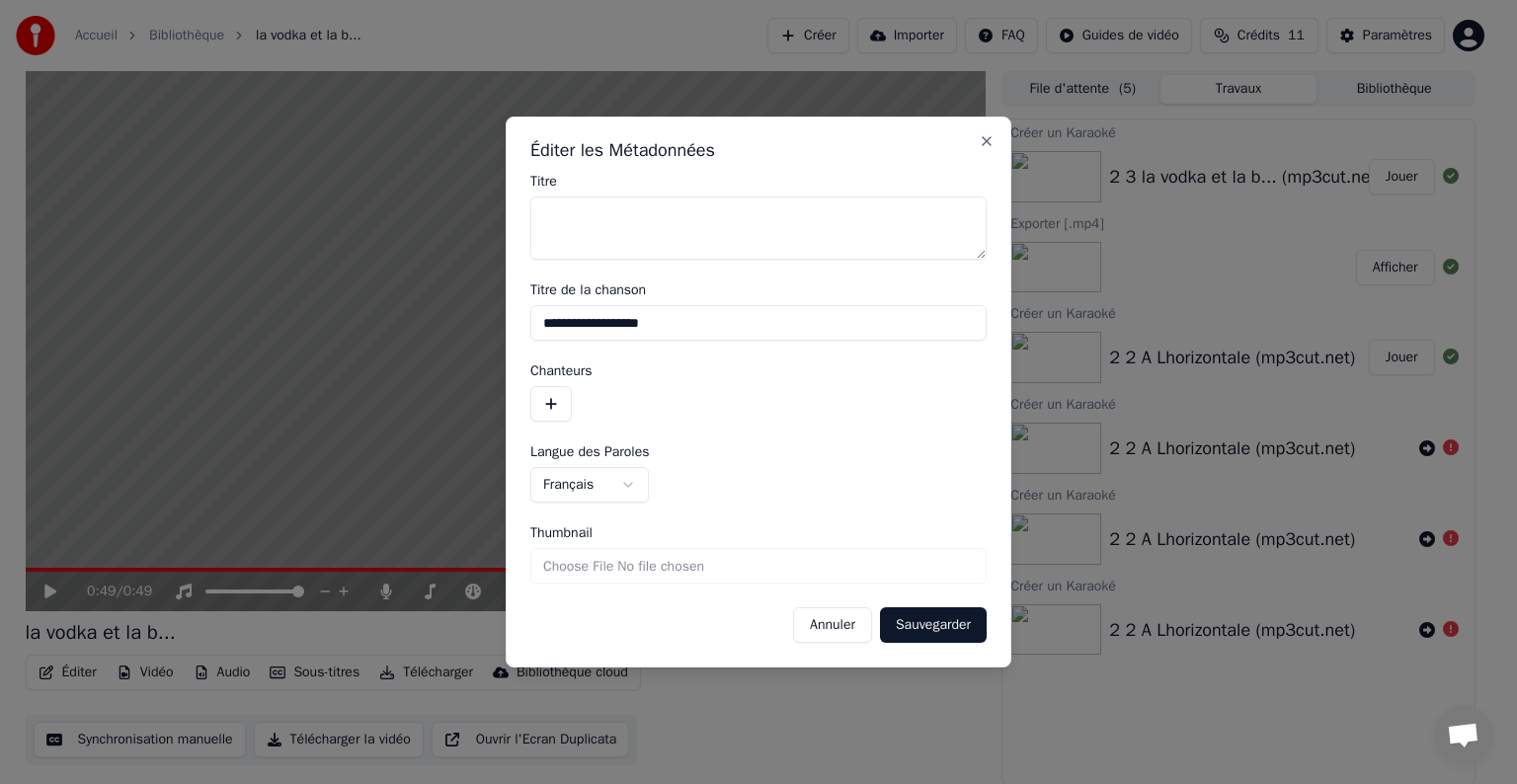 drag, startPoint x: 675, startPoint y: 312, endPoint x: 409, endPoint y: 318, distance: 266.0677 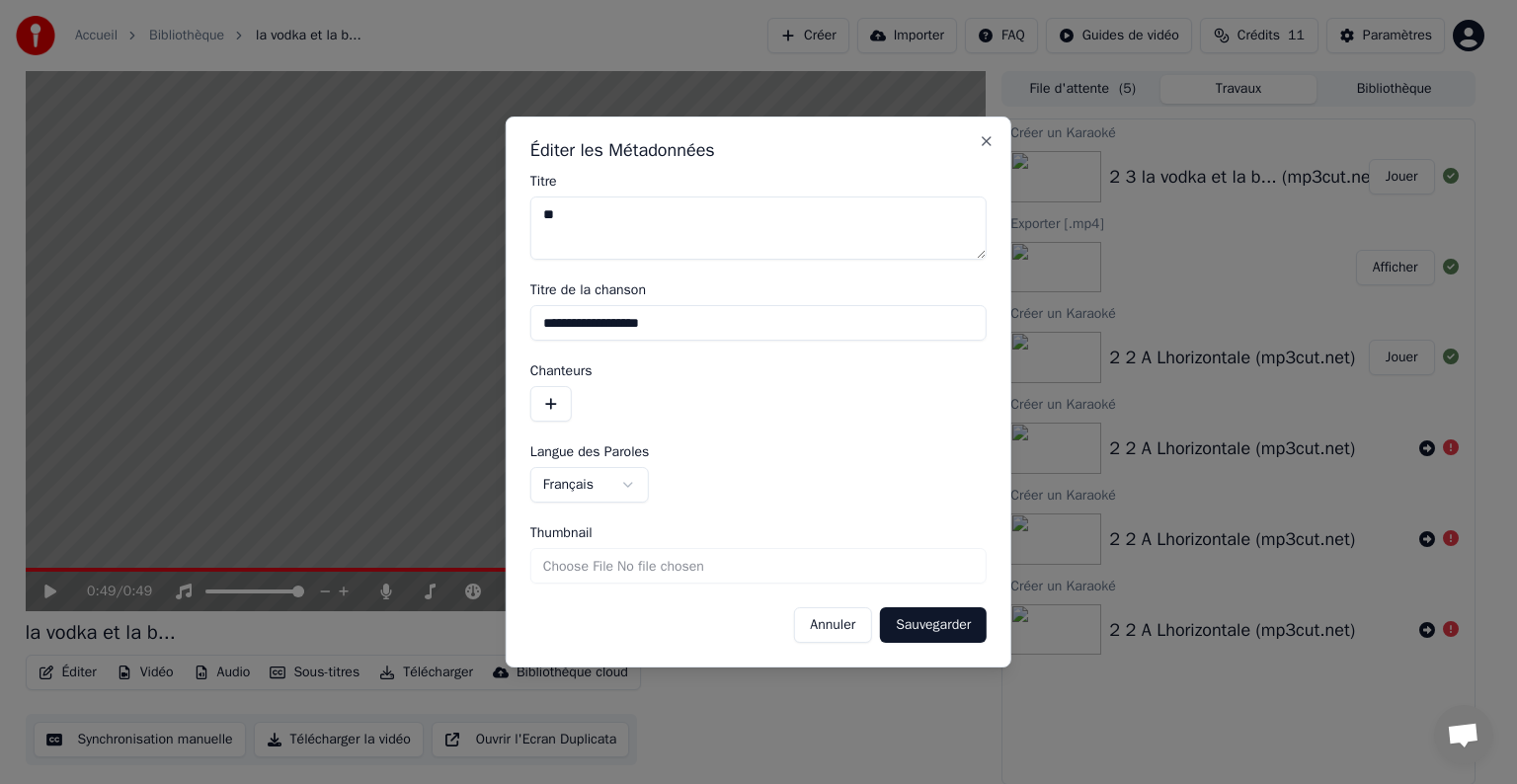 type 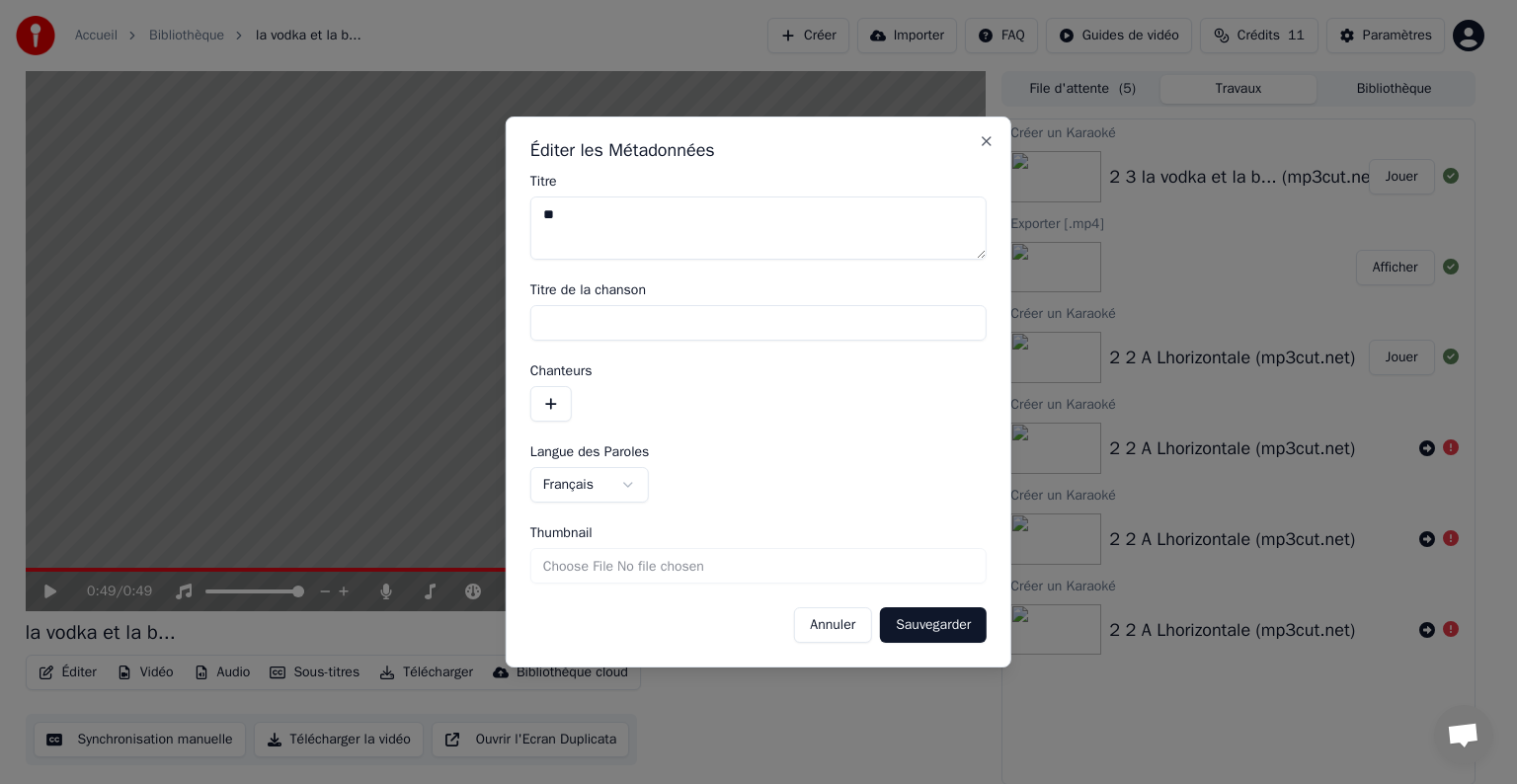 type 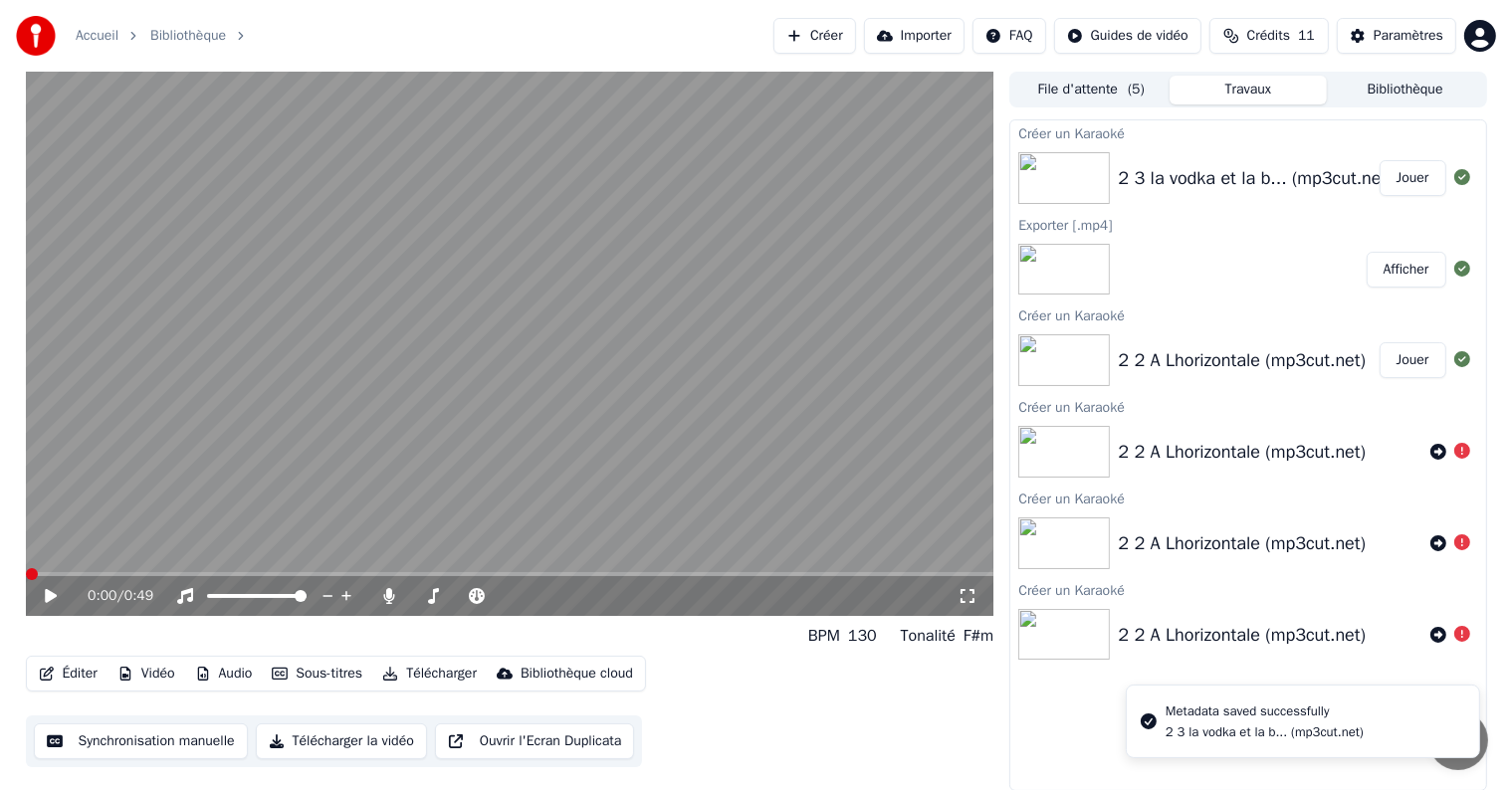 click 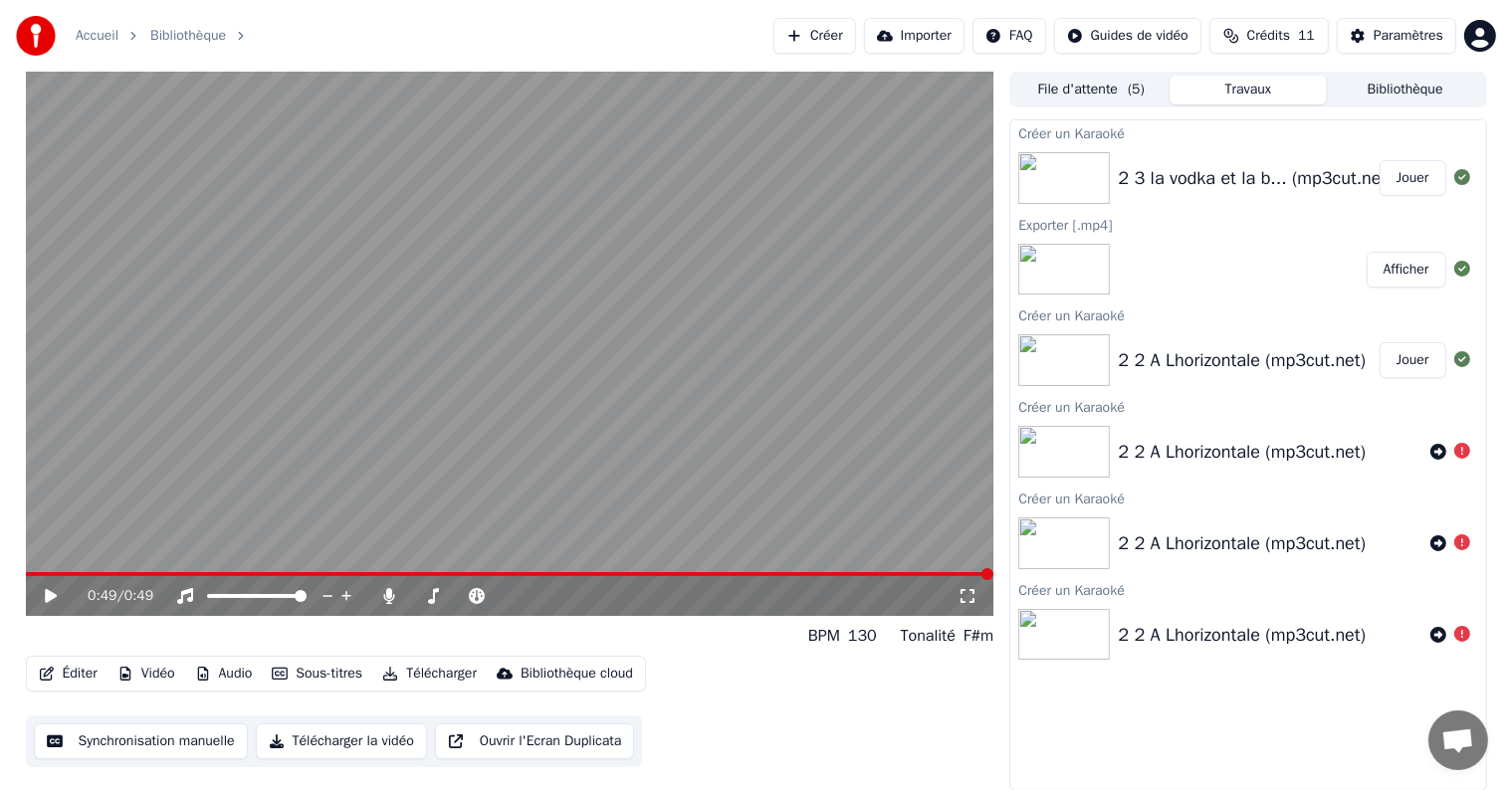 click on "Télécharger la vidéo" at bounding box center (341, 741) 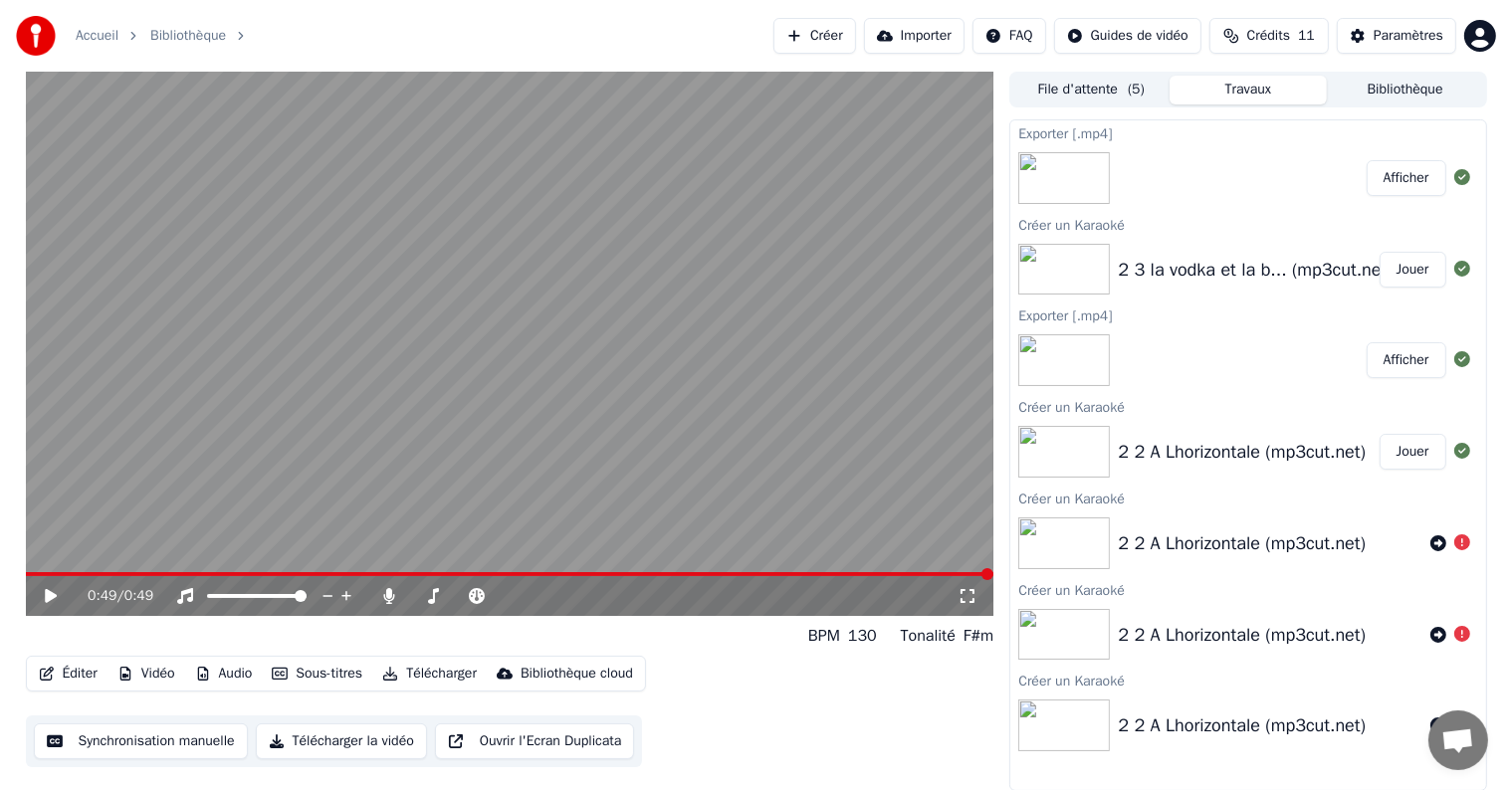 click on "Créer" at bounding box center (814, 36) 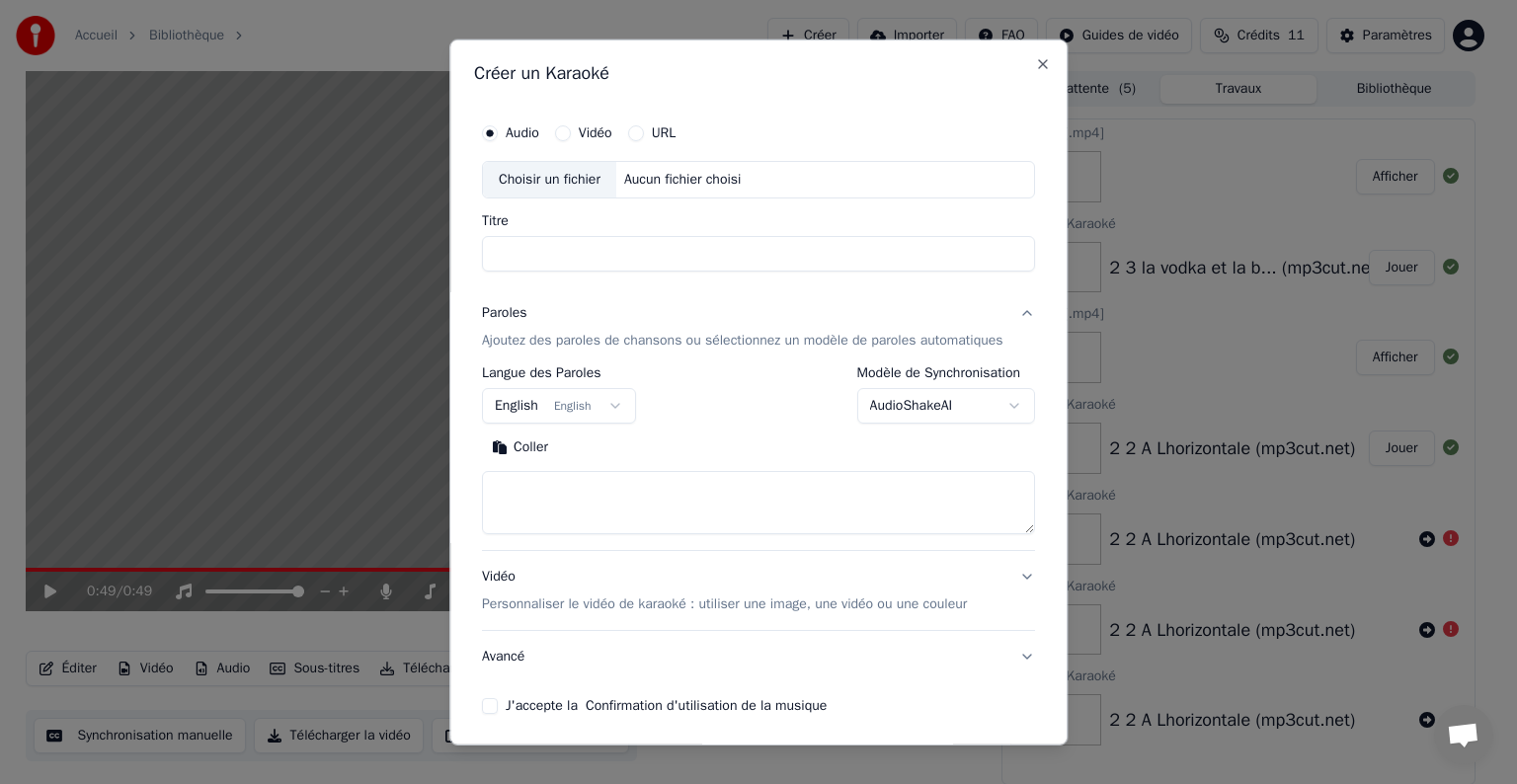 click on "Choisir un fichier" at bounding box center (549, 180) 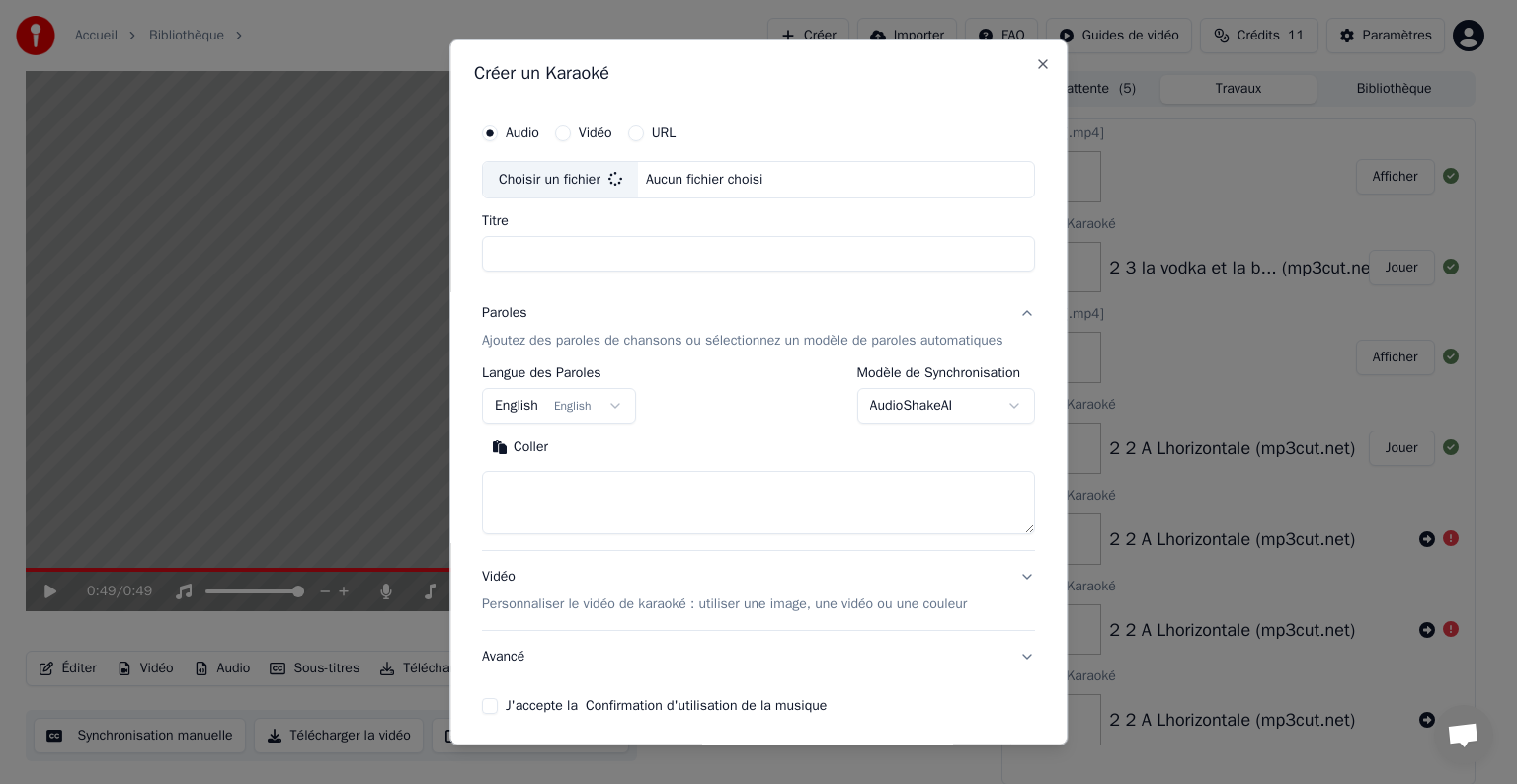 type on "**********" 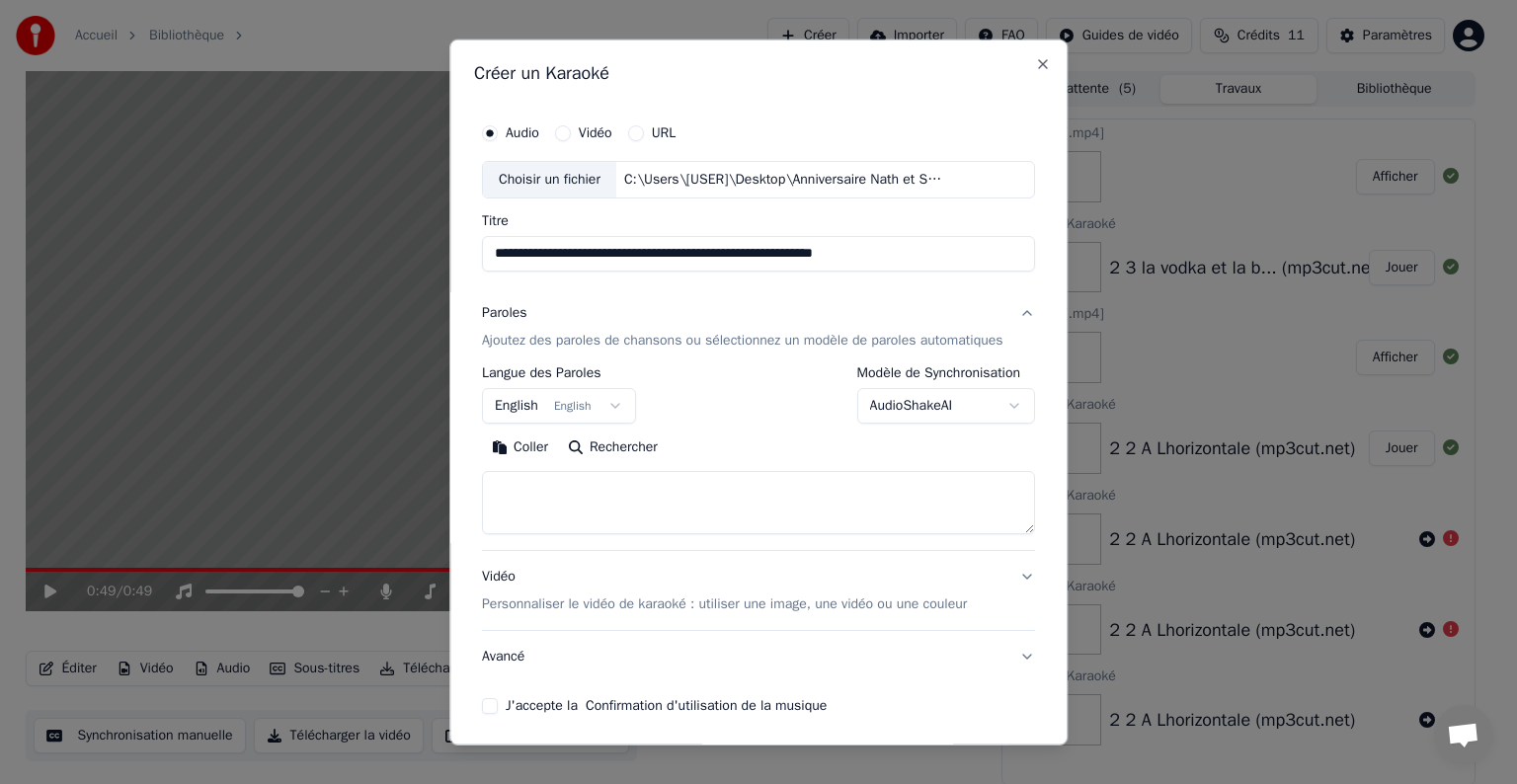 click on "Personnaliser le vidéo de karaoké : utiliser une image, une vidéo ou une couleur" at bounding box center [724, 604] 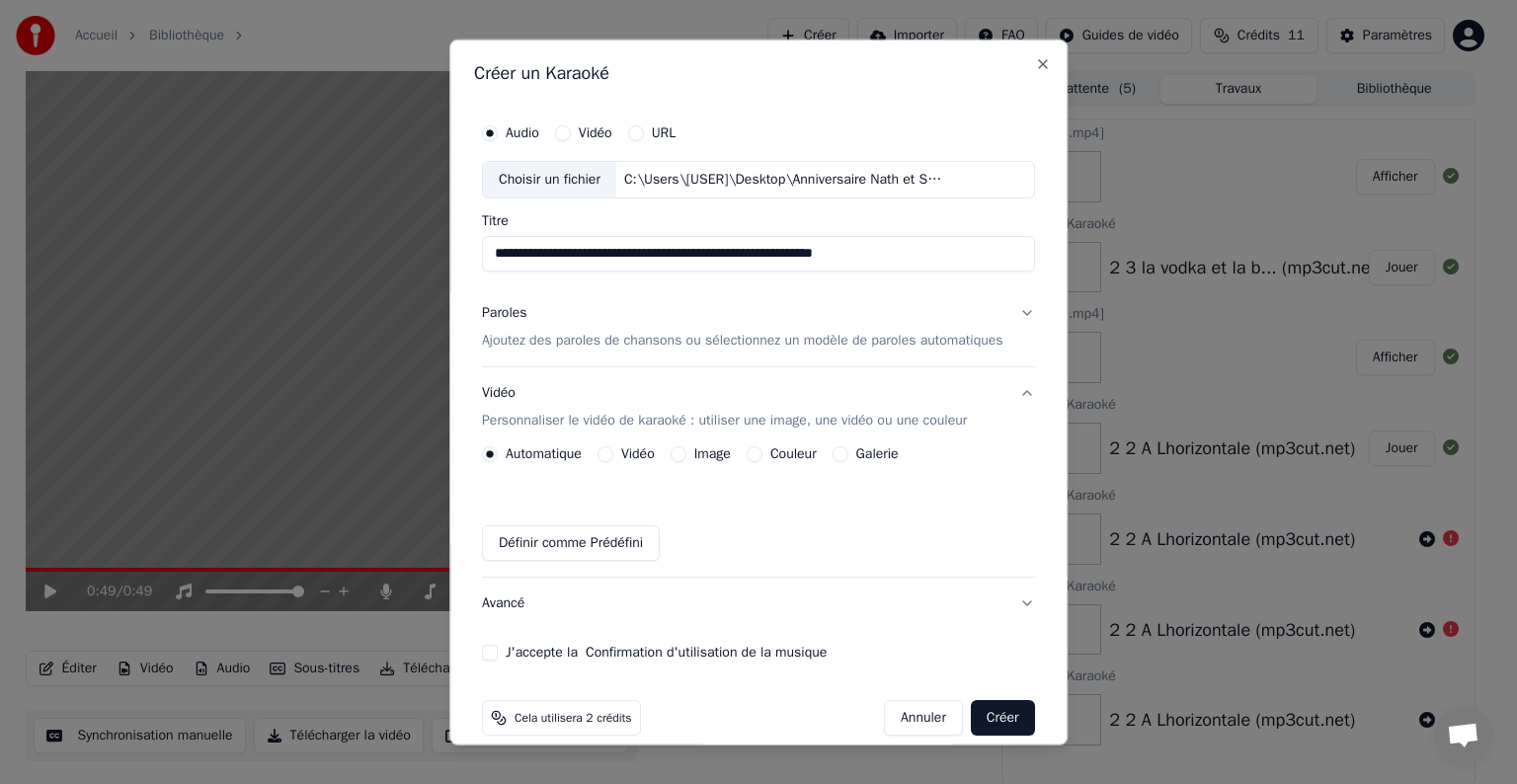 click on "Image" at bounding box center [700, 454] 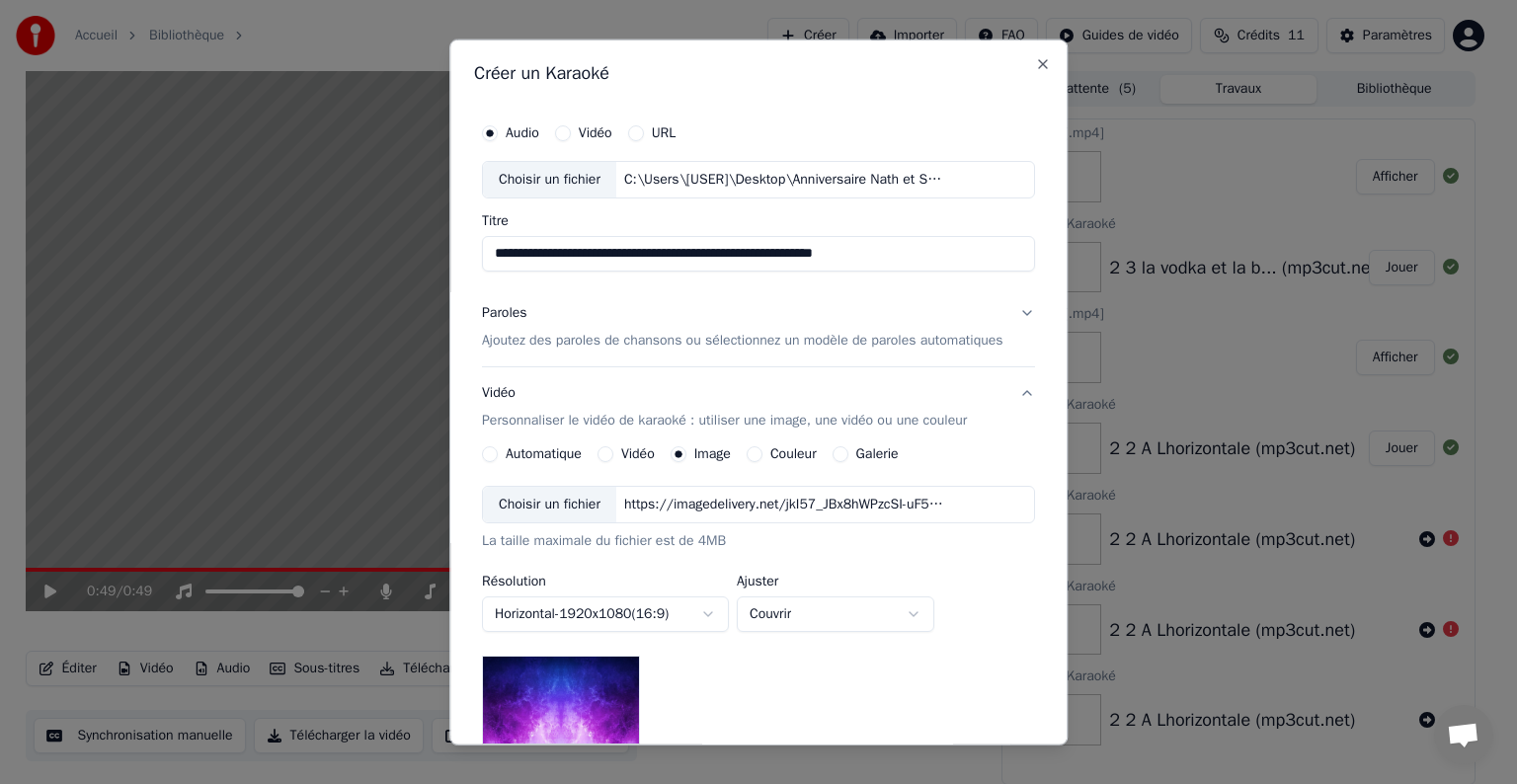 click on "Choisir un fichier" at bounding box center (549, 505) 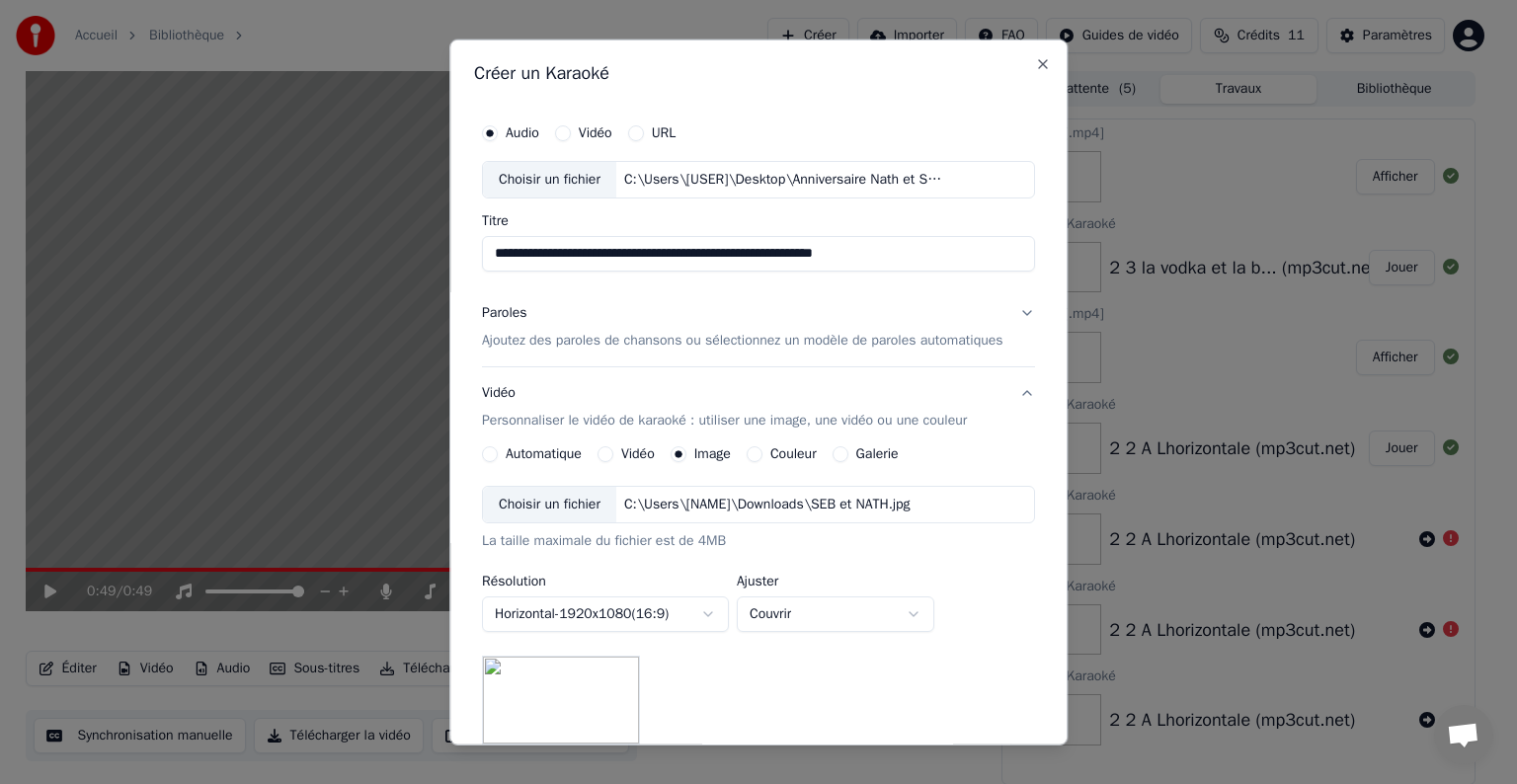 click on "**********" at bounding box center [750, 392] 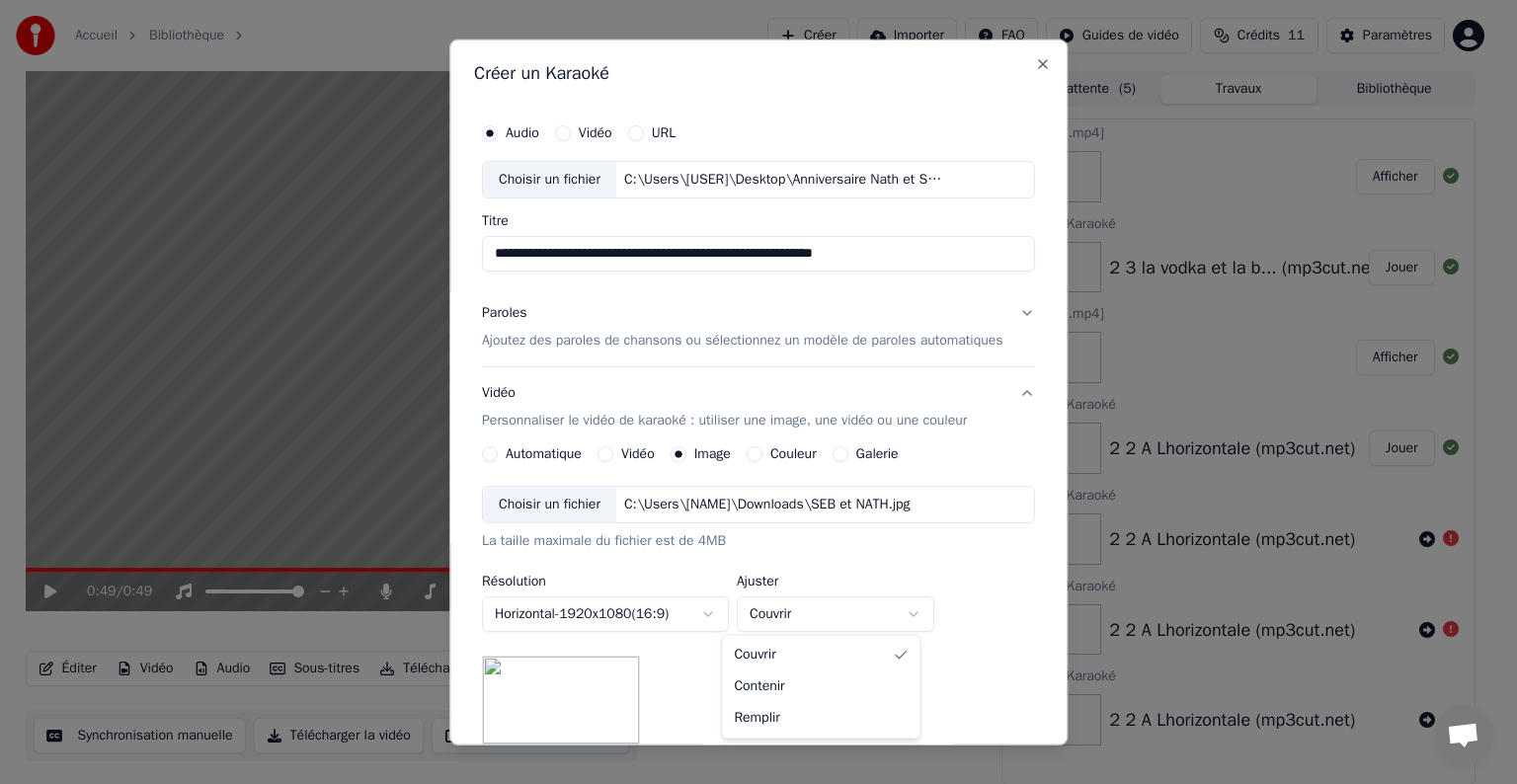 select on "*******" 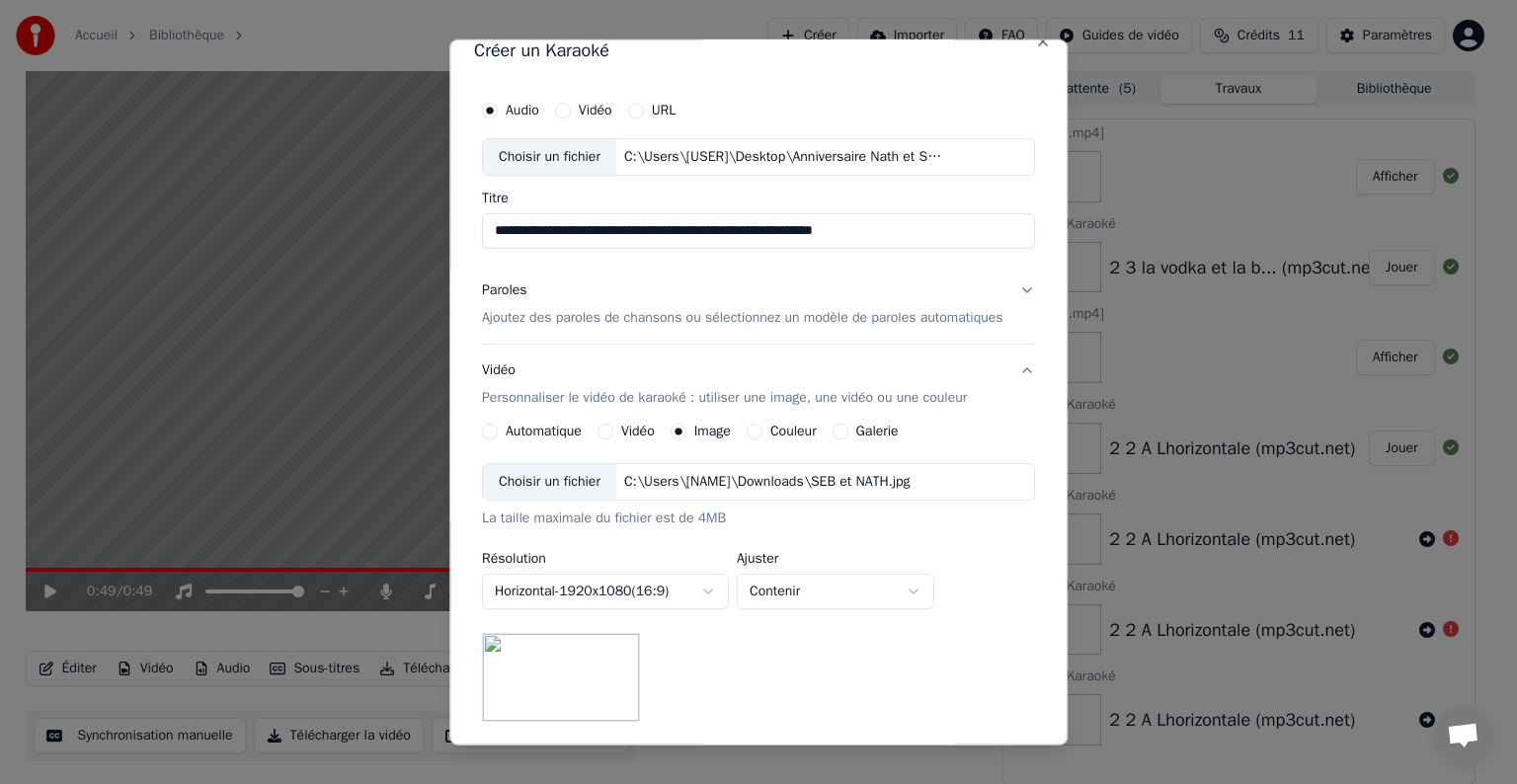 scroll, scrollTop: 0, scrollLeft: 0, axis: both 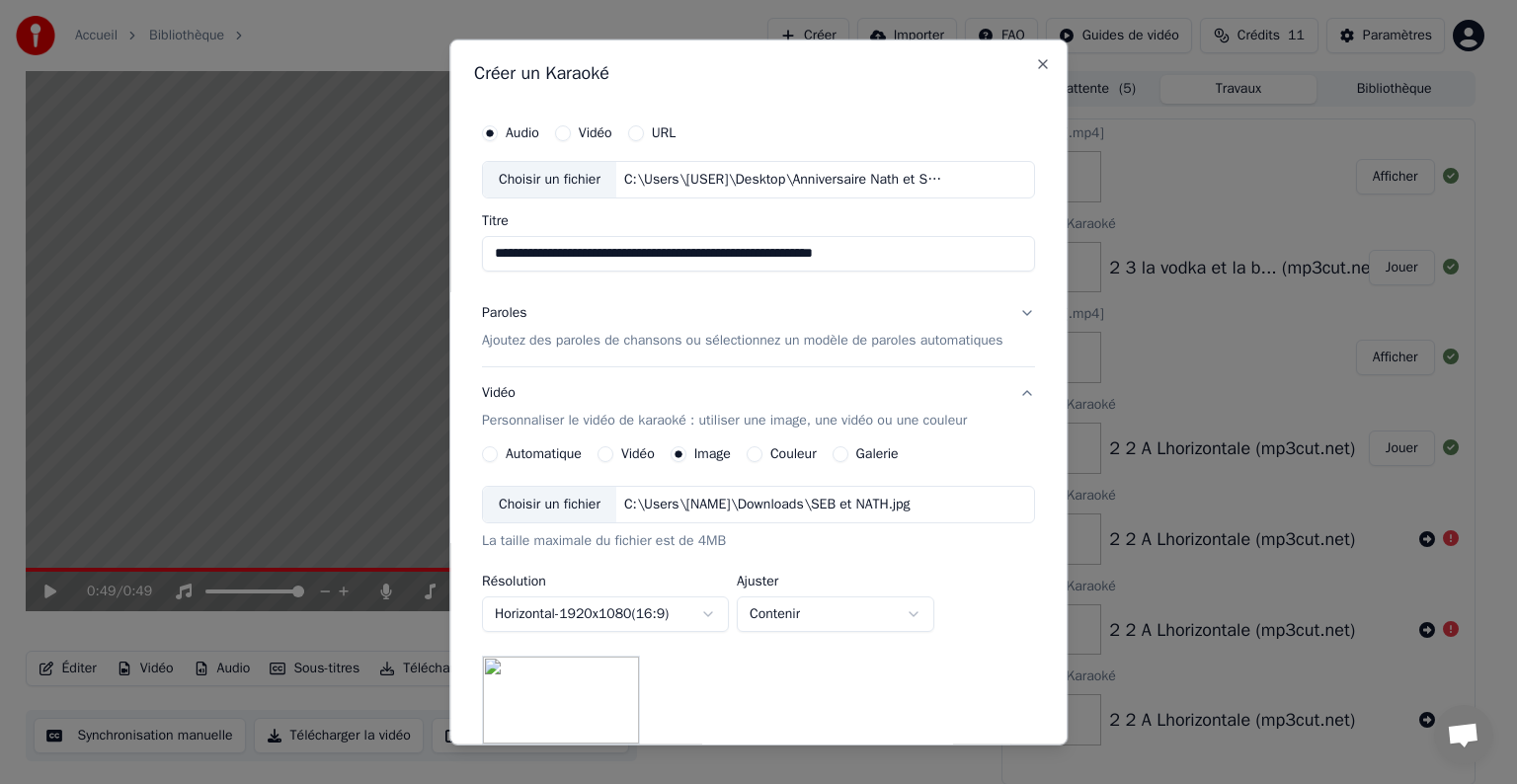 click on "Ajoutez des paroles de chansons ou sélectionnez un modèle de paroles automatiques" at bounding box center [743, 341] 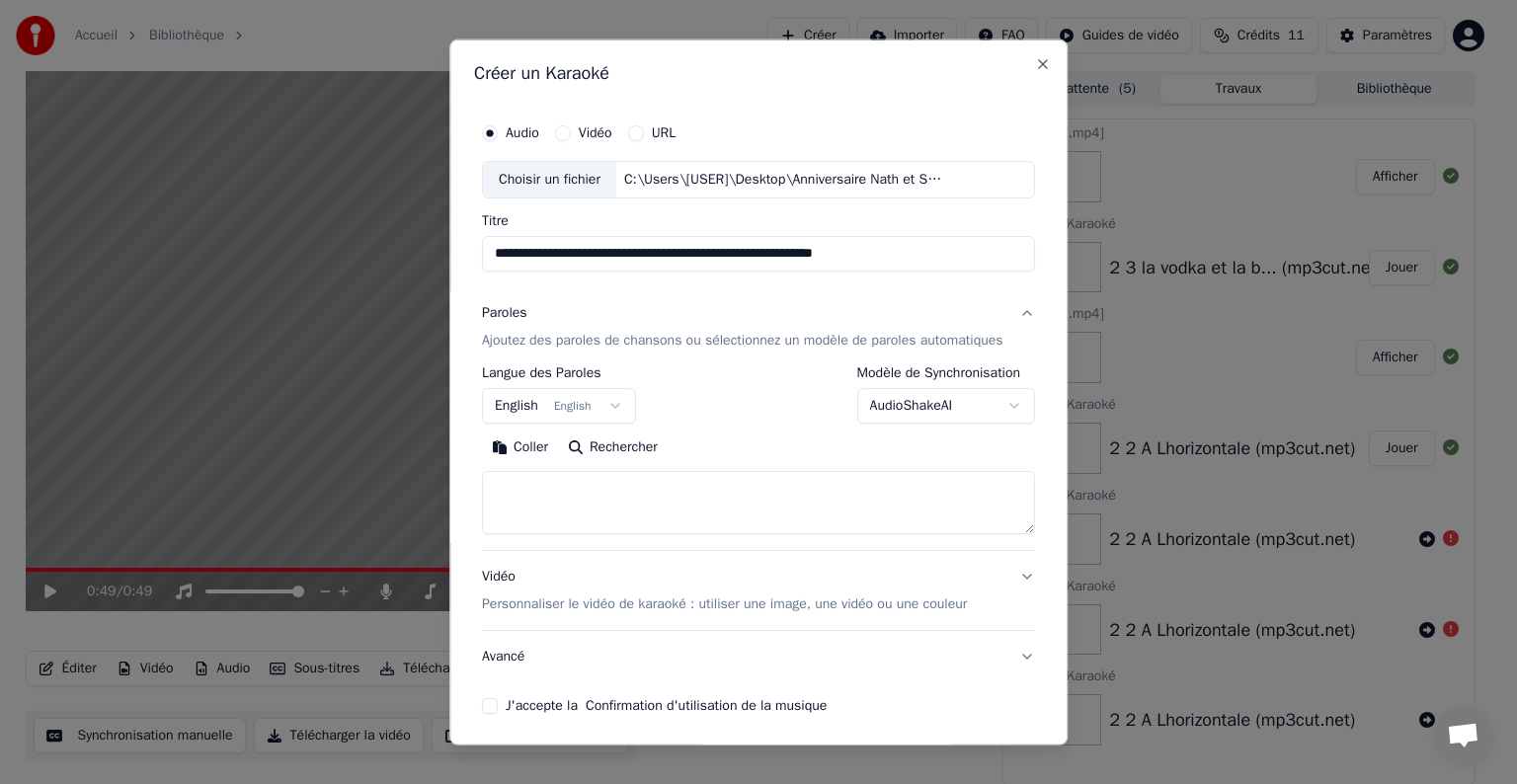 click at bounding box center (758, 503) 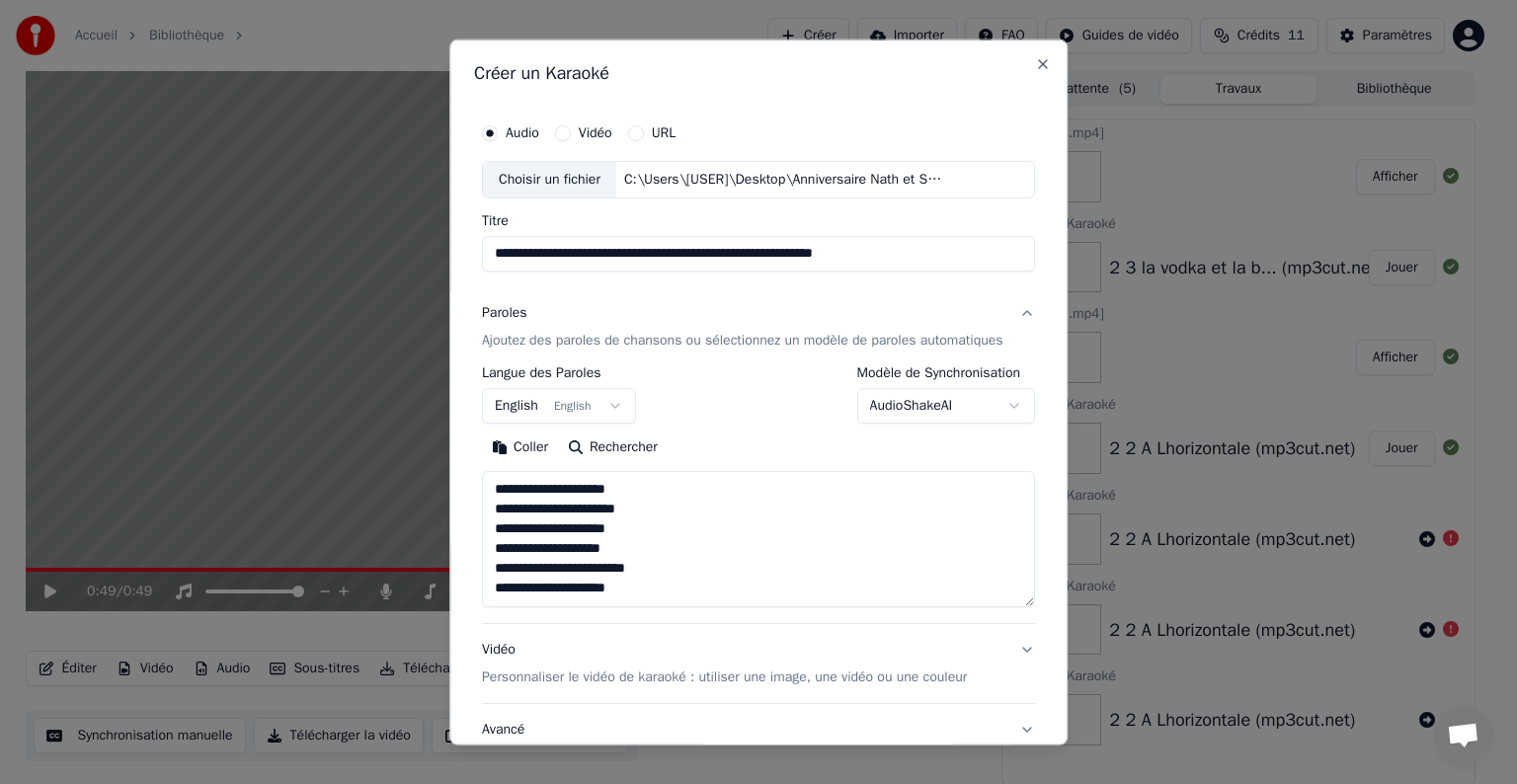 scroll, scrollTop: 63, scrollLeft: 0, axis: vertical 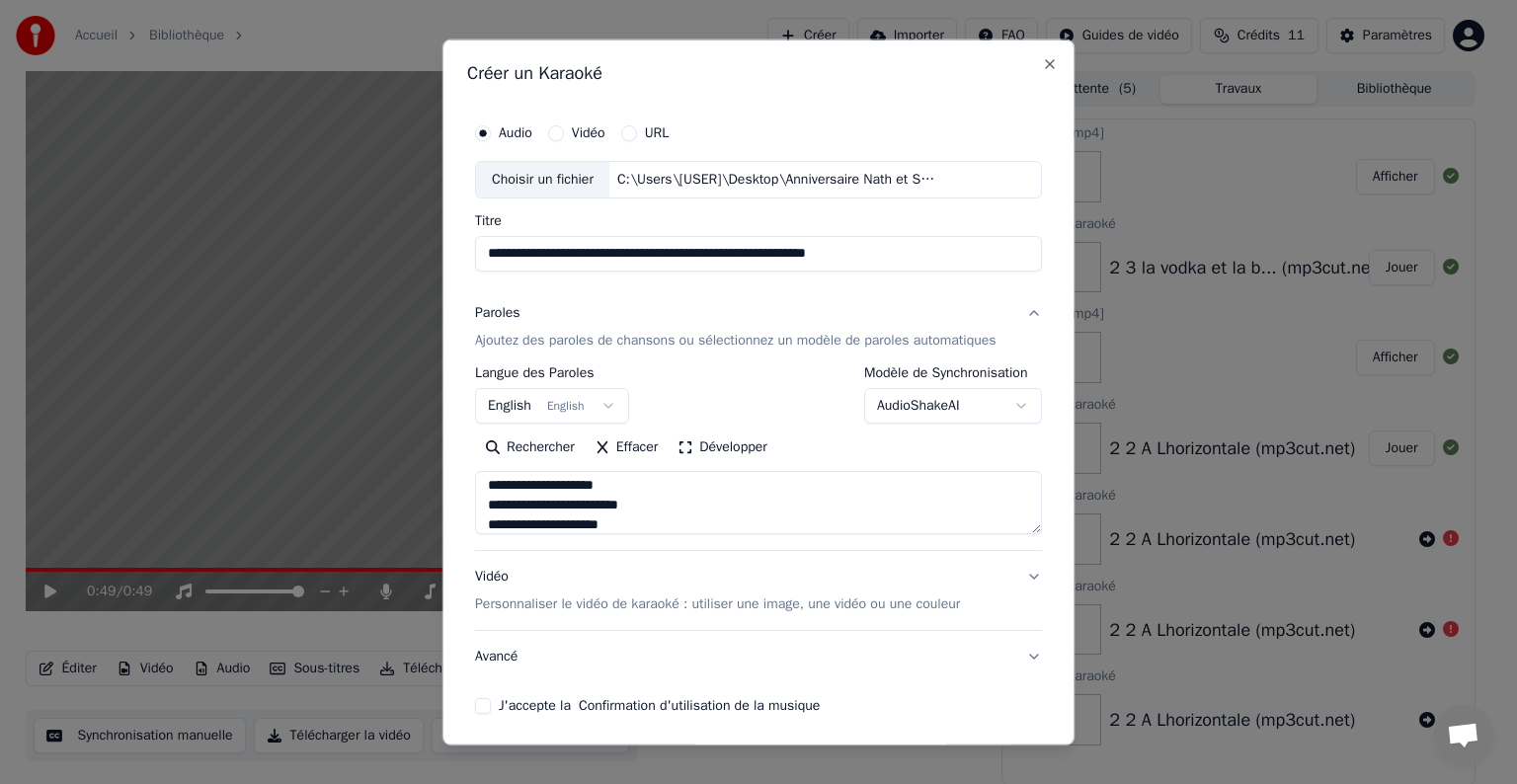 type on "**********" 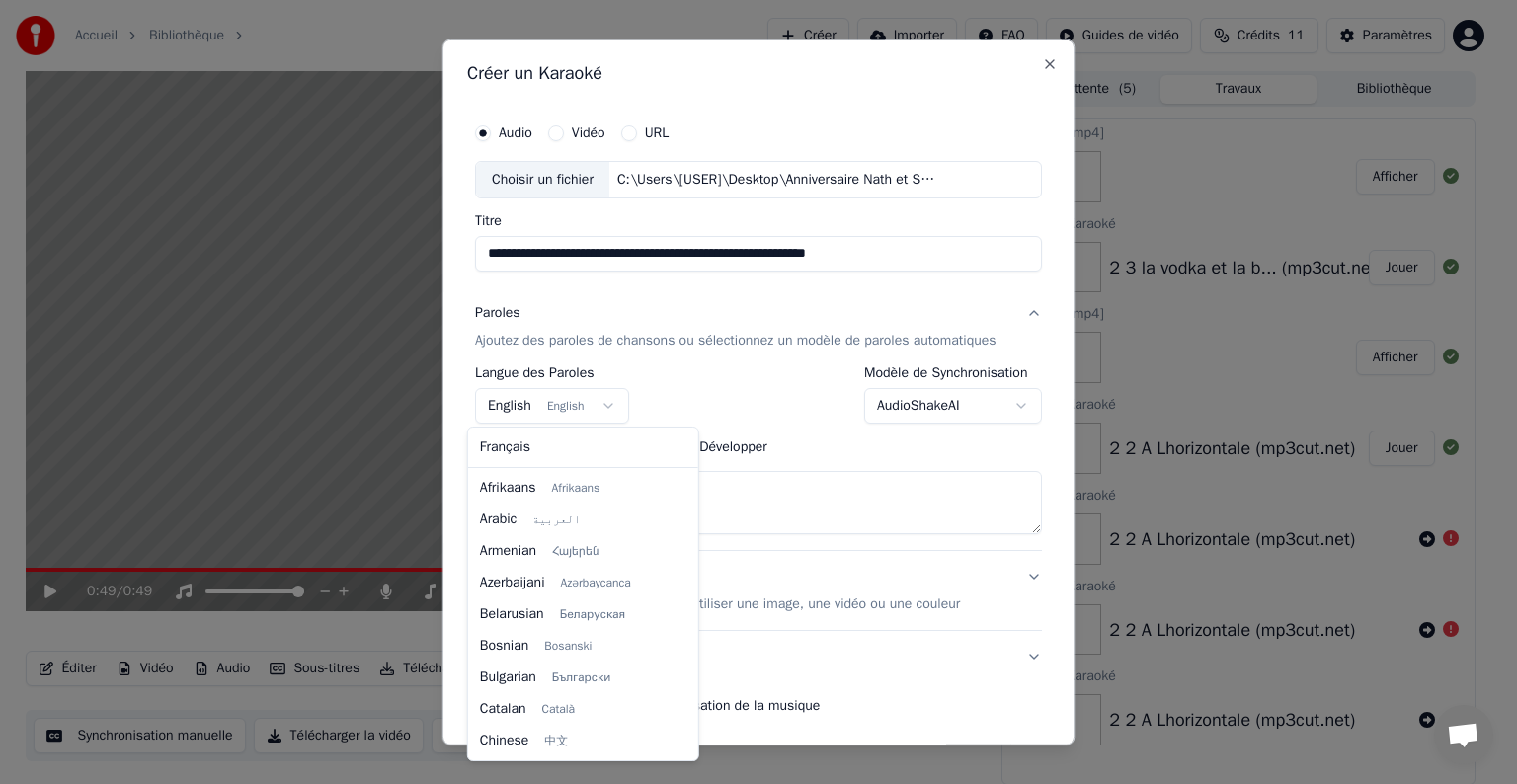 scroll, scrollTop: 158, scrollLeft: 0, axis: vertical 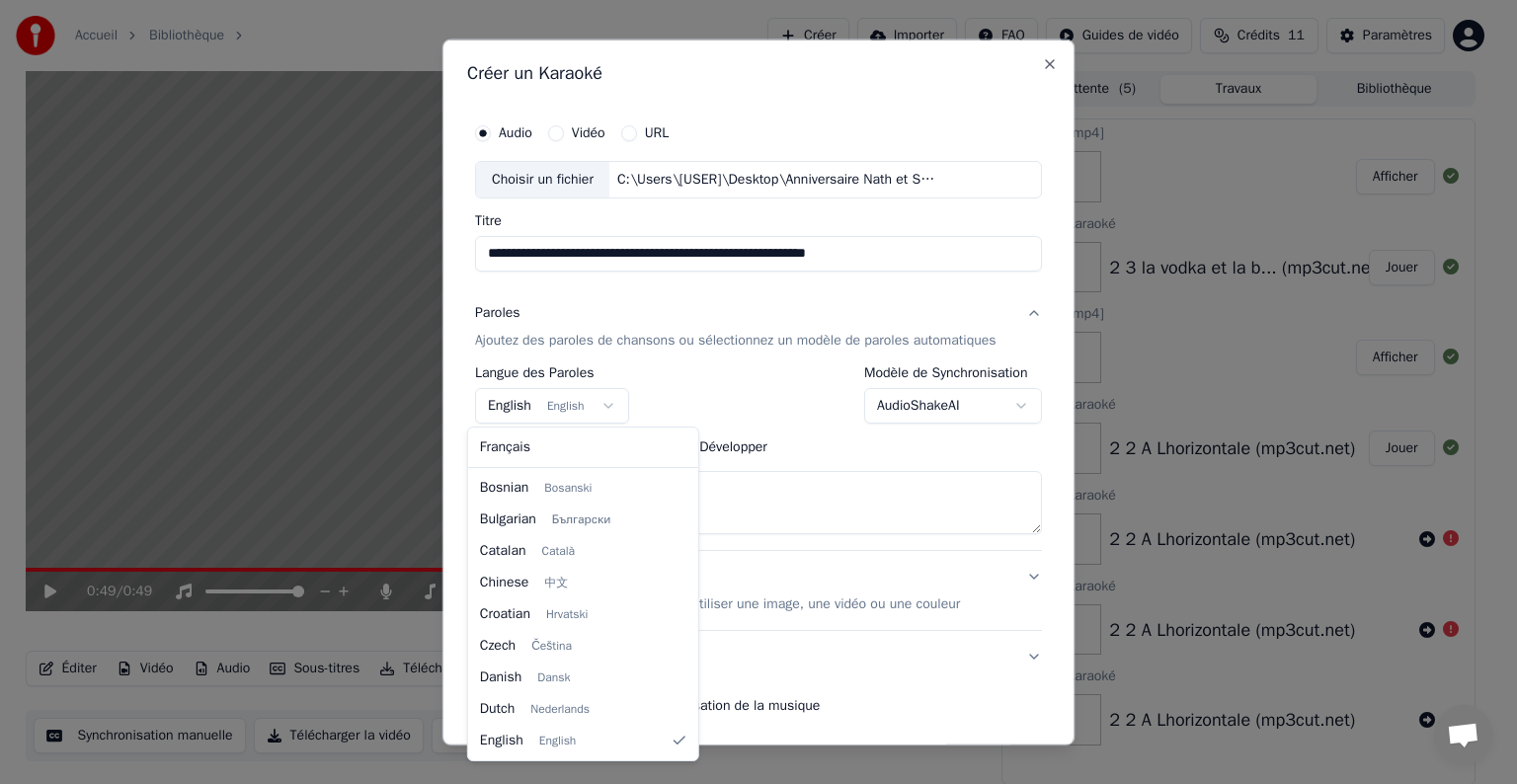 select on "**" 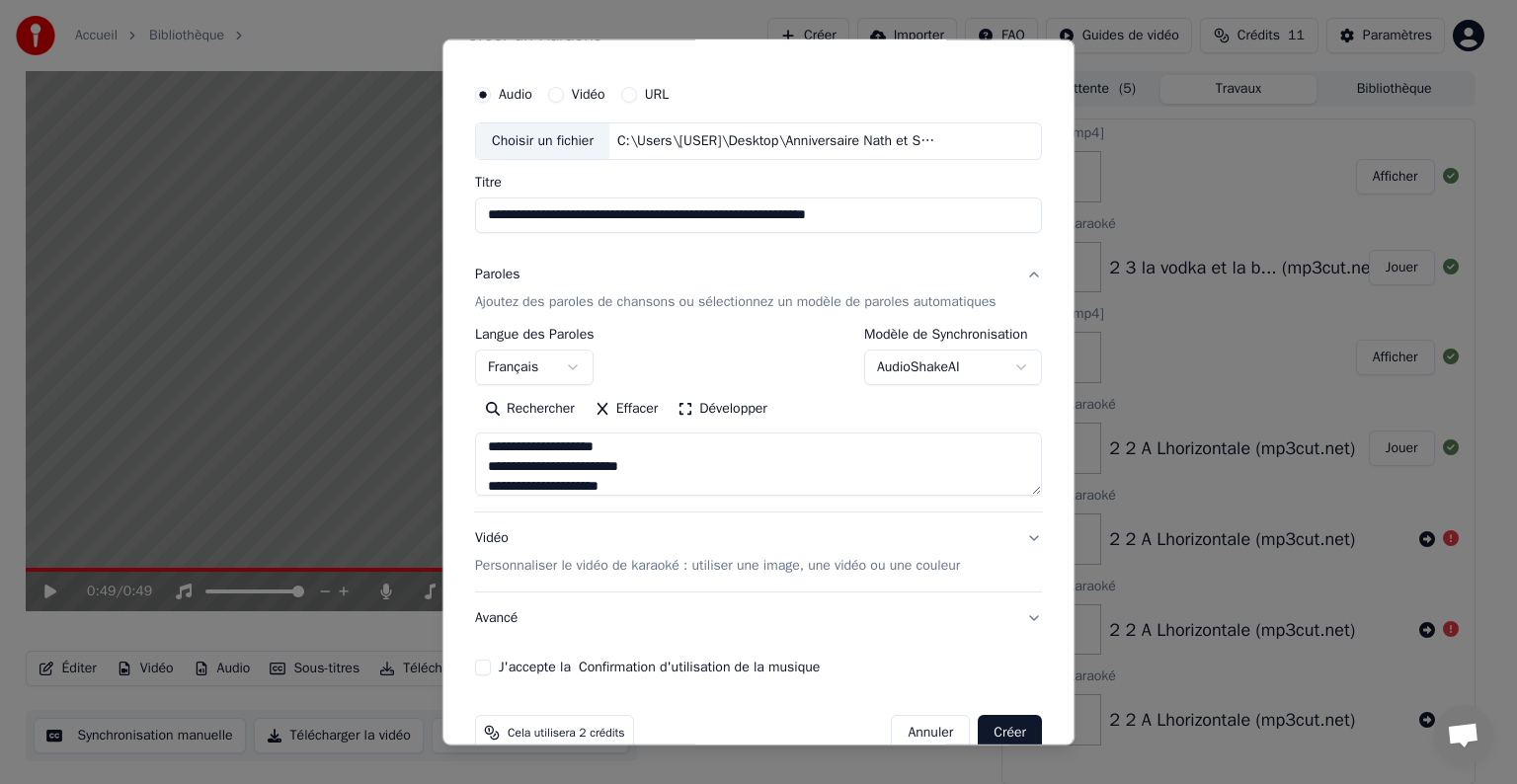 scroll, scrollTop: 75, scrollLeft: 0, axis: vertical 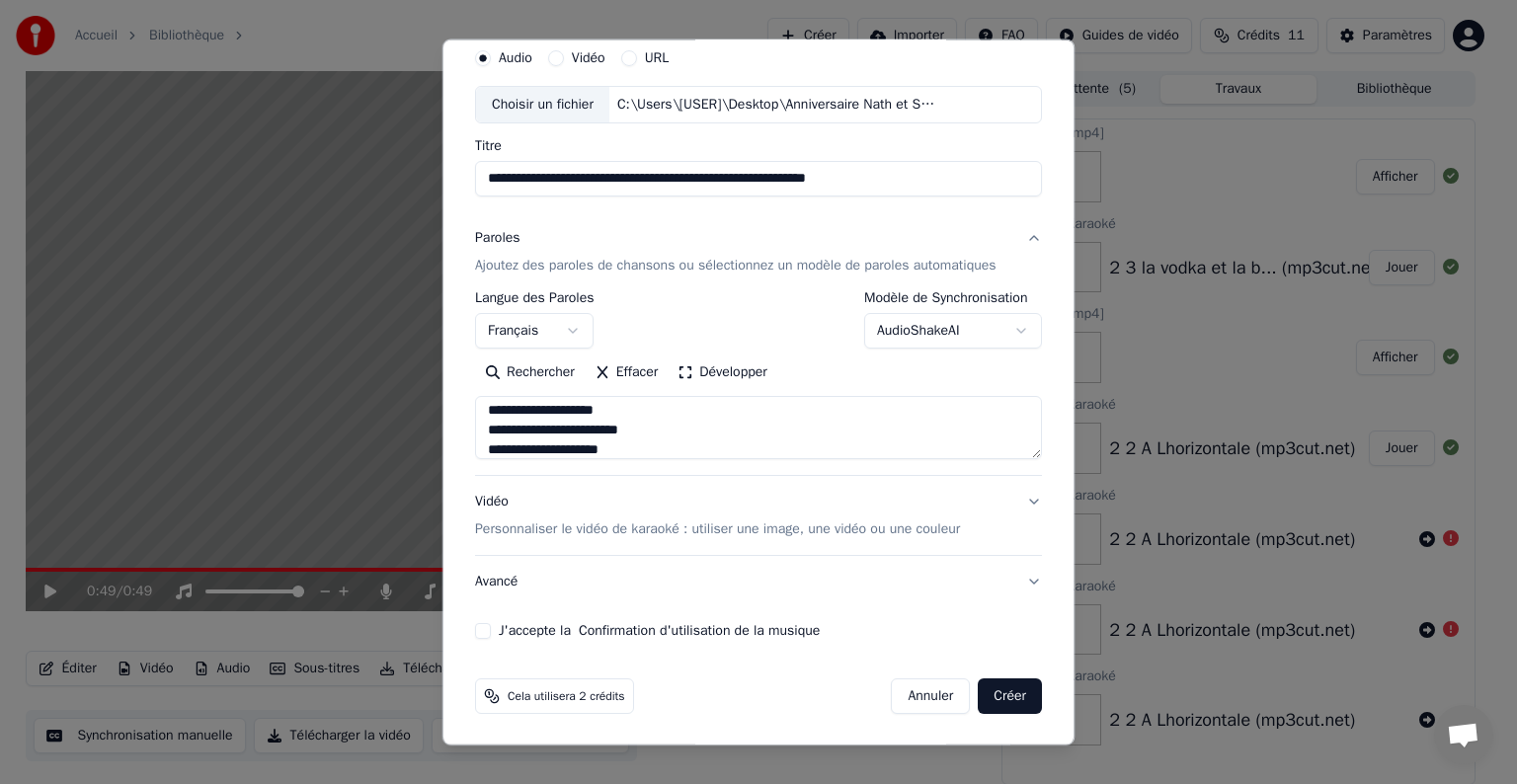 click on "Personnaliser le vidéo de karaoké : utiliser une image, une vidéo ou une couleur" at bounding box center (717, 529) 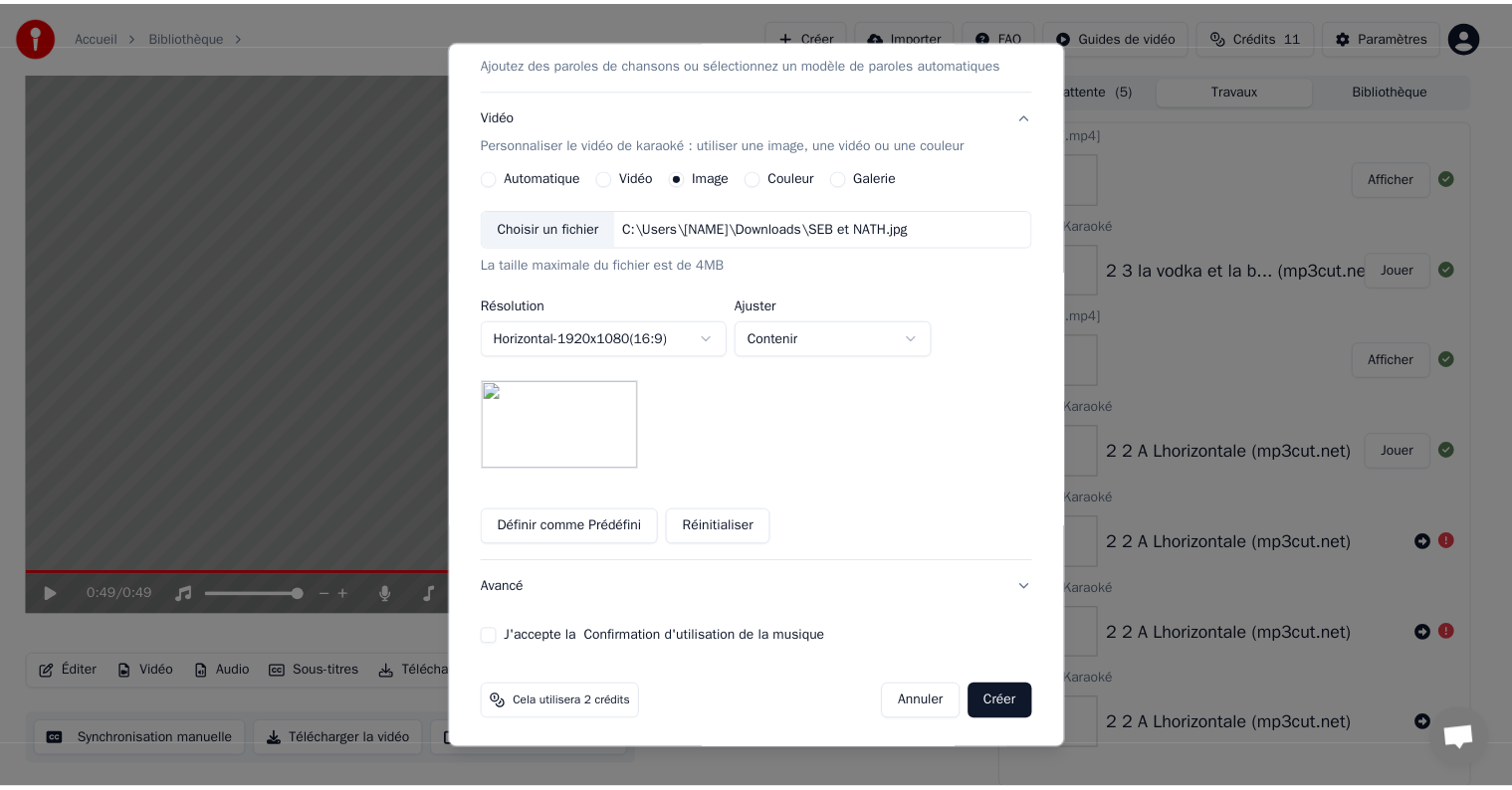 scroll, scrollTop: 283, scrollLeft: 0, axis: vertical 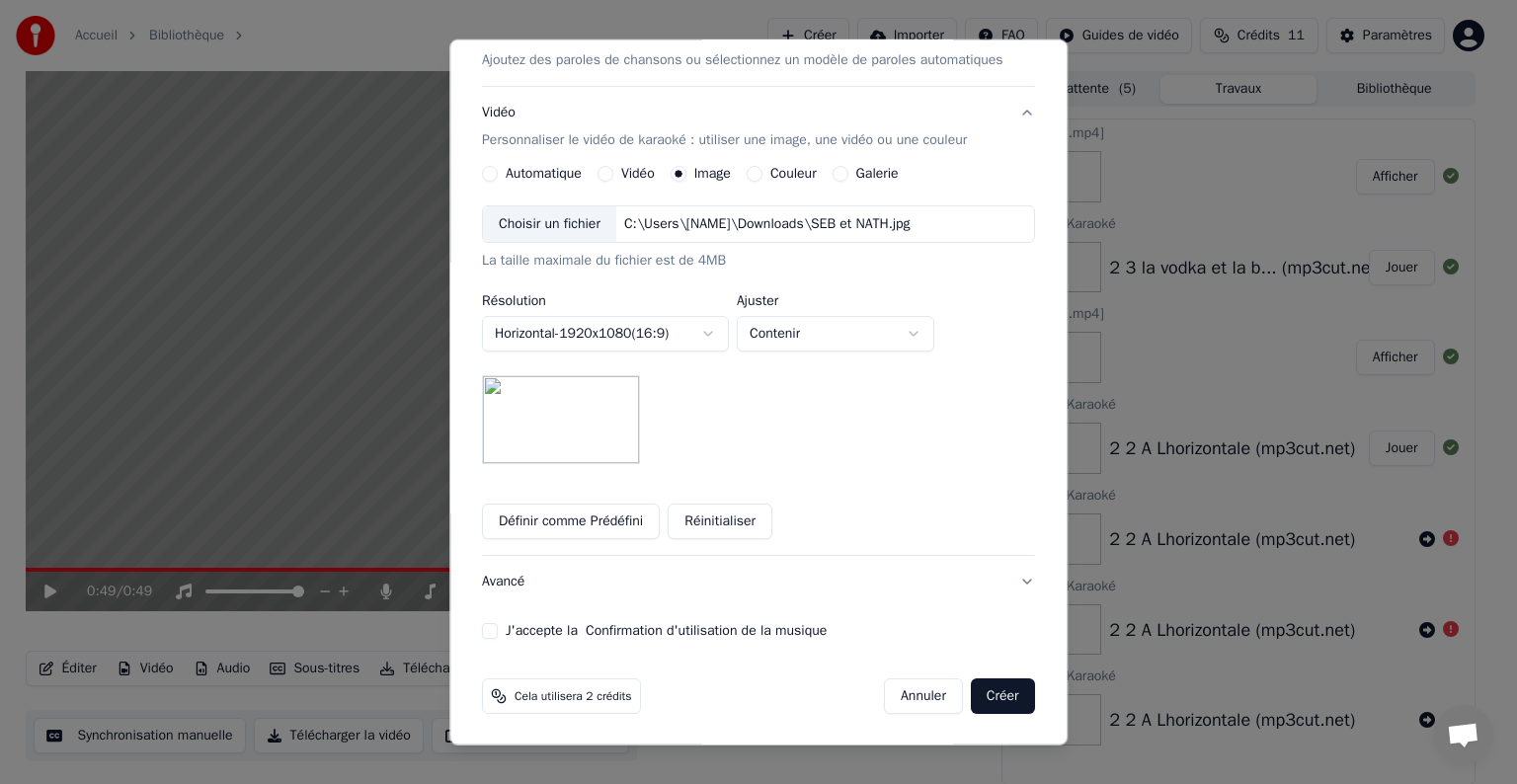 click on "J'accepte la   Confirmation d'utilisation de la musique" at bounding box center (490, 631) 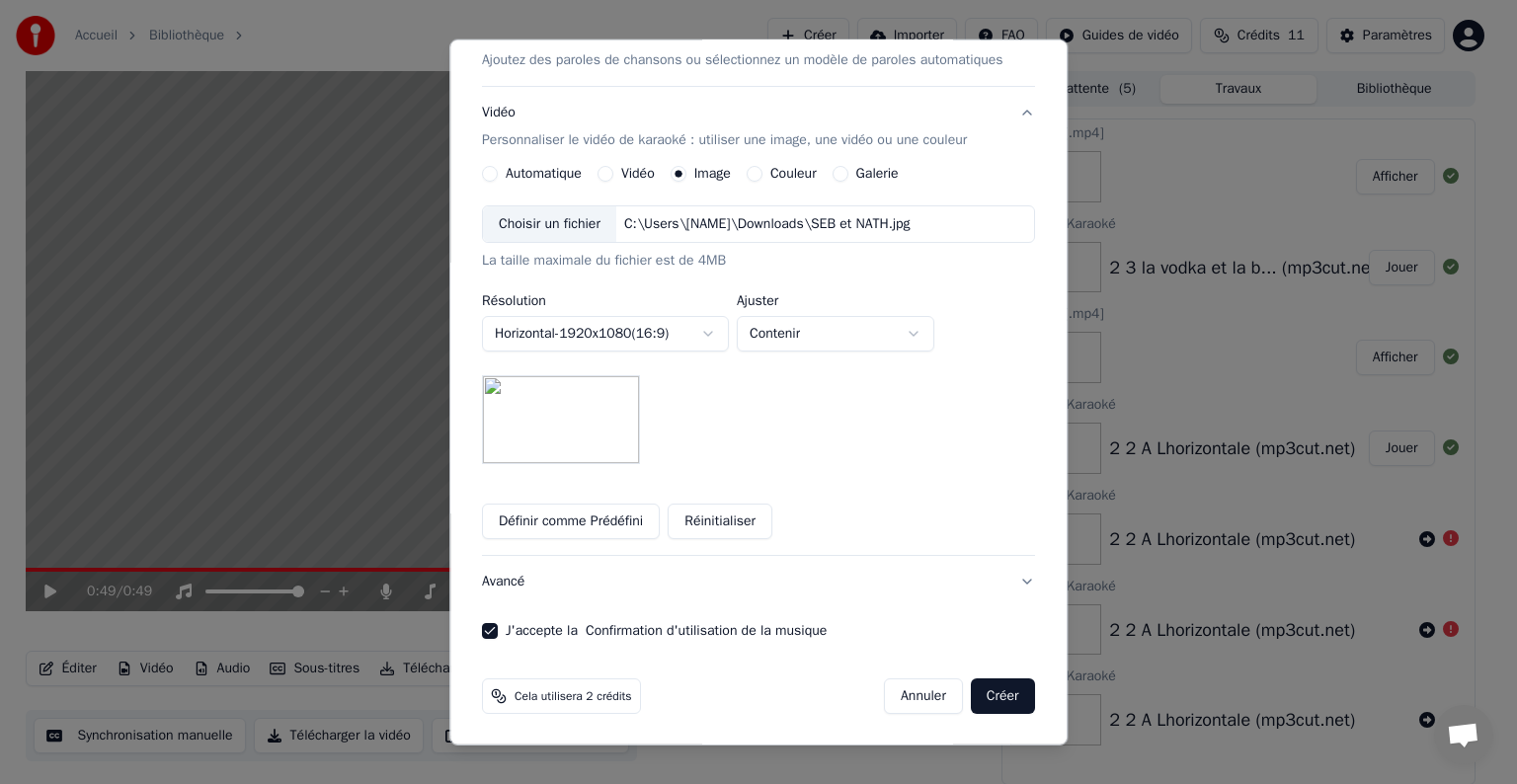drag, startPoint x: 978, startPoint y: 686, endPoint x: 980, endPoint y: 698, distance: 12.165525 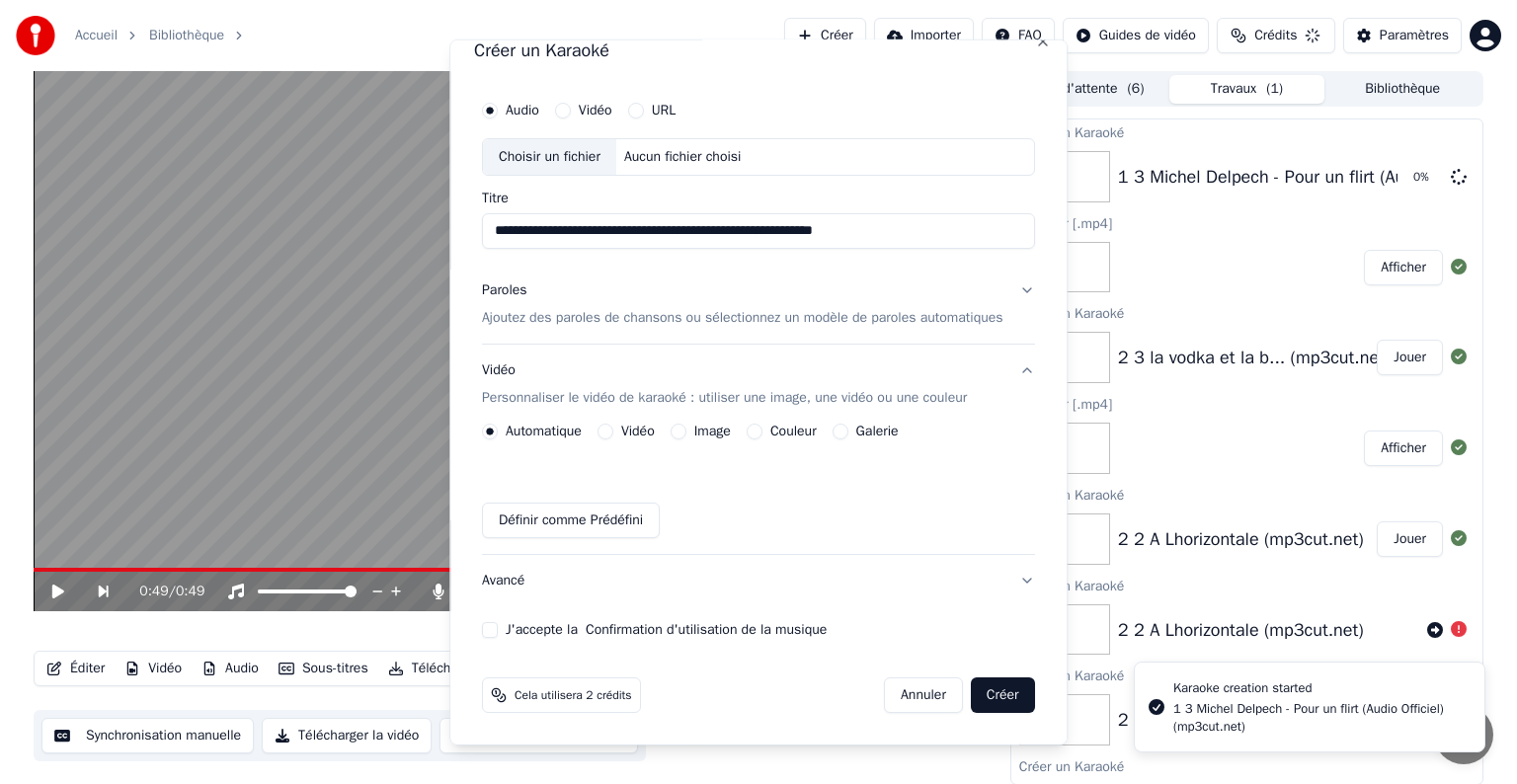 type 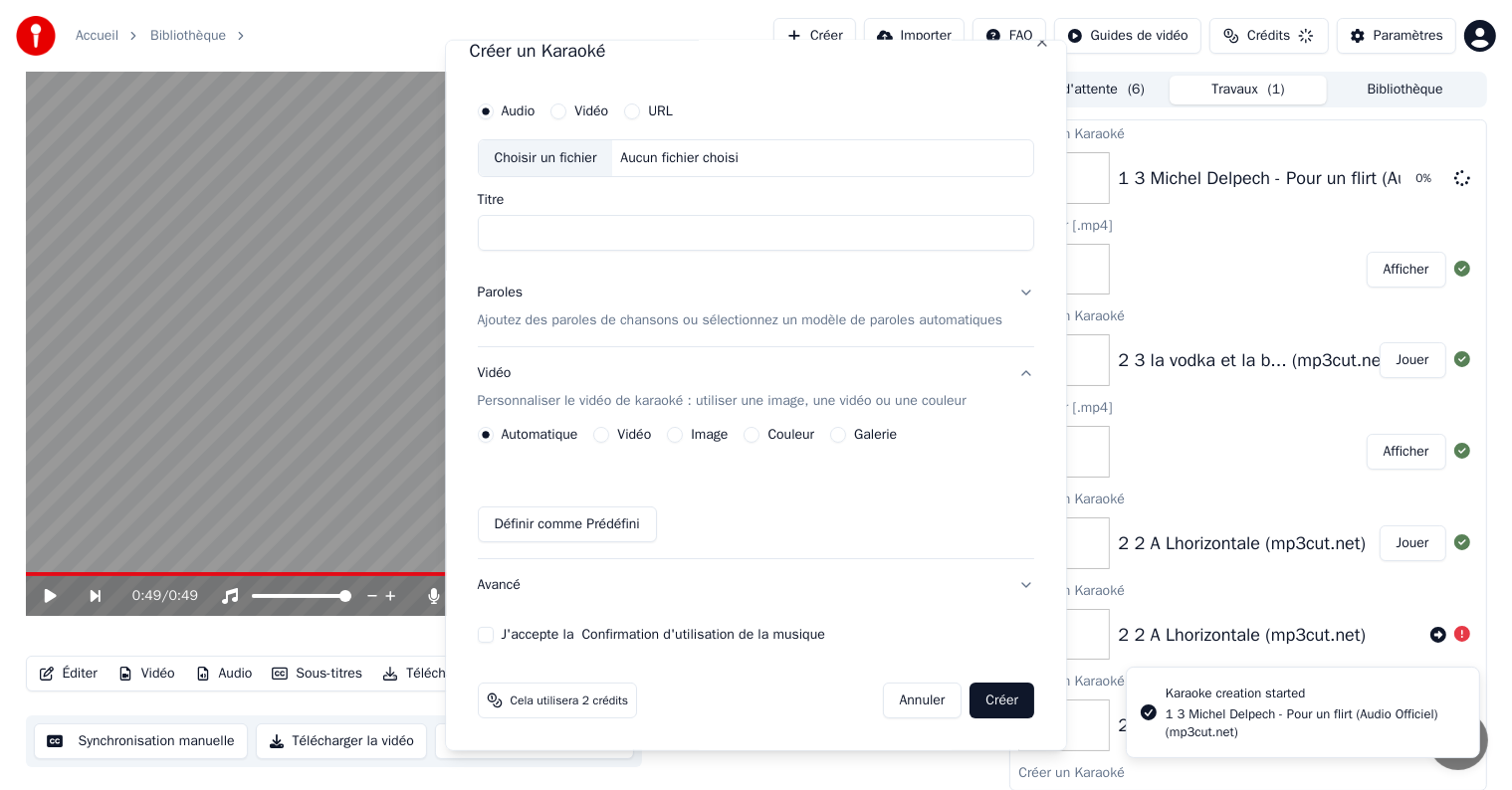 scroll, scrollTop: 22, scrollLeft: 0, axis: vertical 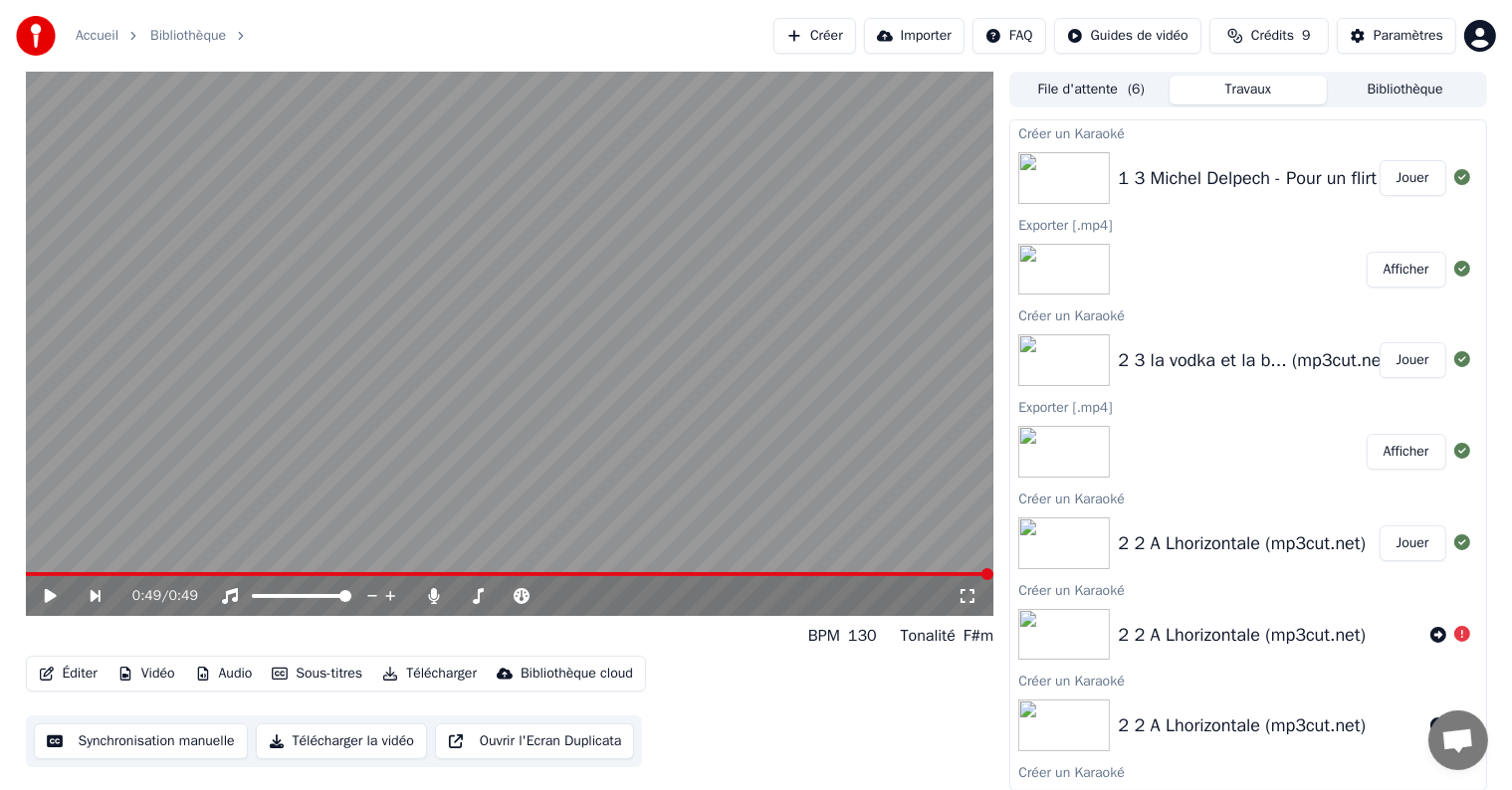click on "Jouer" at bounding box center [1412, 178] 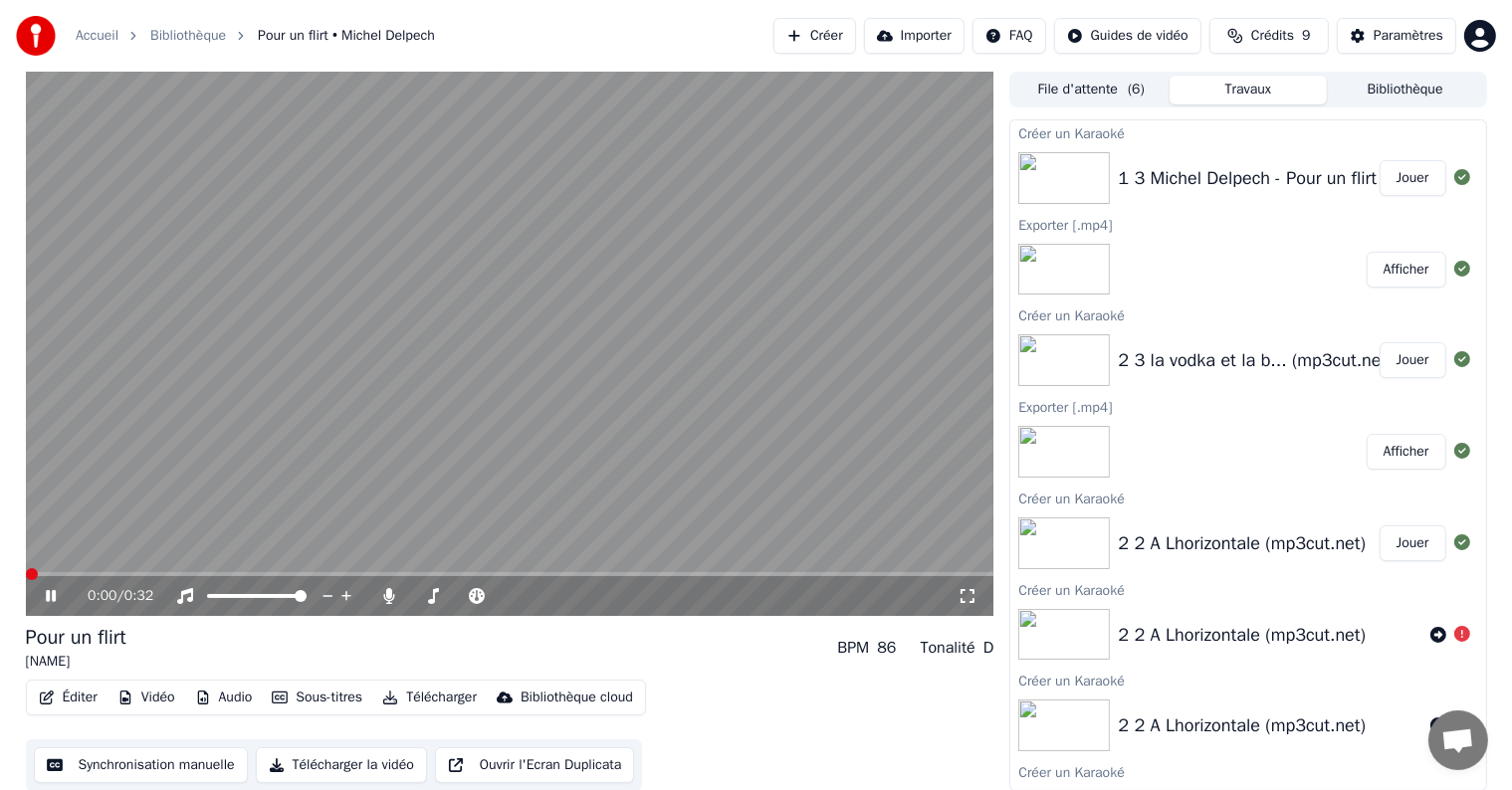 click at bounding box center [32, 574] 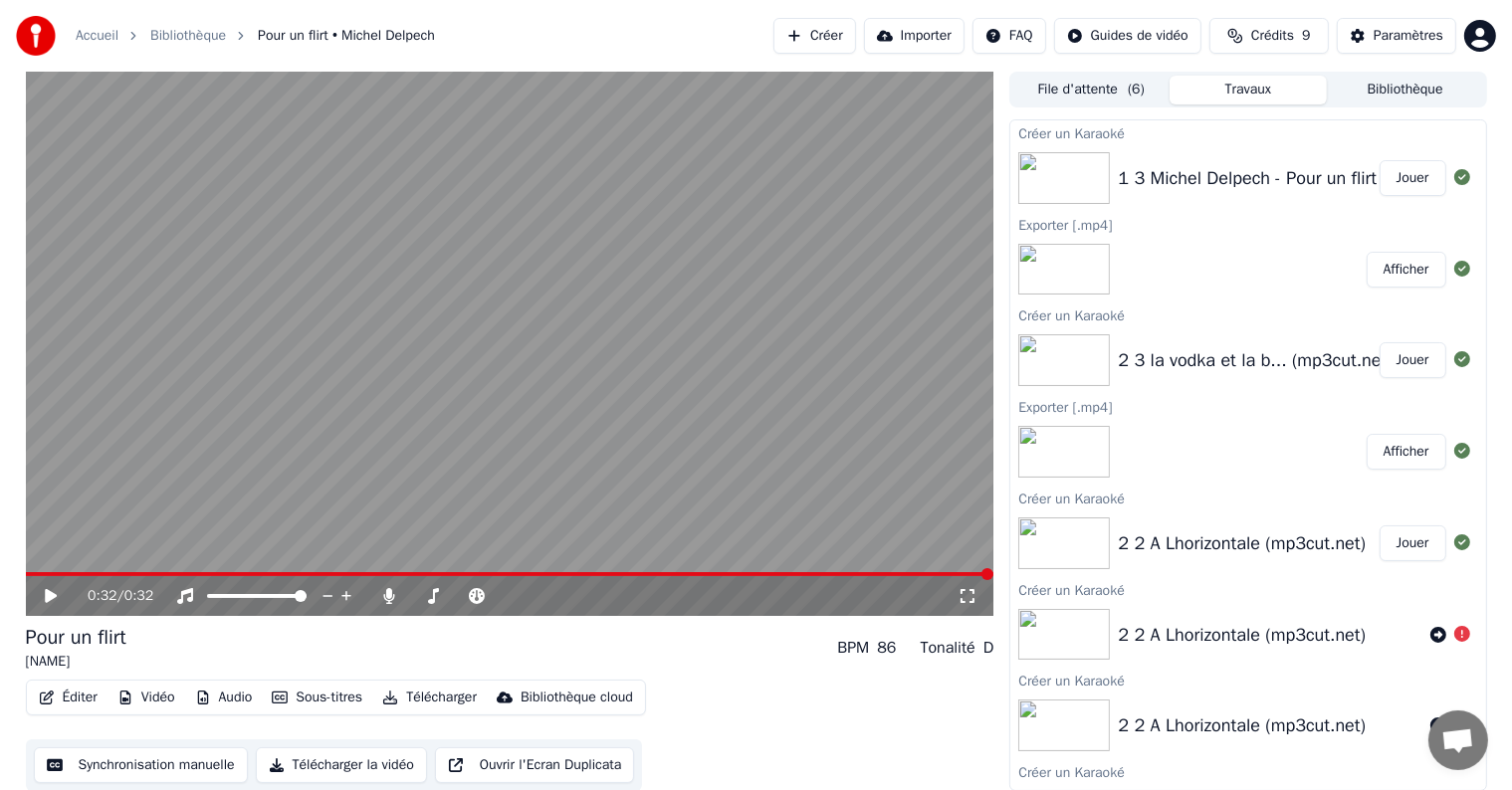 click on "Éditer" at bounding box center [68, 697] 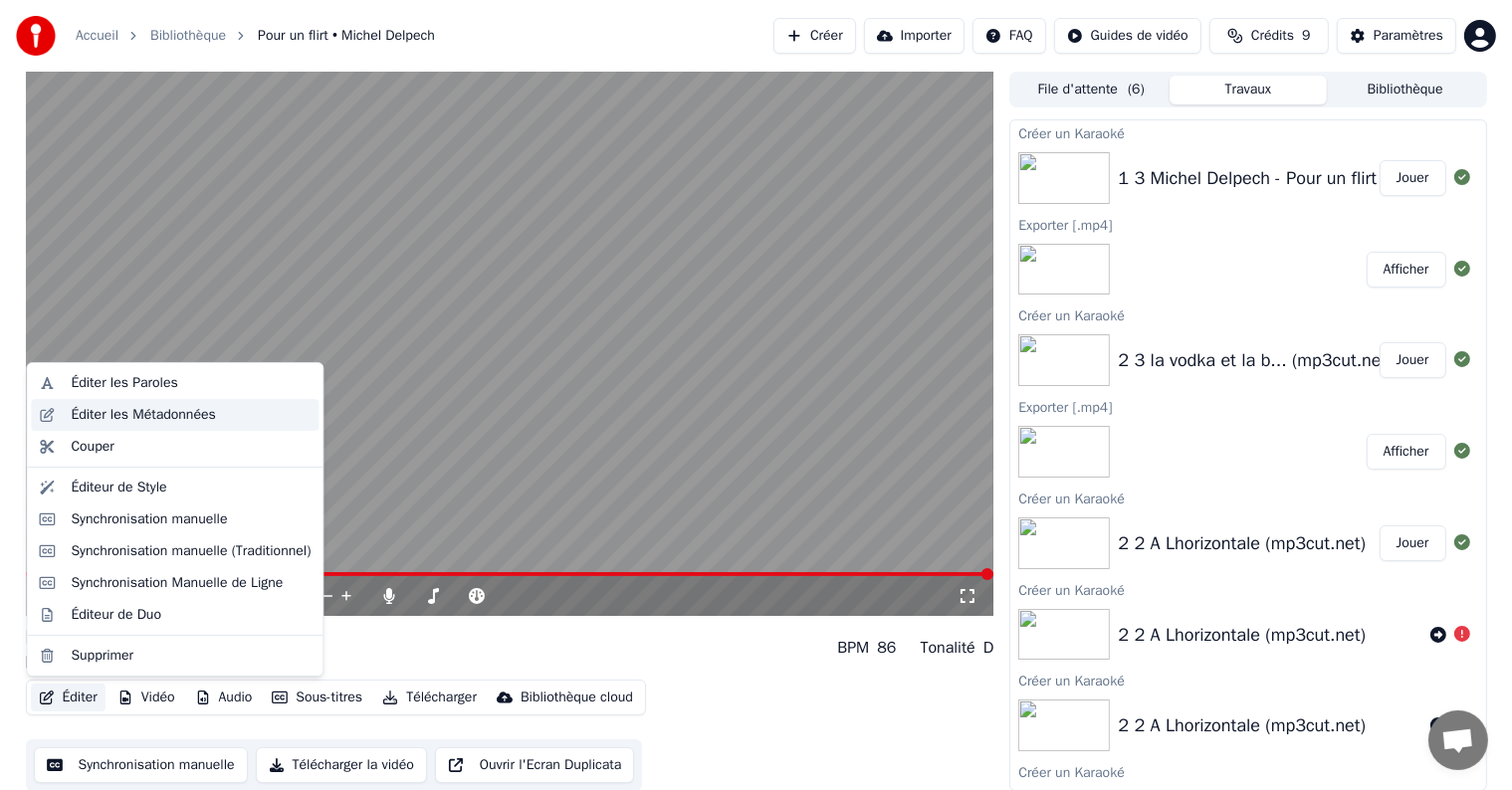 click on "Éditer les Métadonnées" at bounding box center (142, 415) 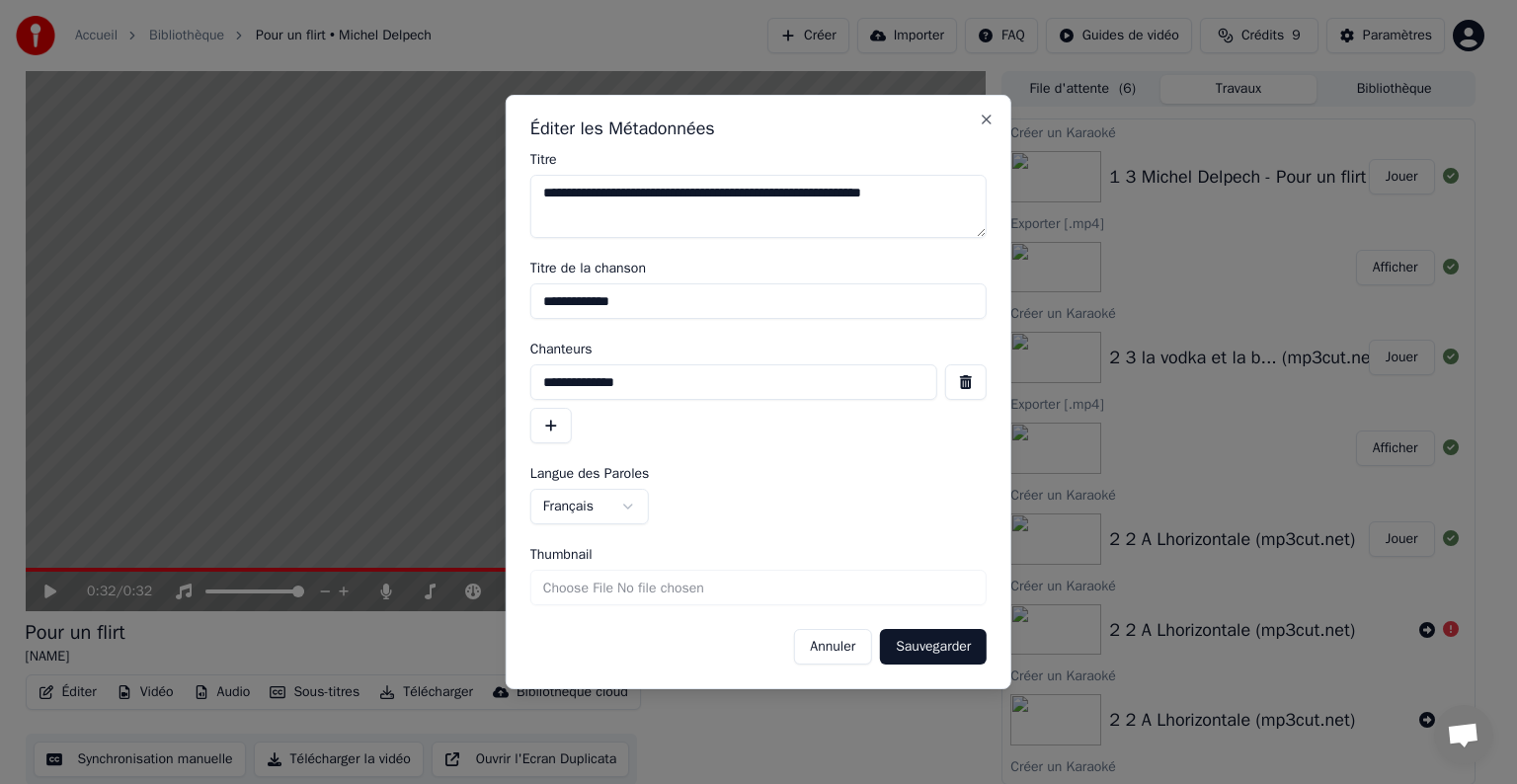 drag, startPoint x: 921, startPoint y: 194, endPoint x: 0, endPoint y: 127, distance: 923.4338 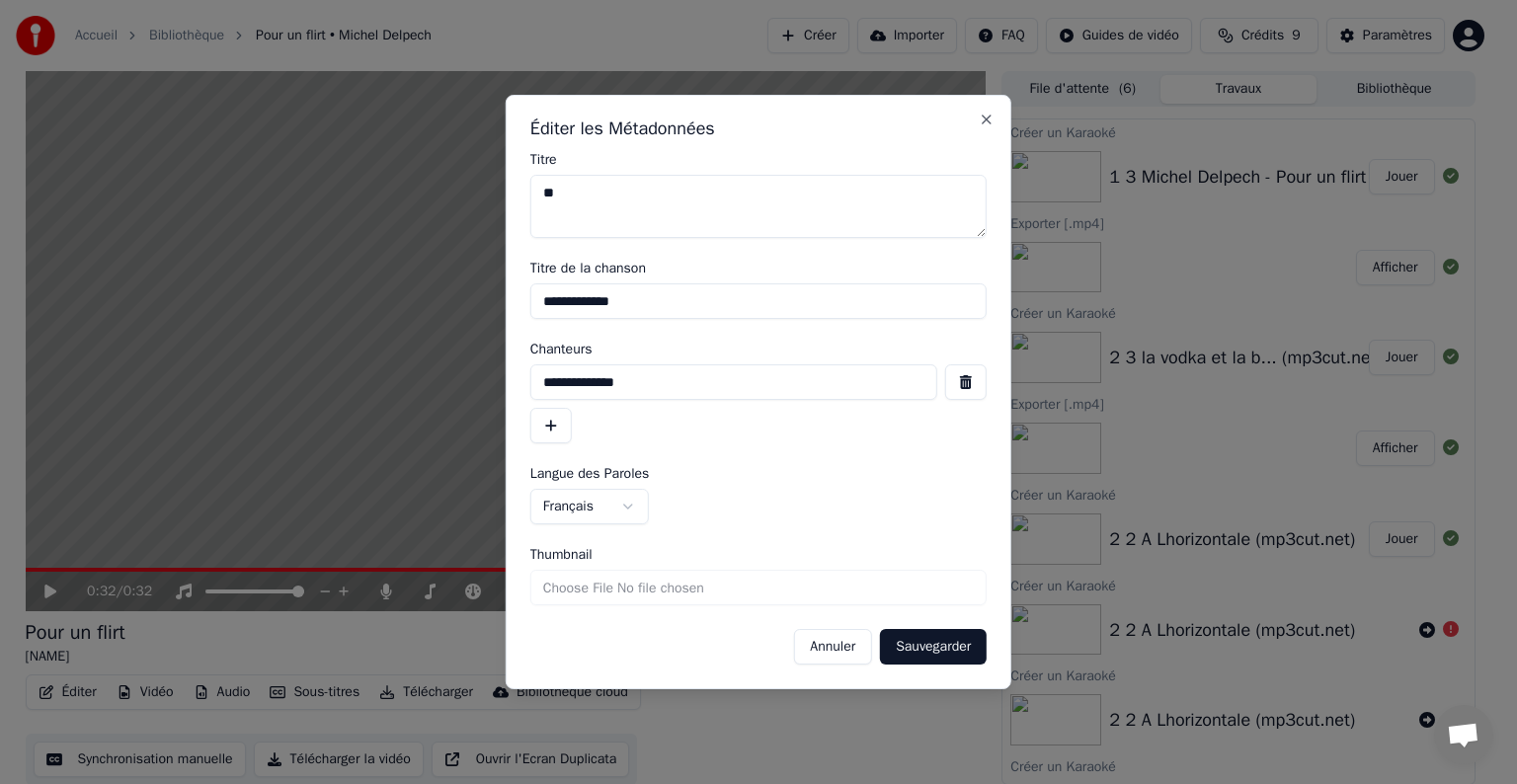 type 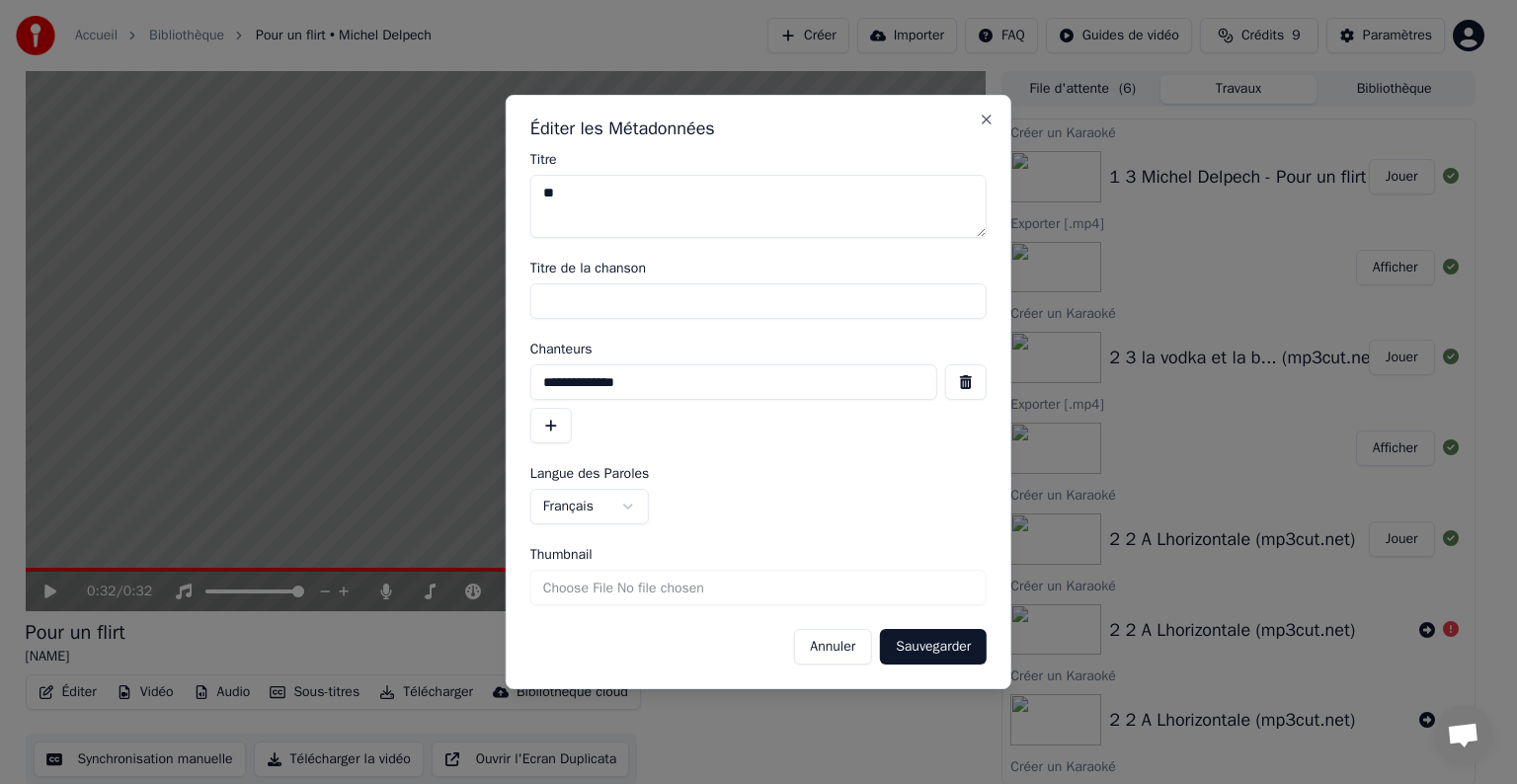 type 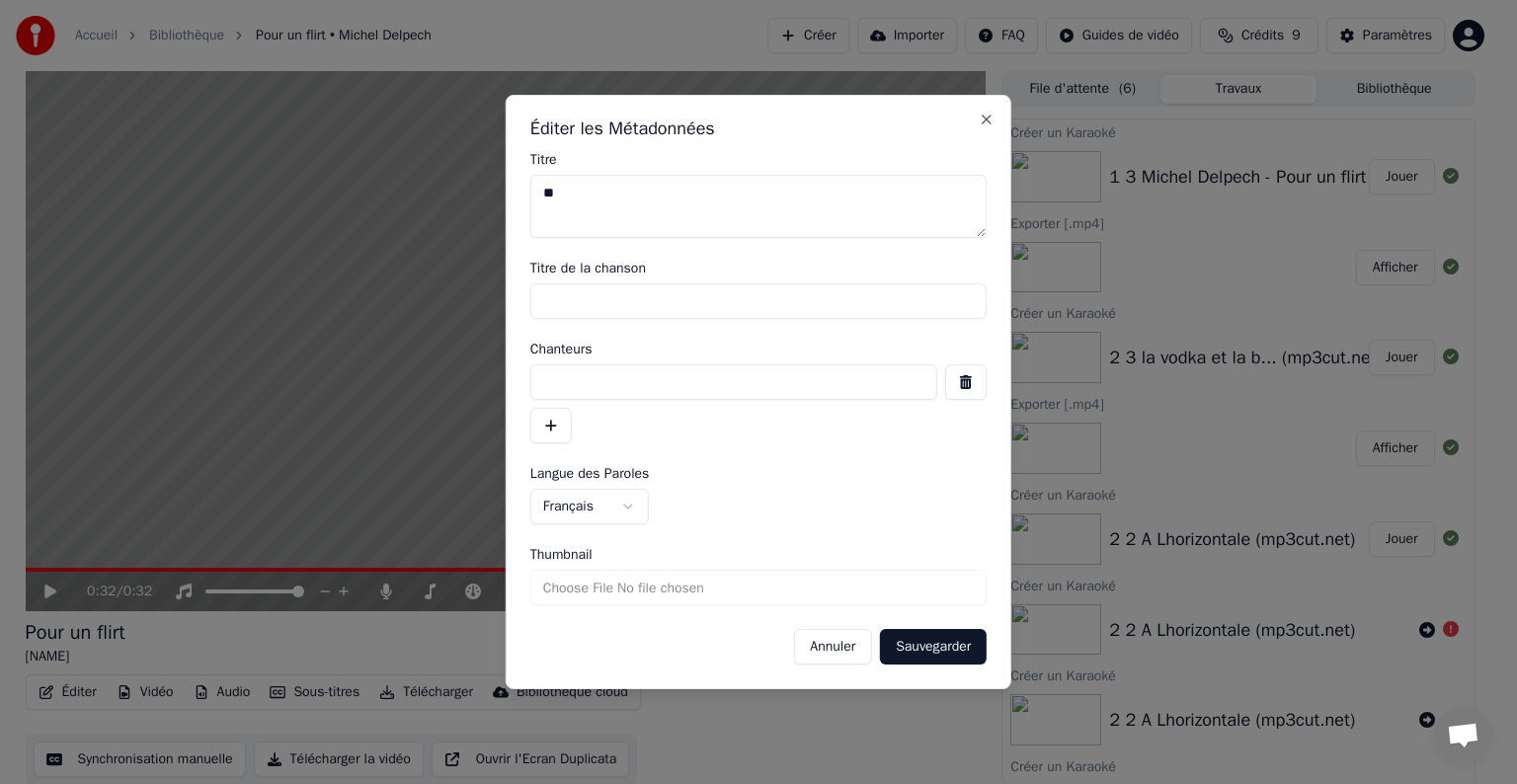 type 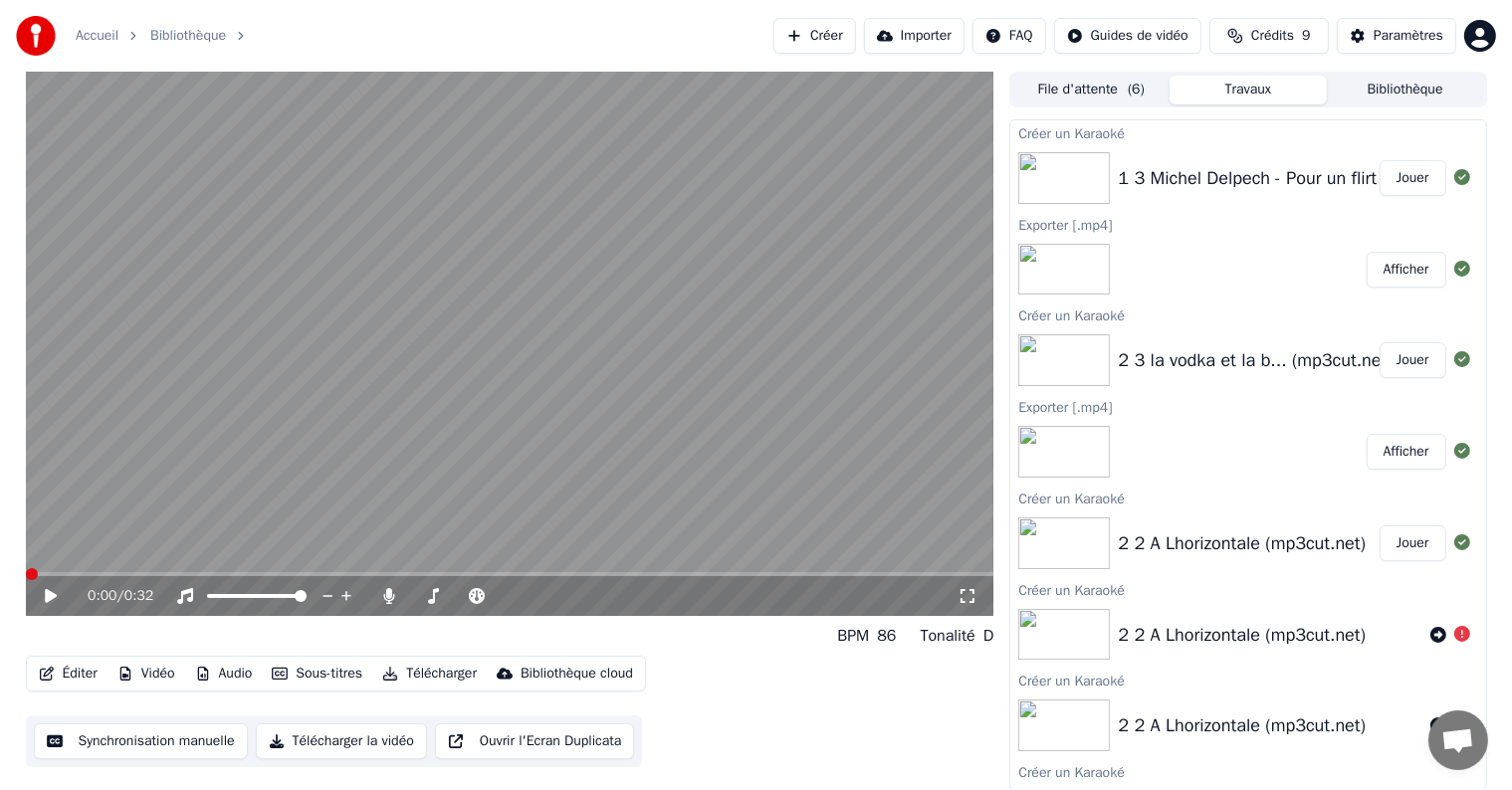 click on "0:00  /  0:32" at bounding box center [510, 596] 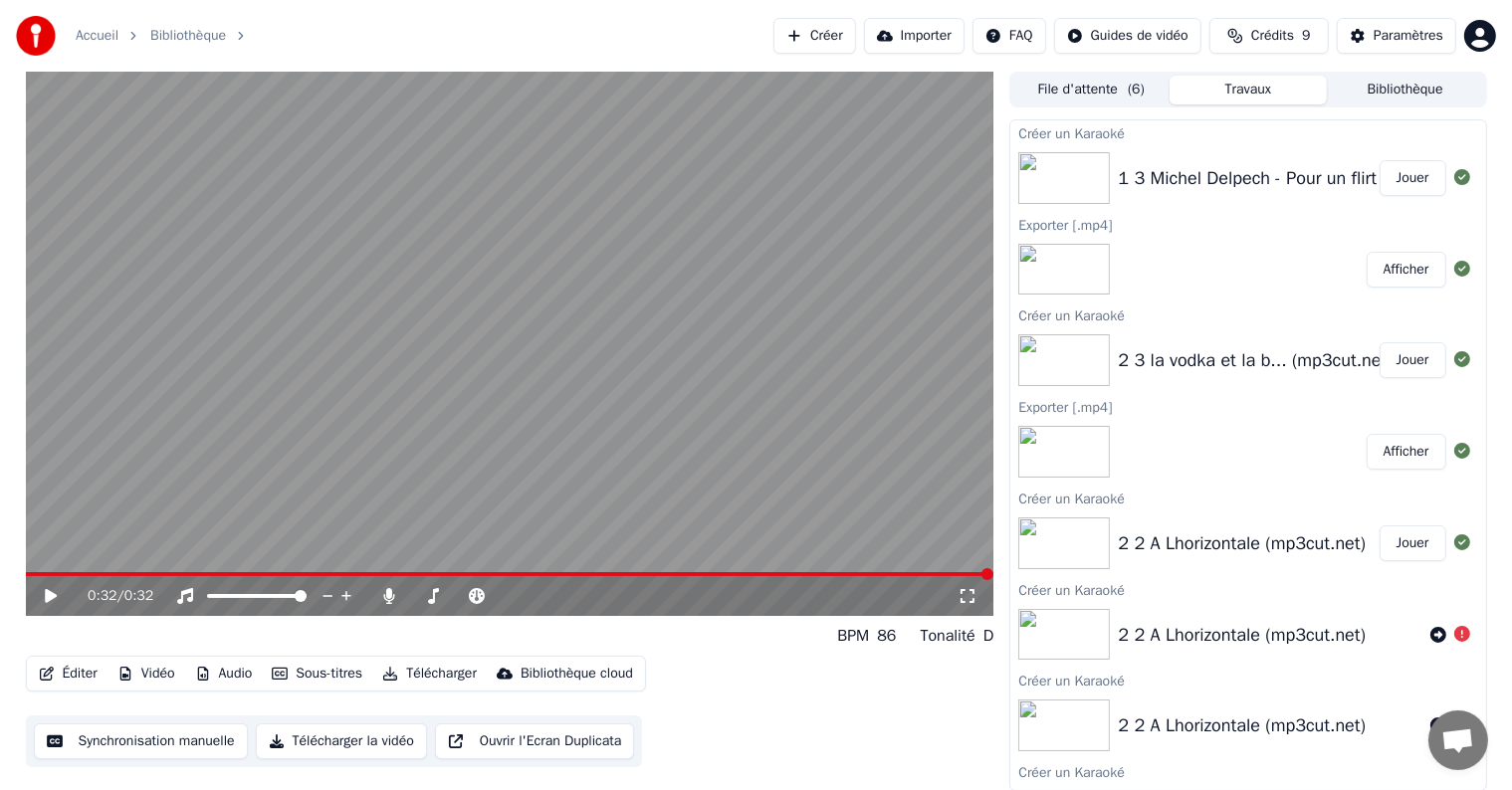 click on "Télécharger la vidéo" at bounding box center (341, 741) 